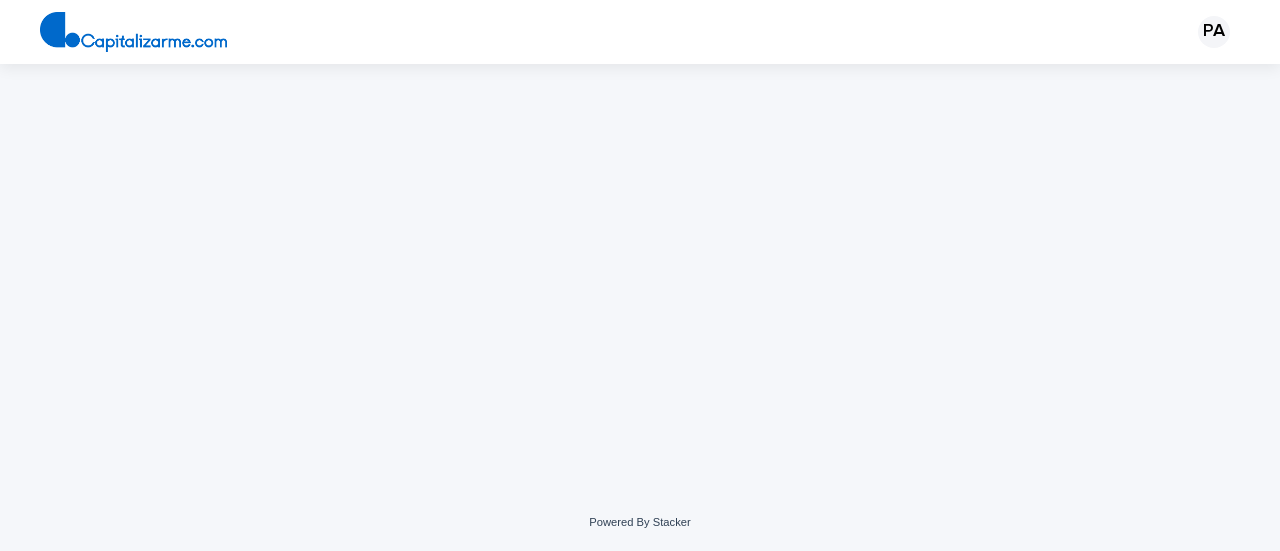 scroll, scrollTop: 0, scrollLeft: 0, axis: both 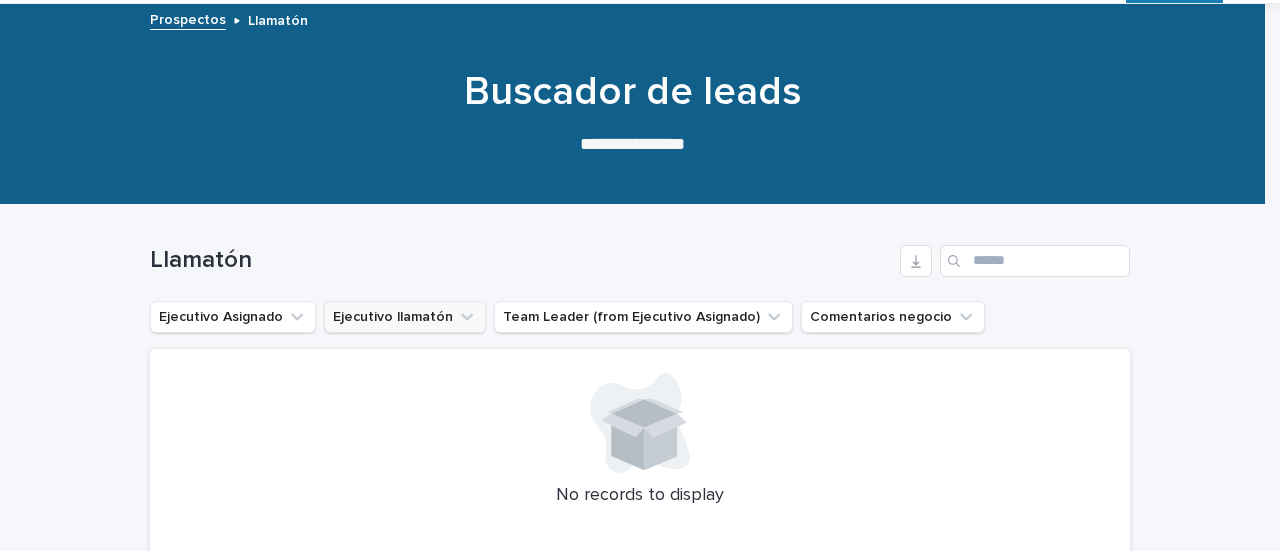 click on "Ejecutivo llamatón" at bounding box center (405, 317) 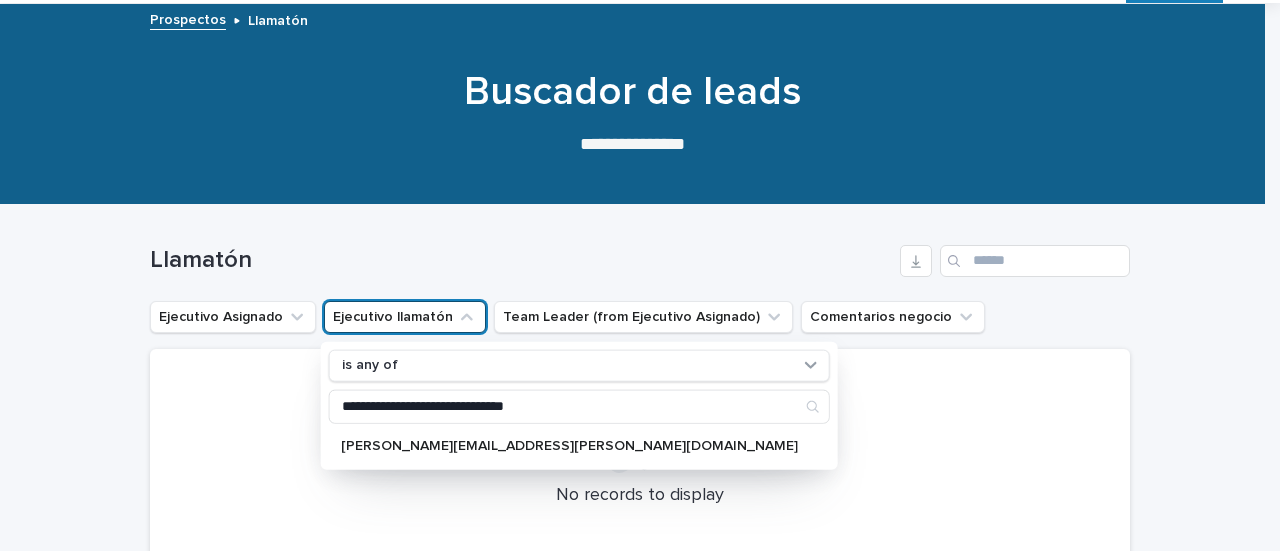 type on "**********" 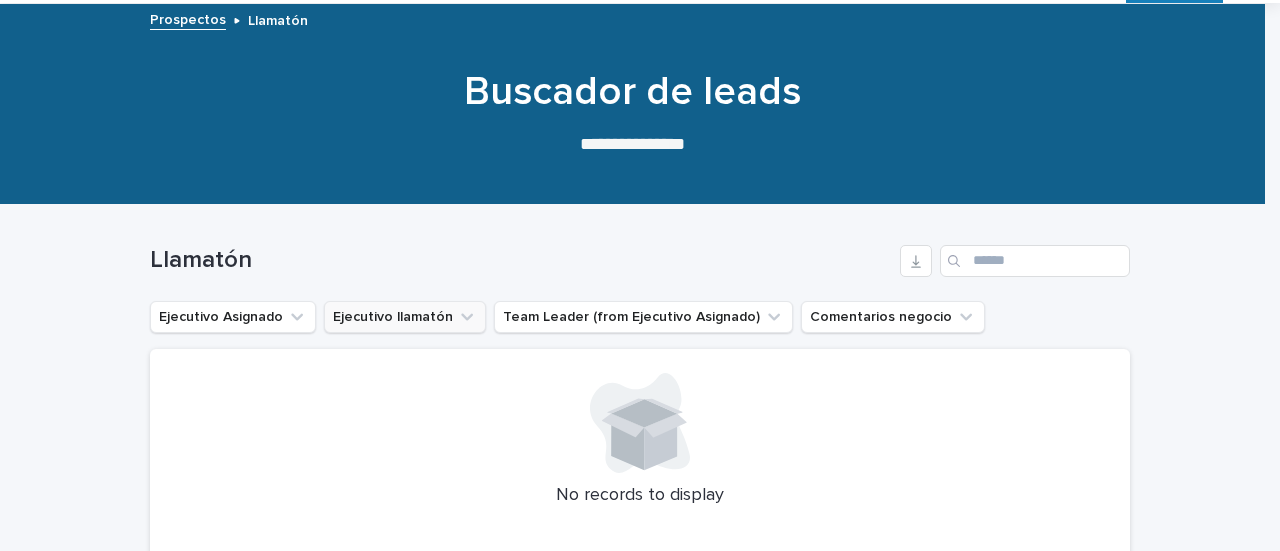 click 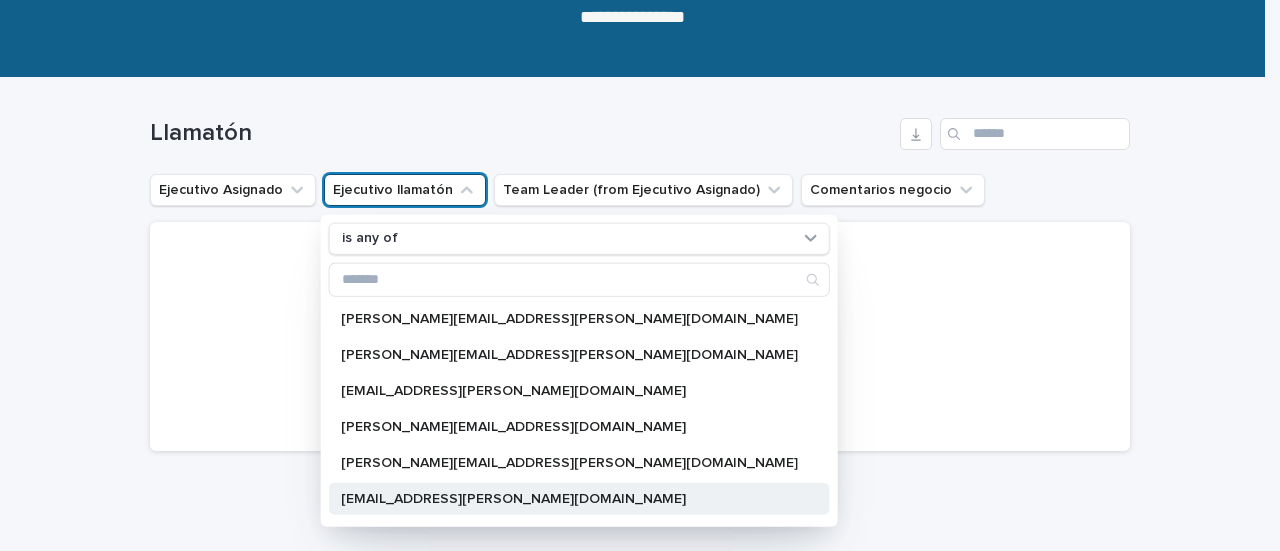 scroll, scrollTop: 308, scrollLeft: 0, axis: vertical 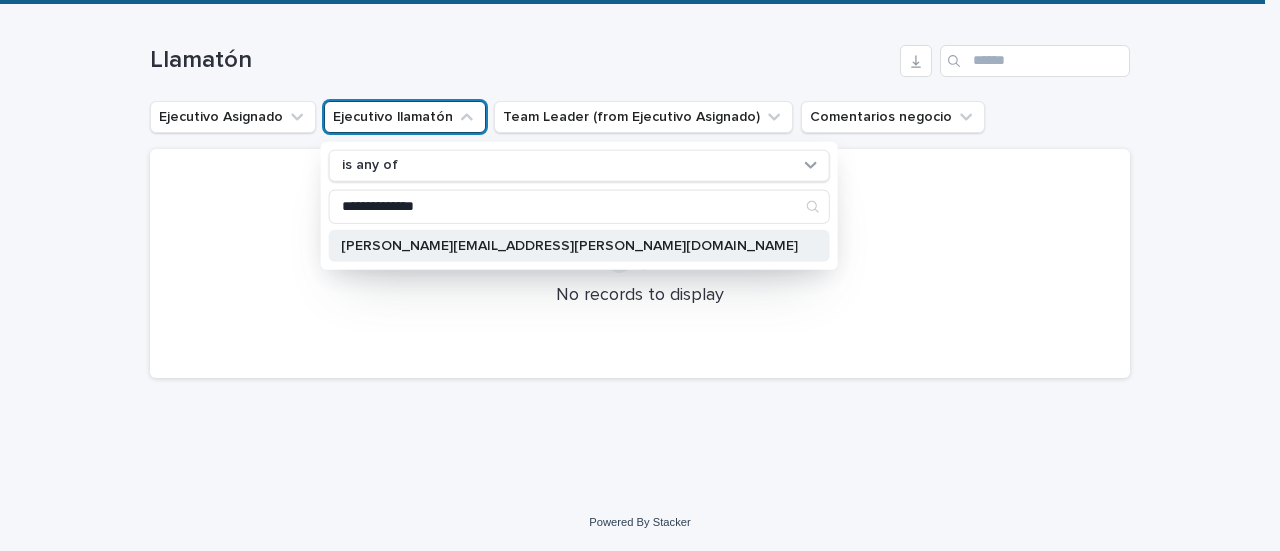 type on "**********" 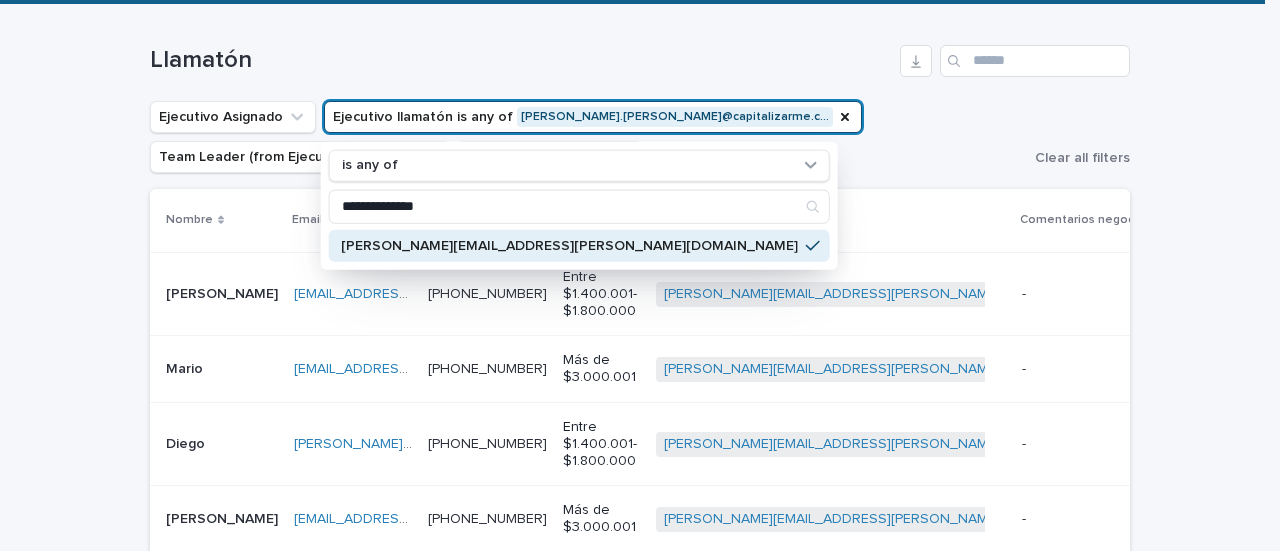 click on "Entre $1.400.001- $1.800.000" at bounding box center [601, 444] 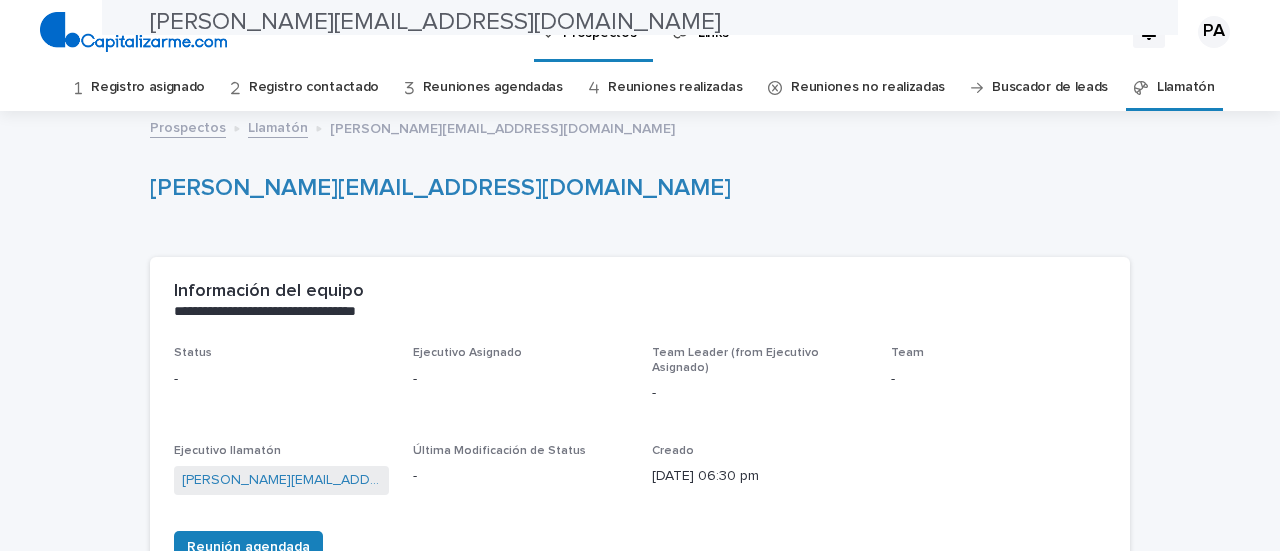 scroll, scrollTop: 0, scrollLeft: 0, axis: both 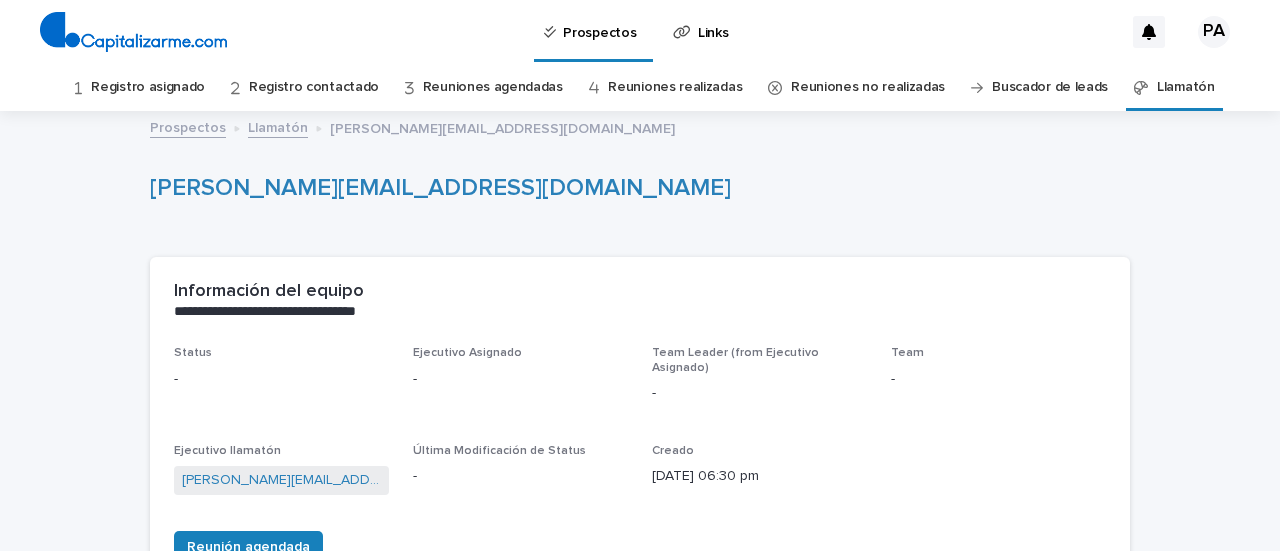 click on "Registro contactado" at bounding box center (314, 87) 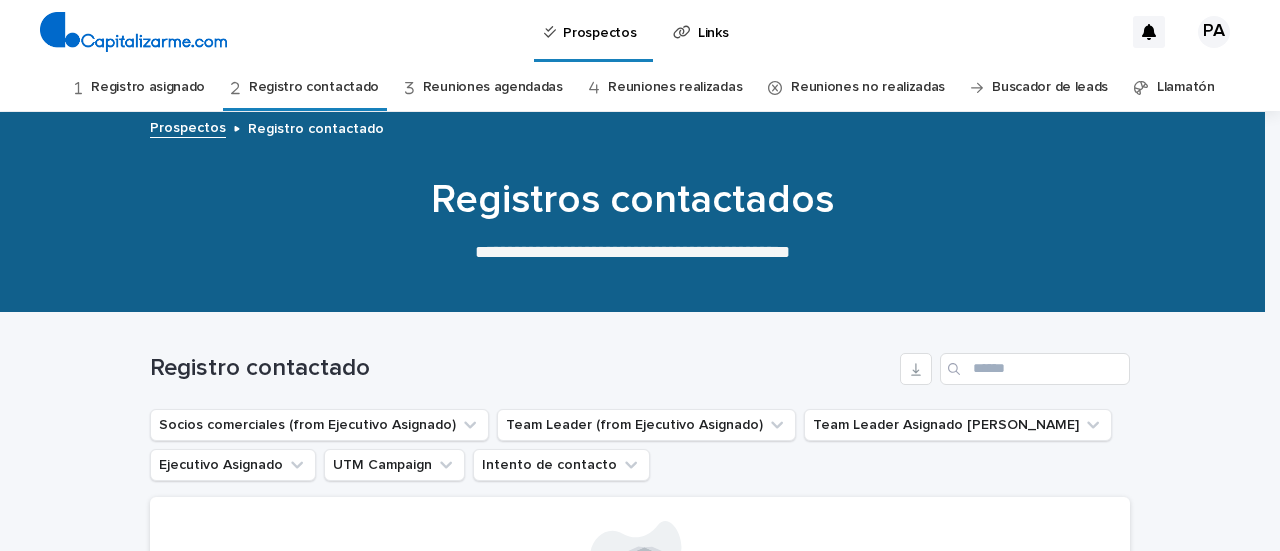 click on "Registro asignado" at bounding box center [148, 87] 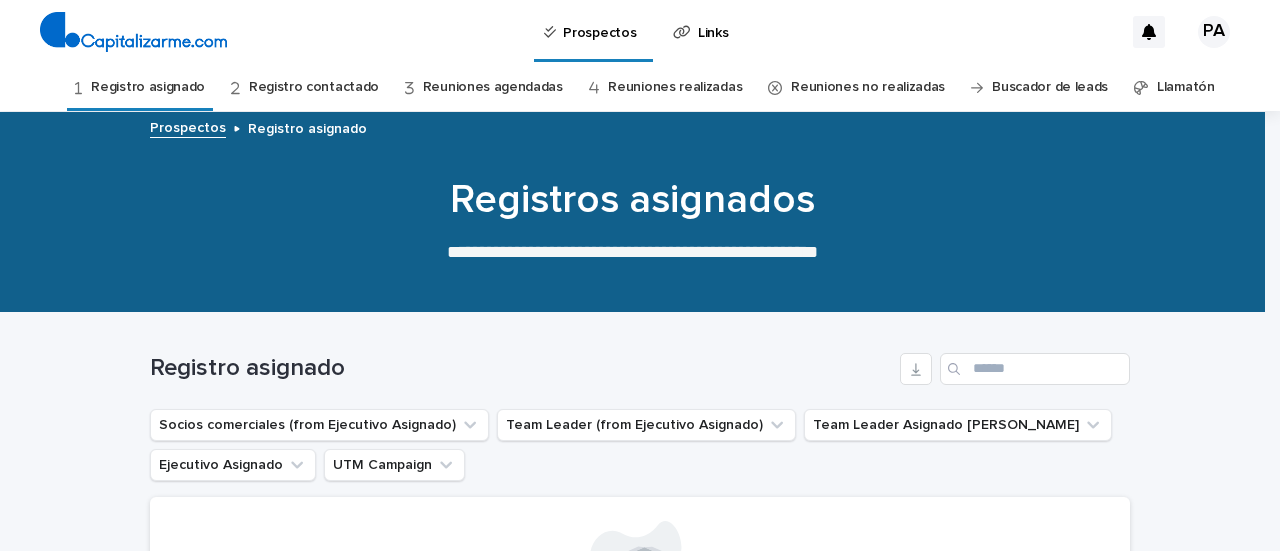 click on "Llamatón" at bounding box center [1186, 87] 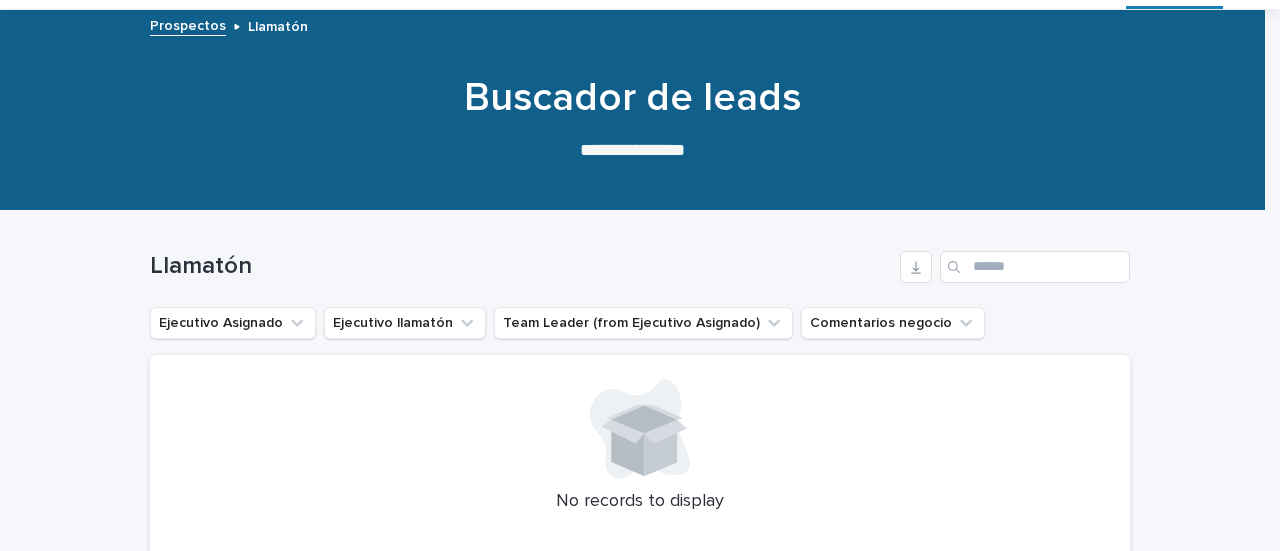scroll, scrollTop: 242, scrollLeft: 0, axis: vertical 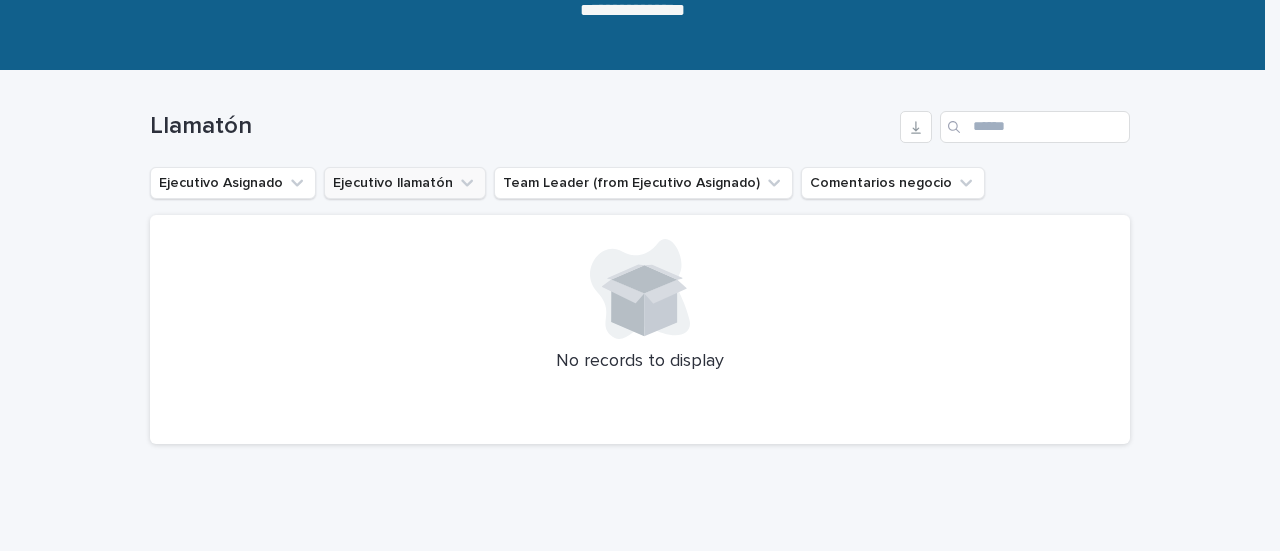 click on "Ejecutivo llamatón" at bounding box center (405, 183) 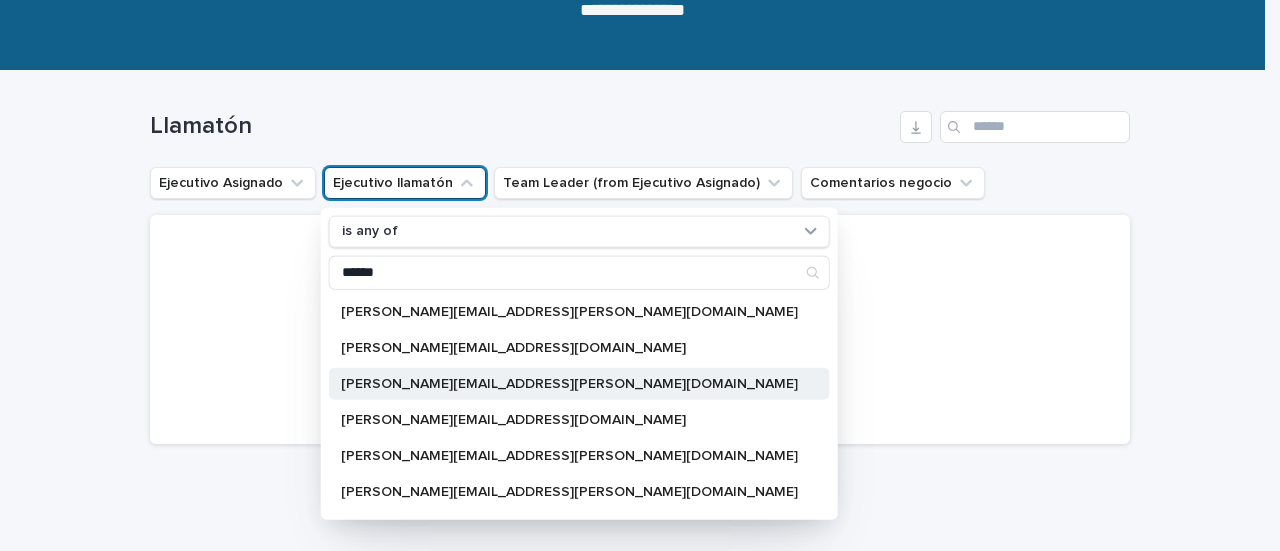 type on "******" 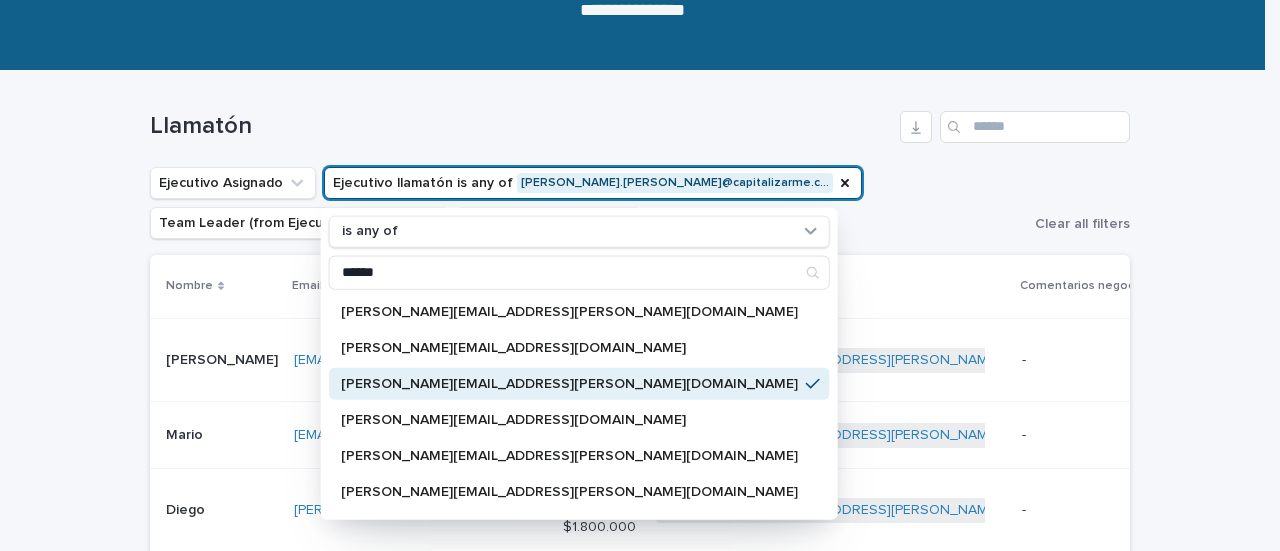 click on "Entre $1.400.001- $1.800.000" at bounding box center (601, 510) 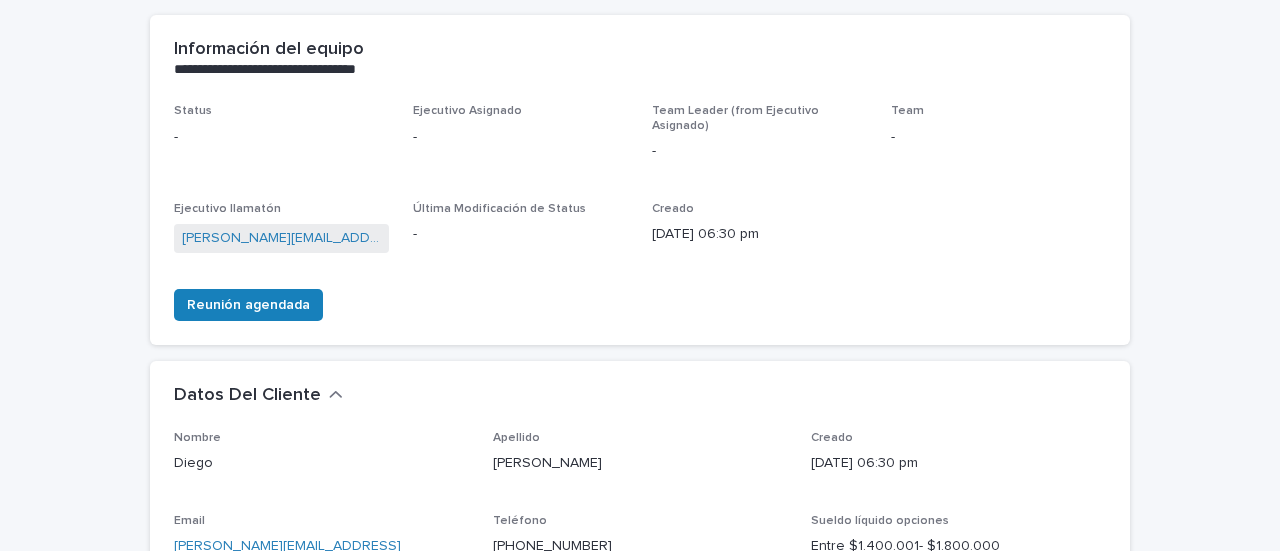 scroll, scrollTop: 64, scrollLeft: 0, axis: vertical 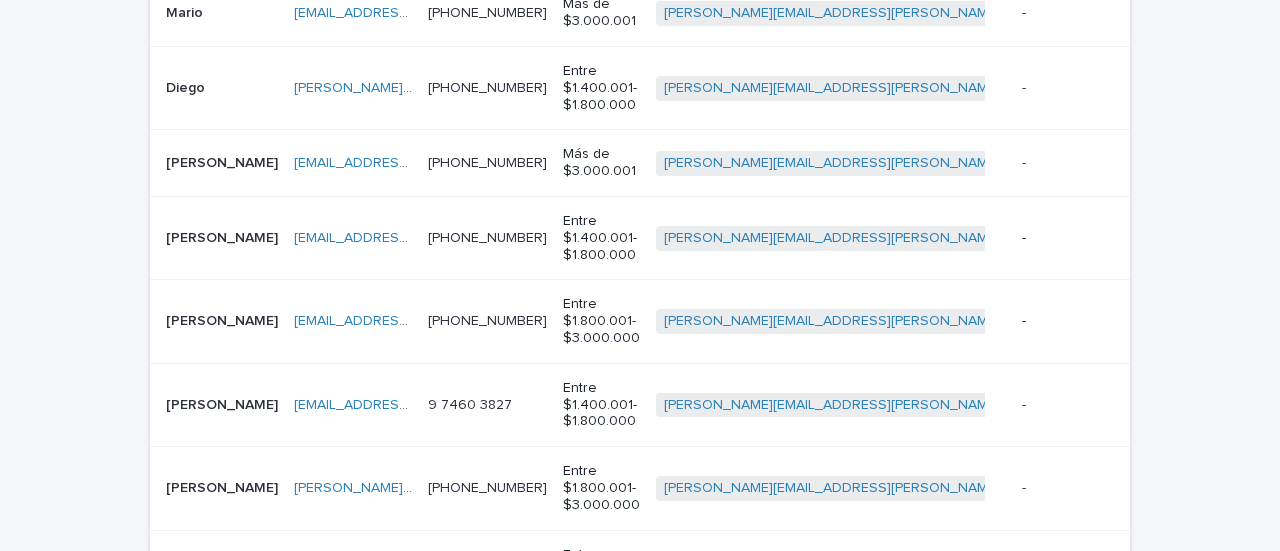 click on "[PERSON_NAME]" at bounding box center [224, 161] 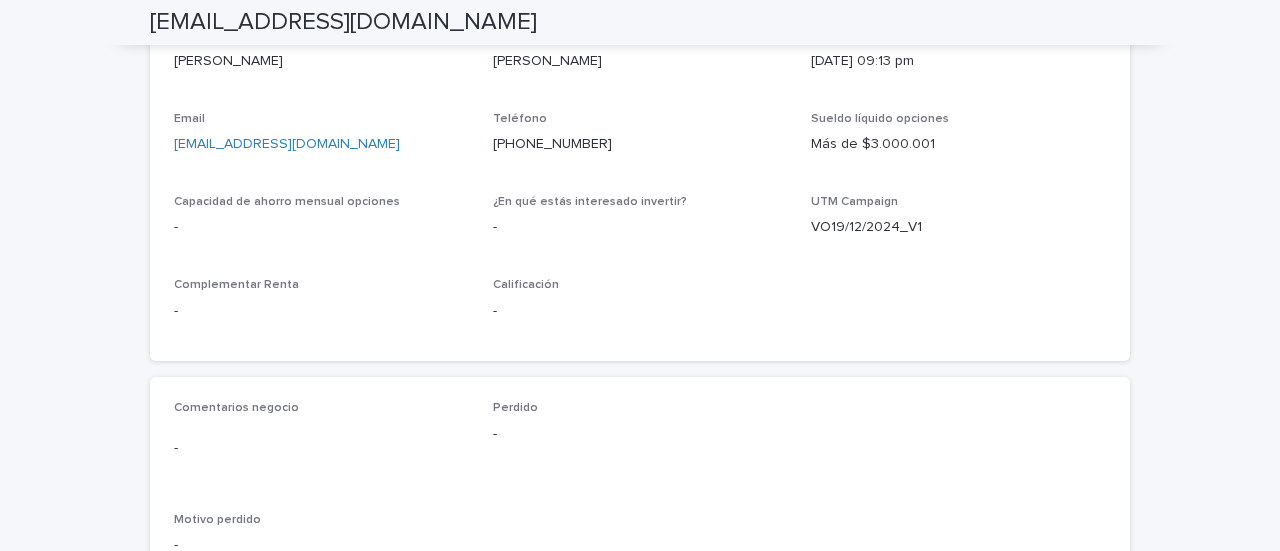 scroll, scrollTop: 700, scrollLeft: 0, axis: vertical 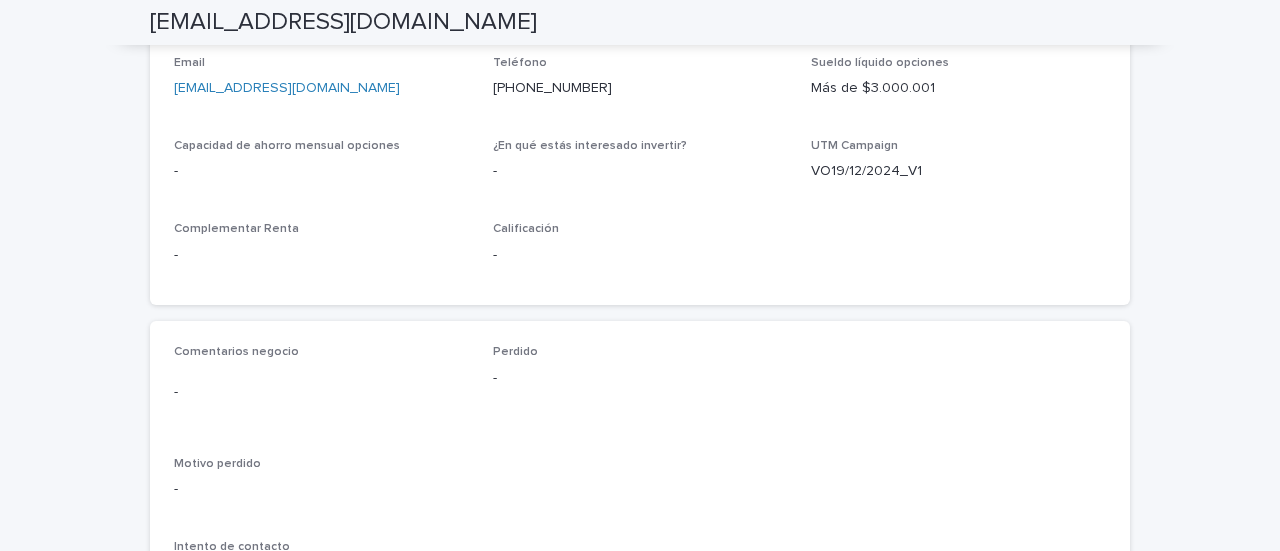 click on "-" at bounding box center (321, 392) 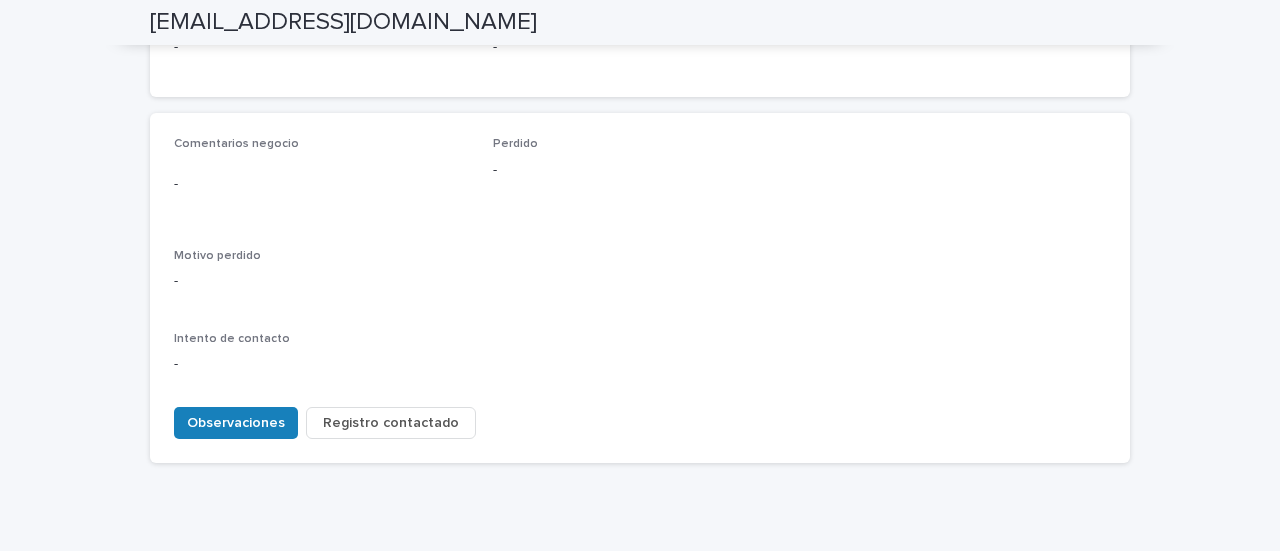 scroll, scrollTop: 878, scrollLeft: 0, axis: vertical 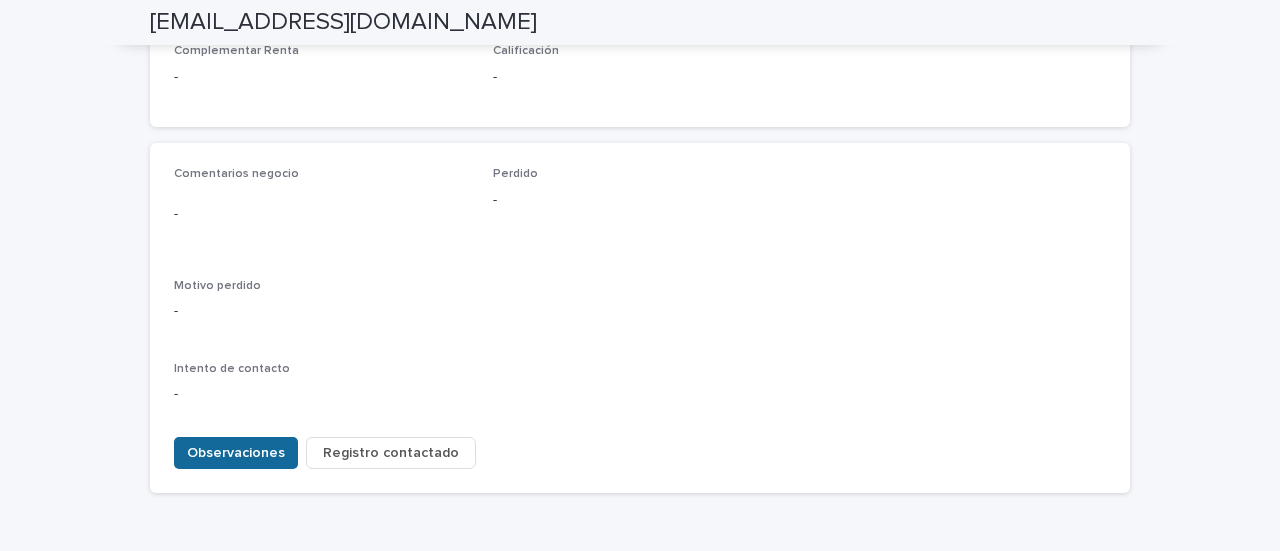 click on "Observaciones" at bounding box center (236, 453) 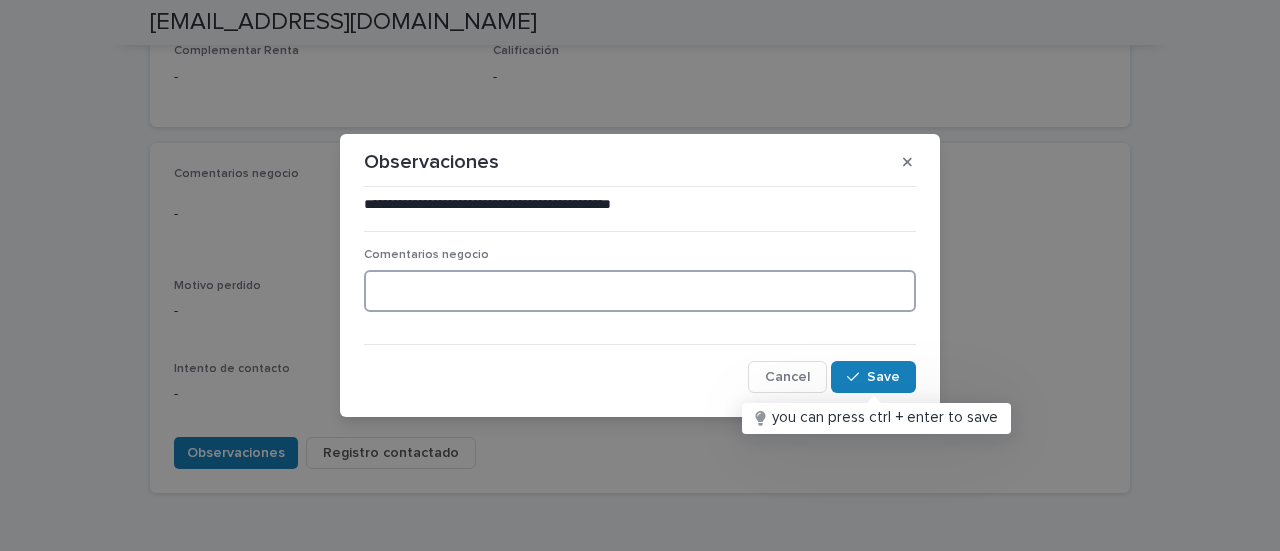 click at bounding box center [640, 291] 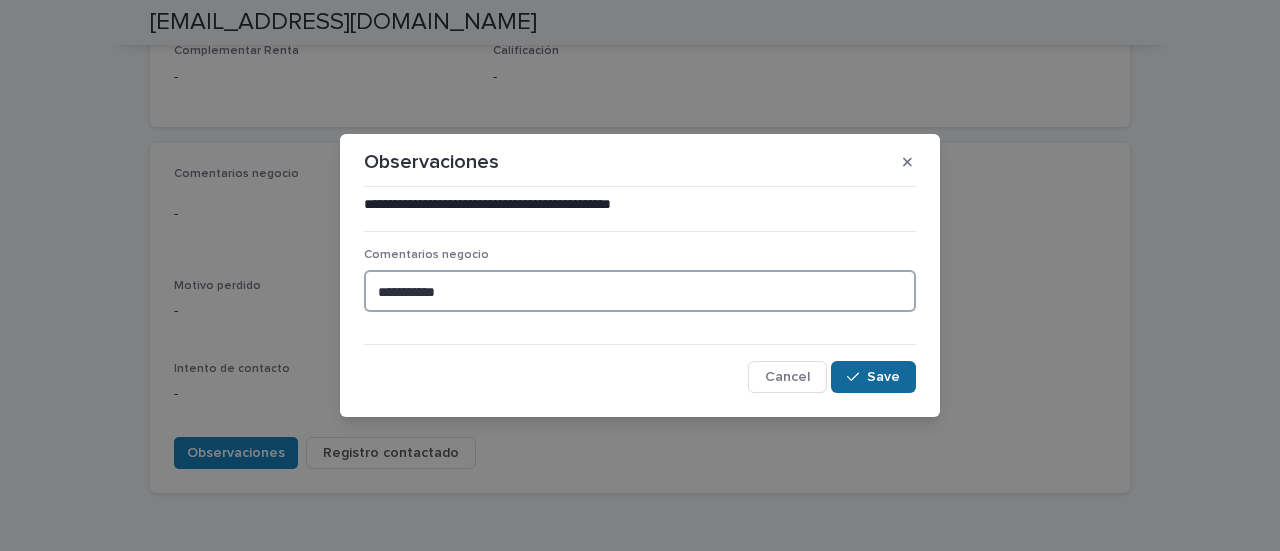 type on "**********" 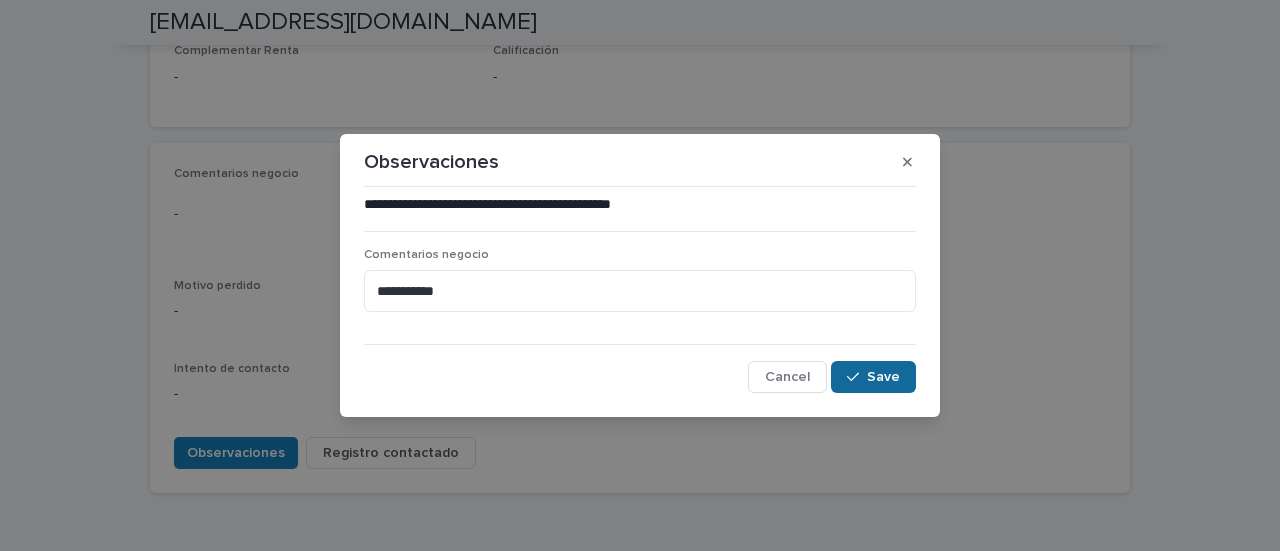 click on "Save" at bounding box center (873, 377) 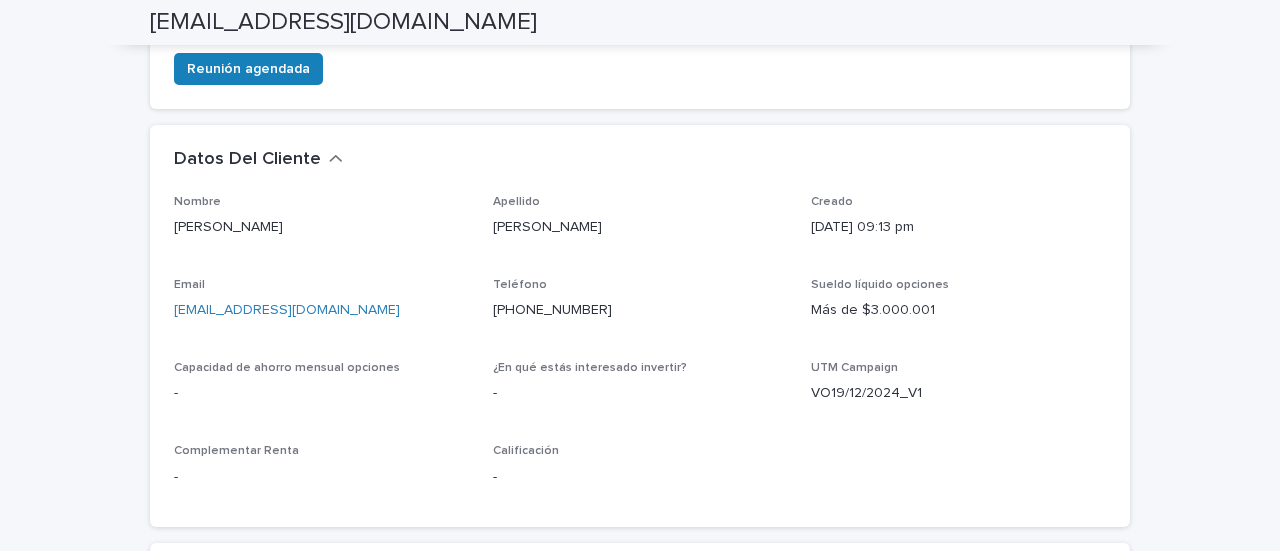 scroll, scrollTop: 278, scrollLeft: 0, axis: vertical 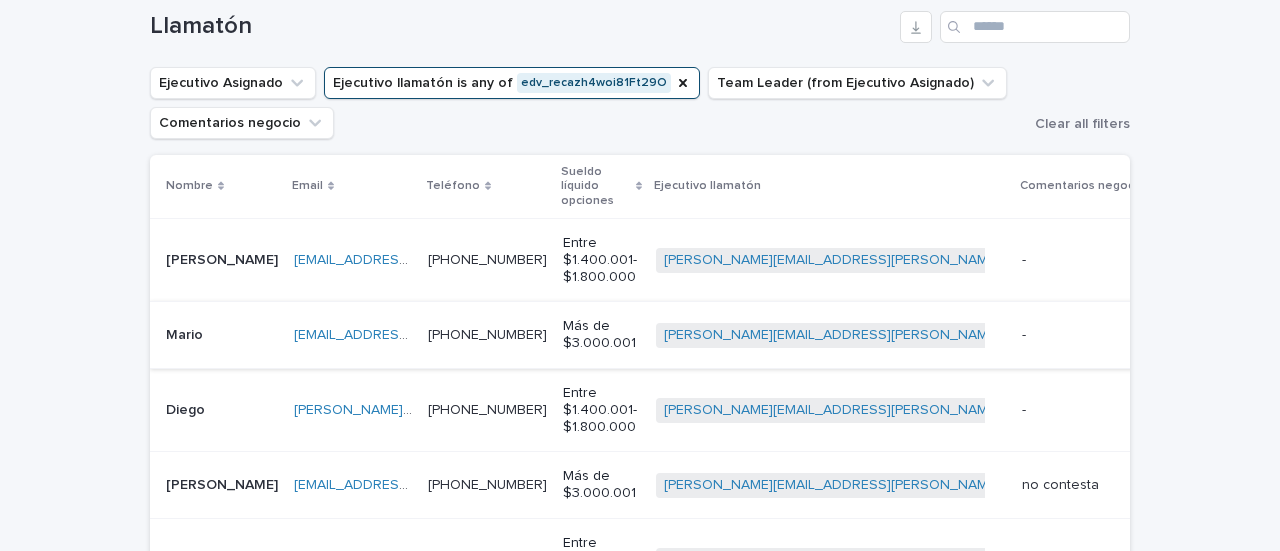 click on "[EMAIL_ADDRESS][DOMAIN_NAME]" at bounding box center (407, 335) 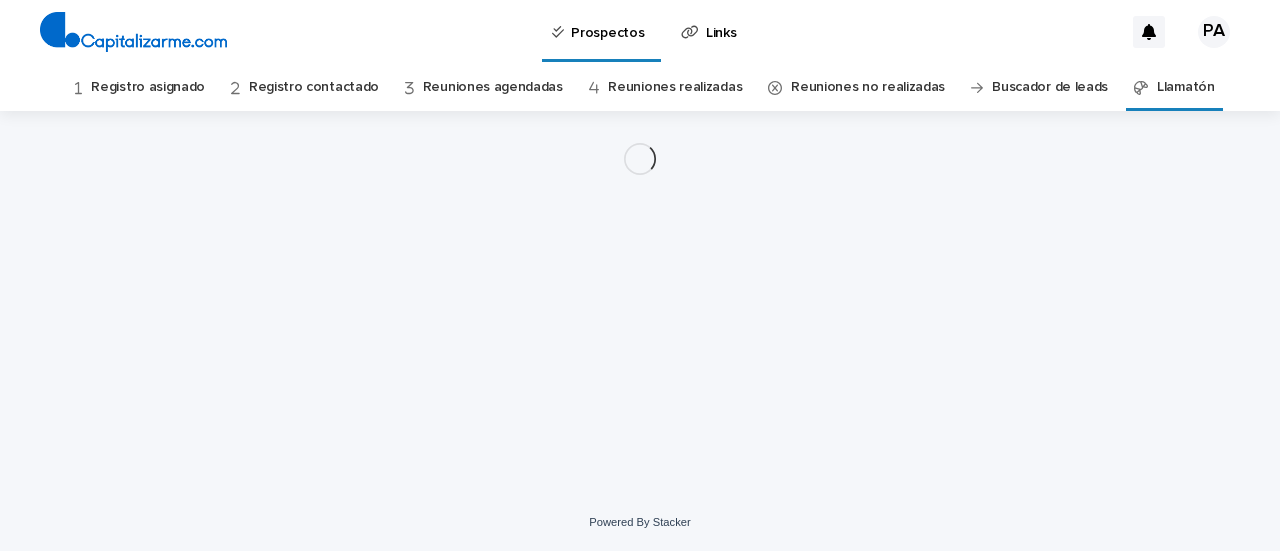 scroll, scrollTop: 0, scrollLeft: 0, axis: both 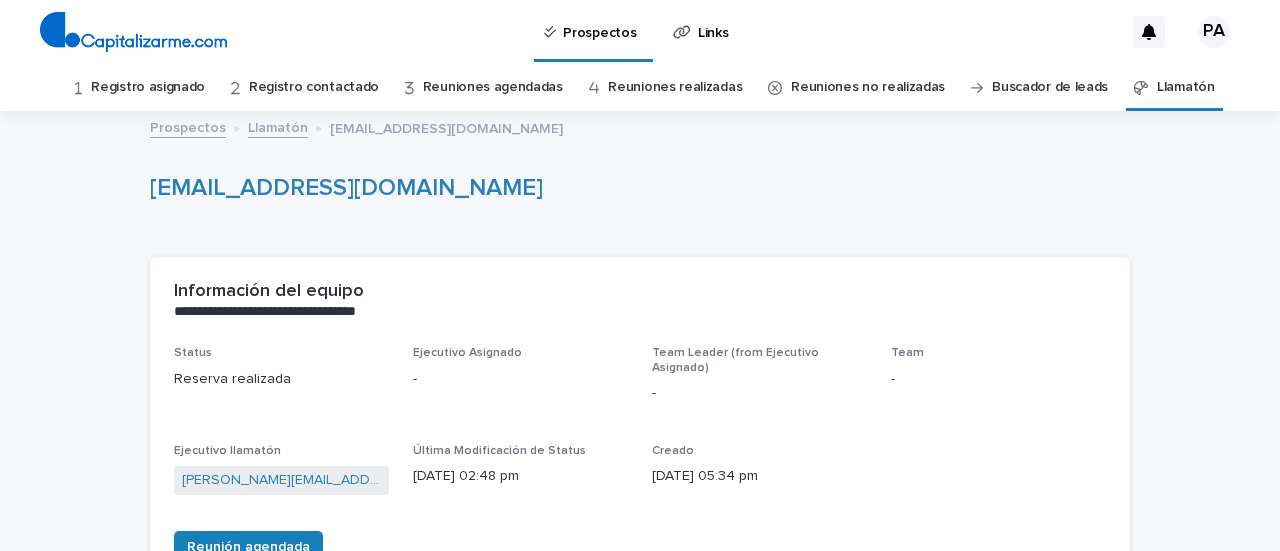 click on "**********" at bounding box center [640, 301] 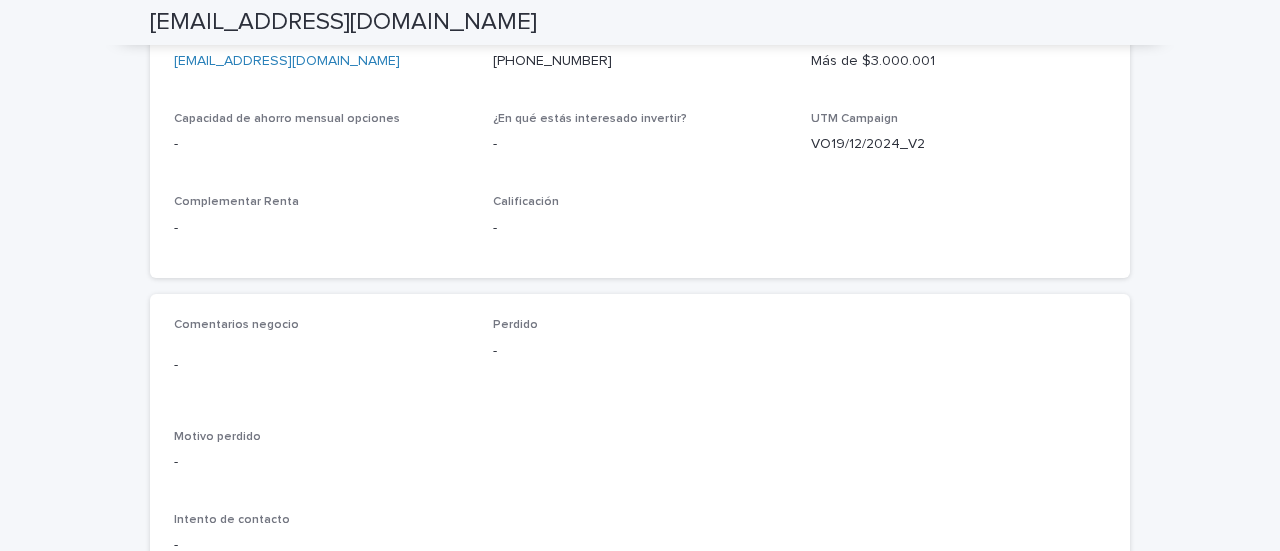 scroll, scrollTop: 900, scrollLeft: 0, axis: vertical 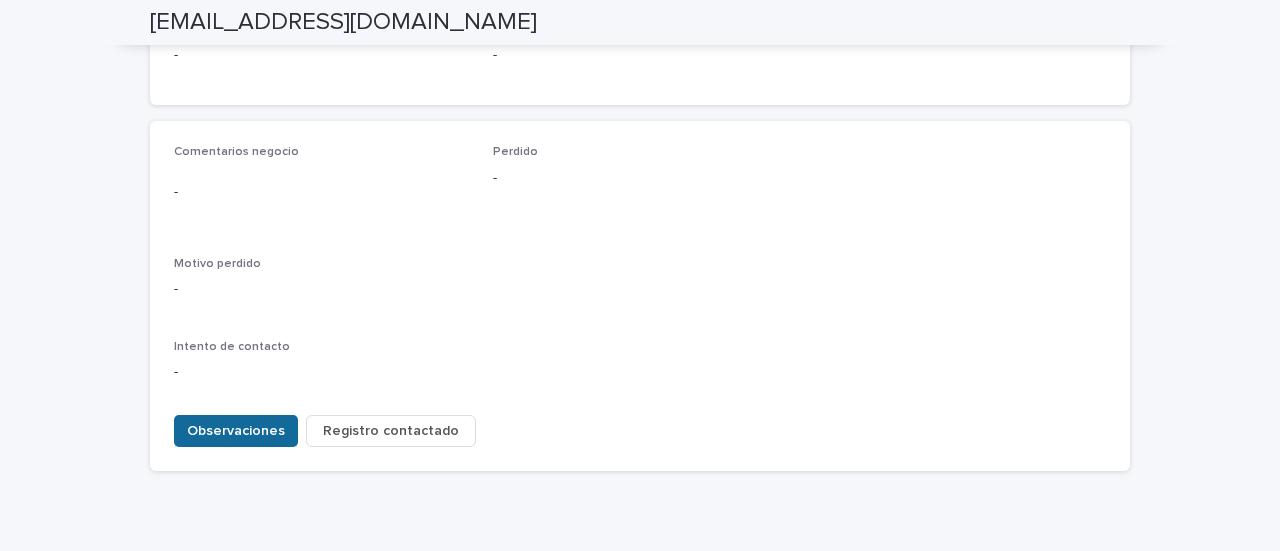 click on "Observaciones" at bounding box center [236, 431] 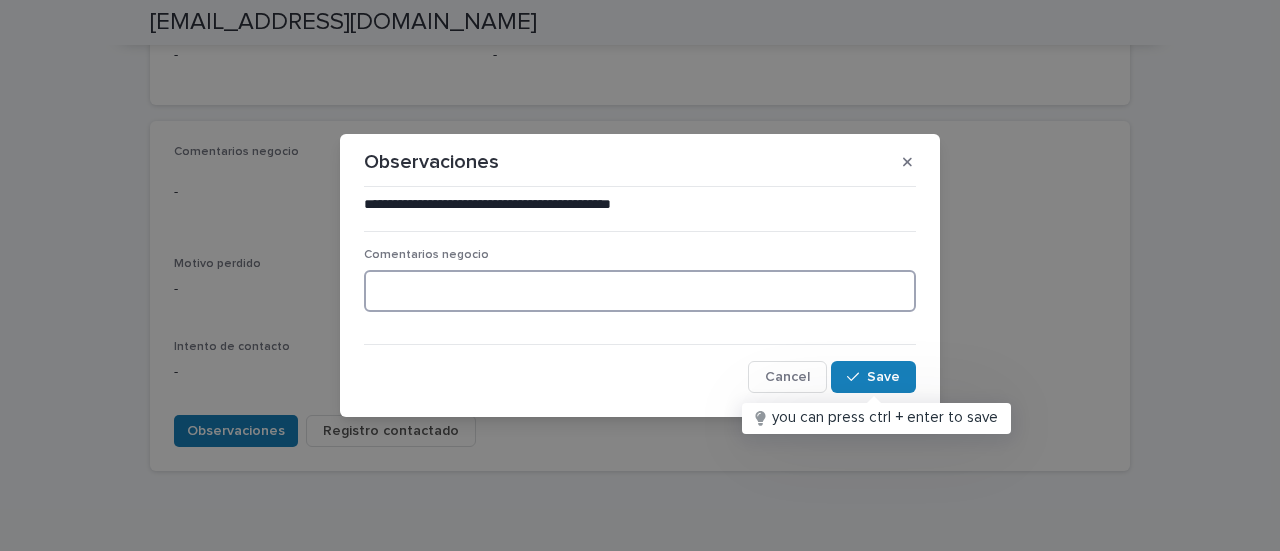 click at bounding box center [640, 291] 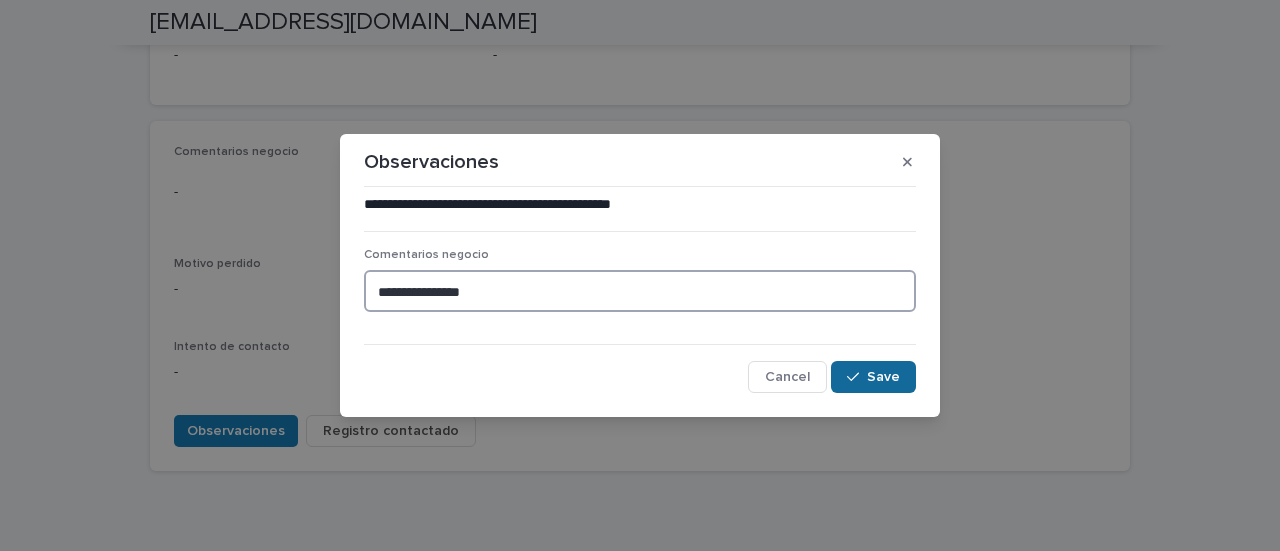 type on "**********" 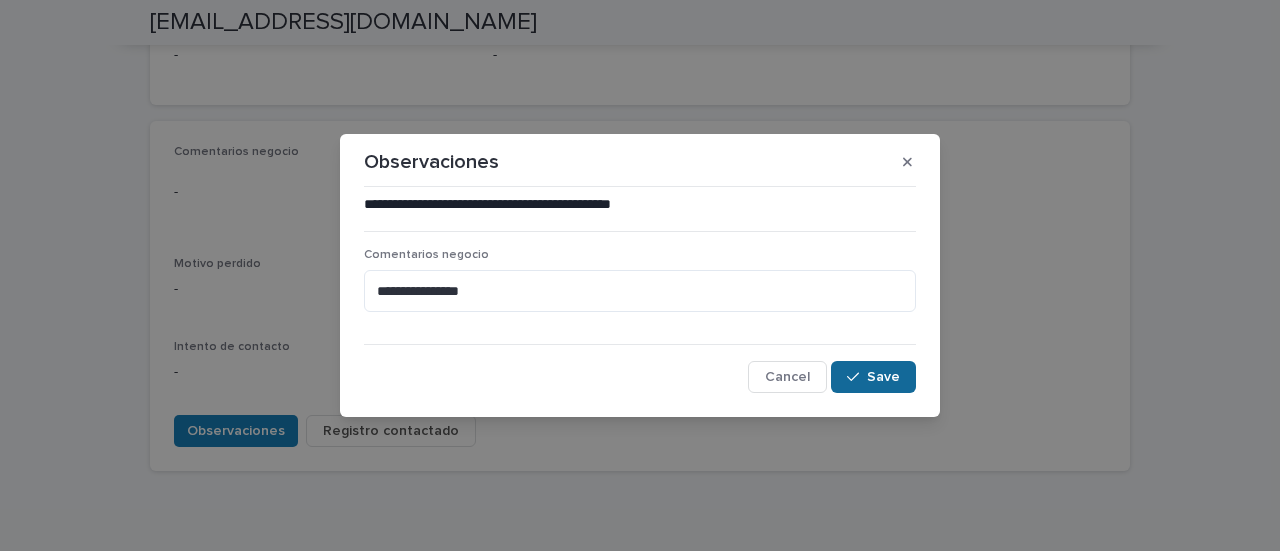 click on "Save" at bounding box center [873, 377] 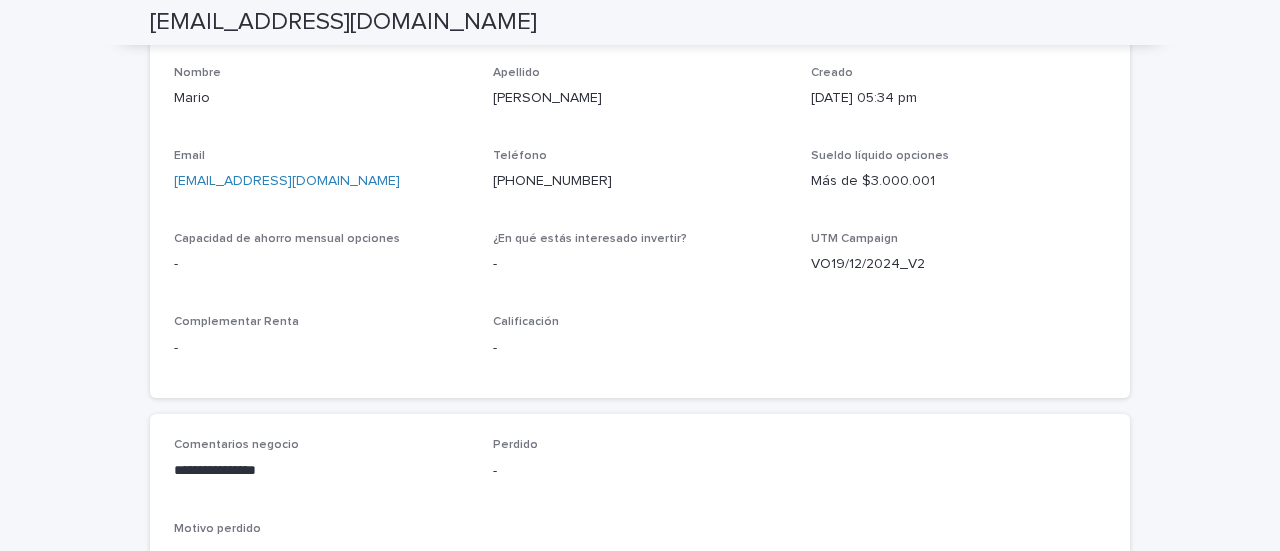 scroll, scrollTop: 500, scrollLeft: 0, axis: vertical 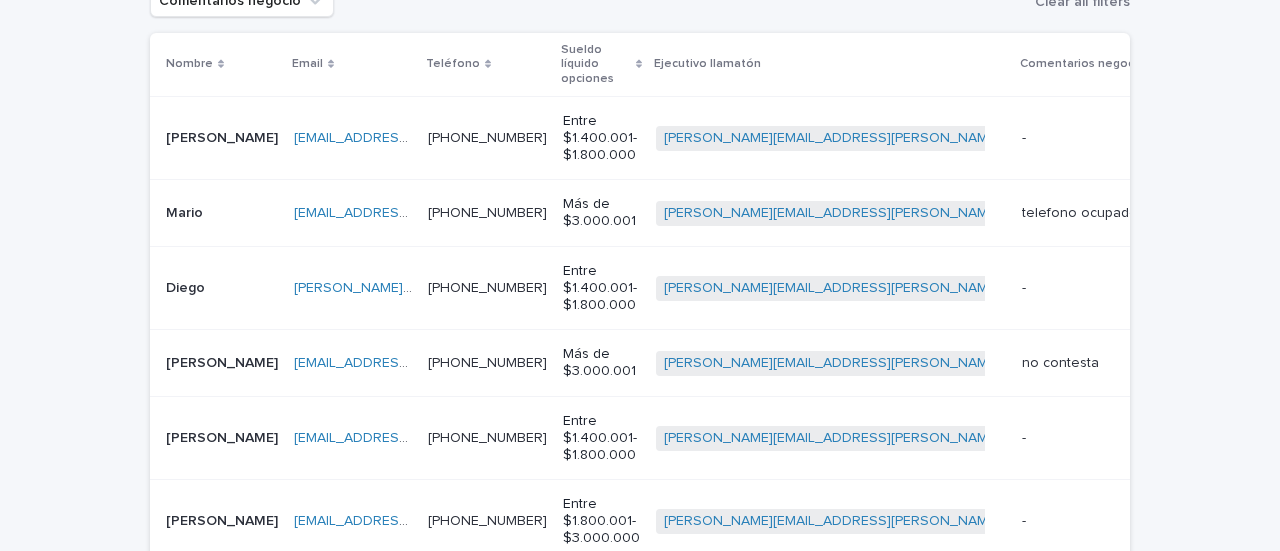 click on "[PERSON_NAME]" at bounding box center (224, 136) 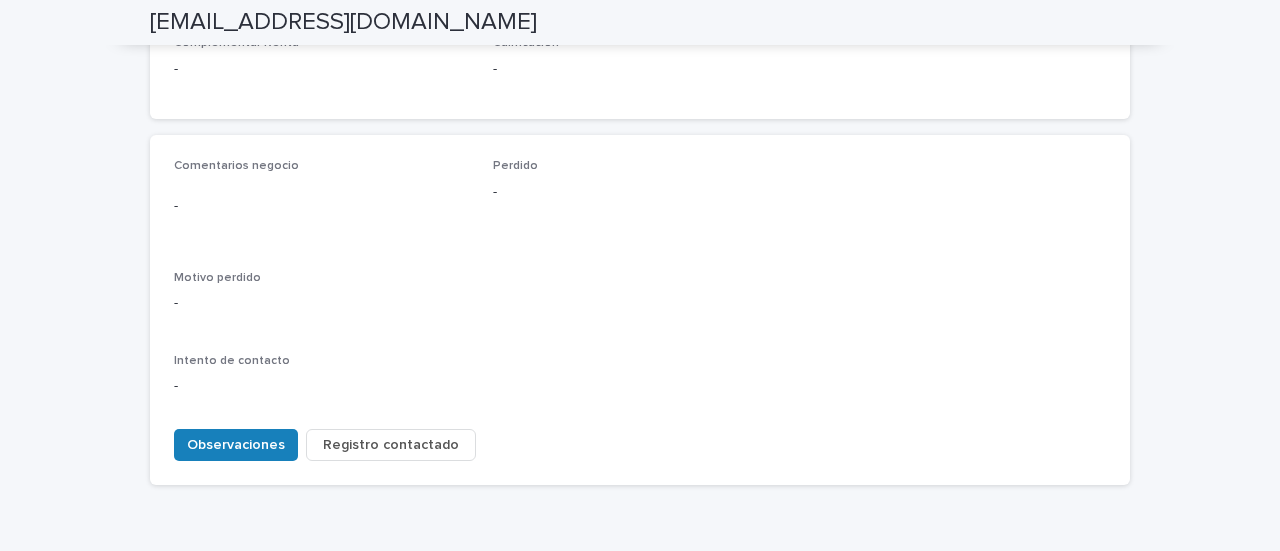scroll, scrollTop: 978, scrollLeft: 0, axis: vertical 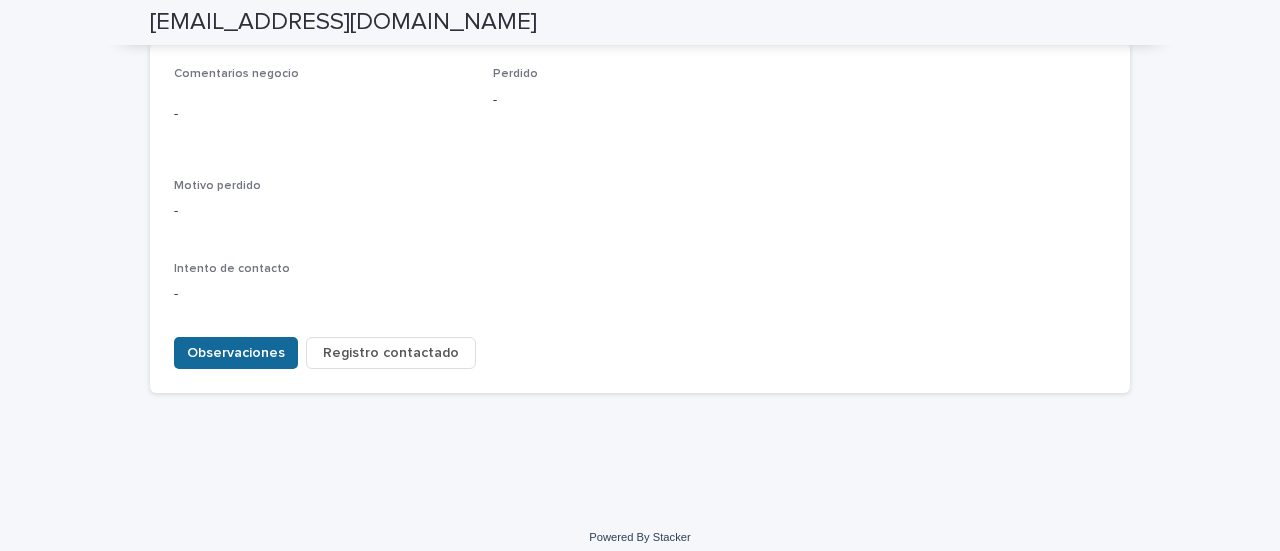 click on "Observaciones" at bounding box center [236, 353] 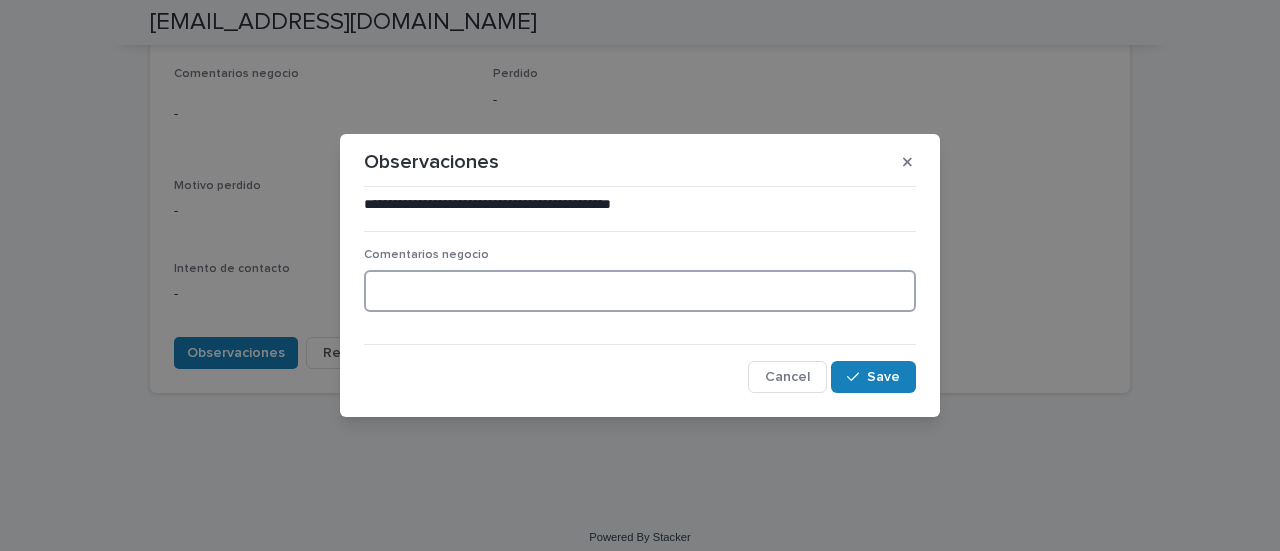 click at bounding box center [640, 291] 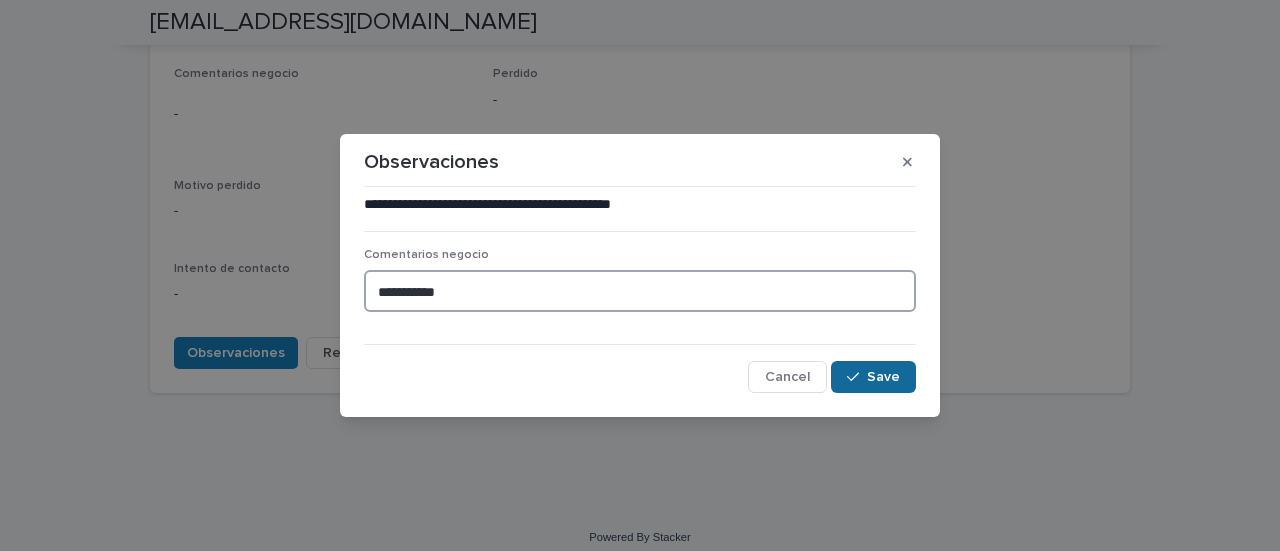 type on "**********" 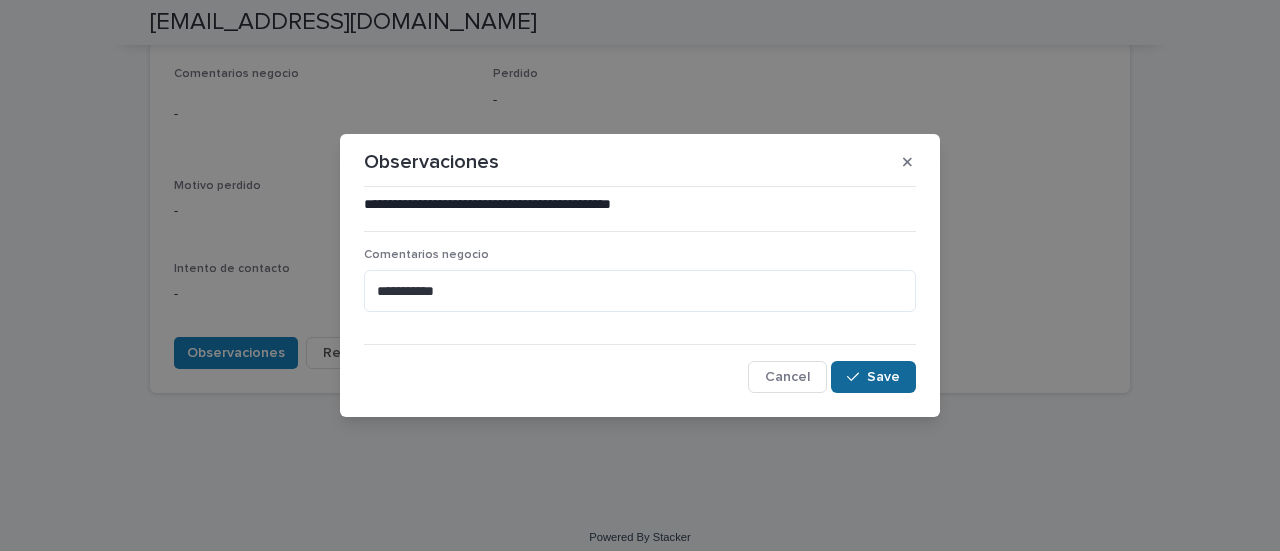 click on "Save" at bounding box center (883, 377) 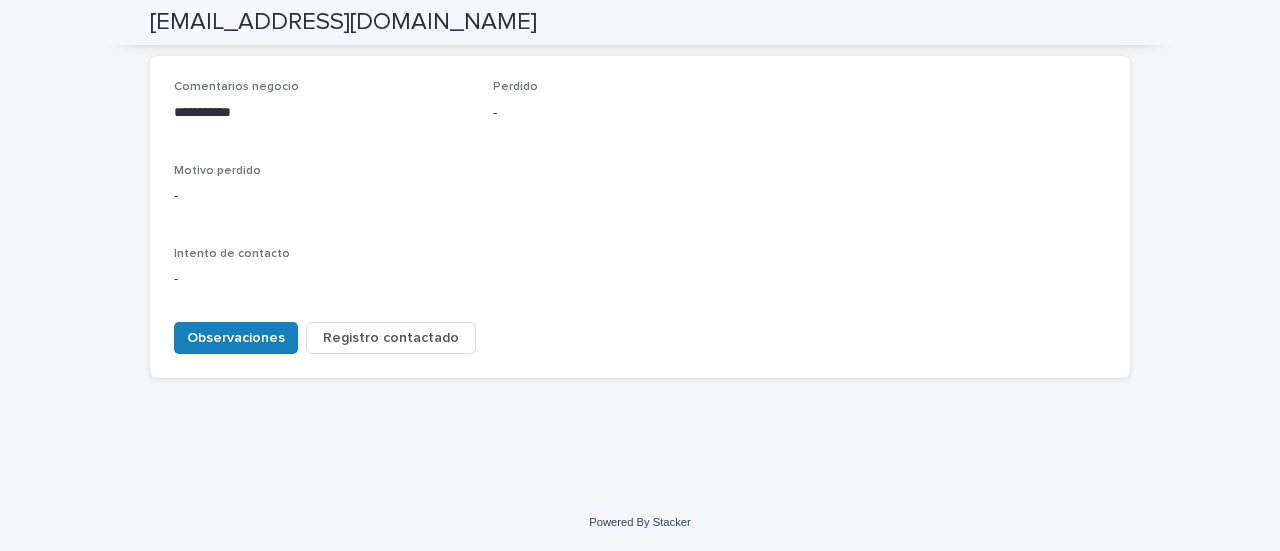 scroll, scrollTop: 950, scrollLeft: 0, axis: vertical 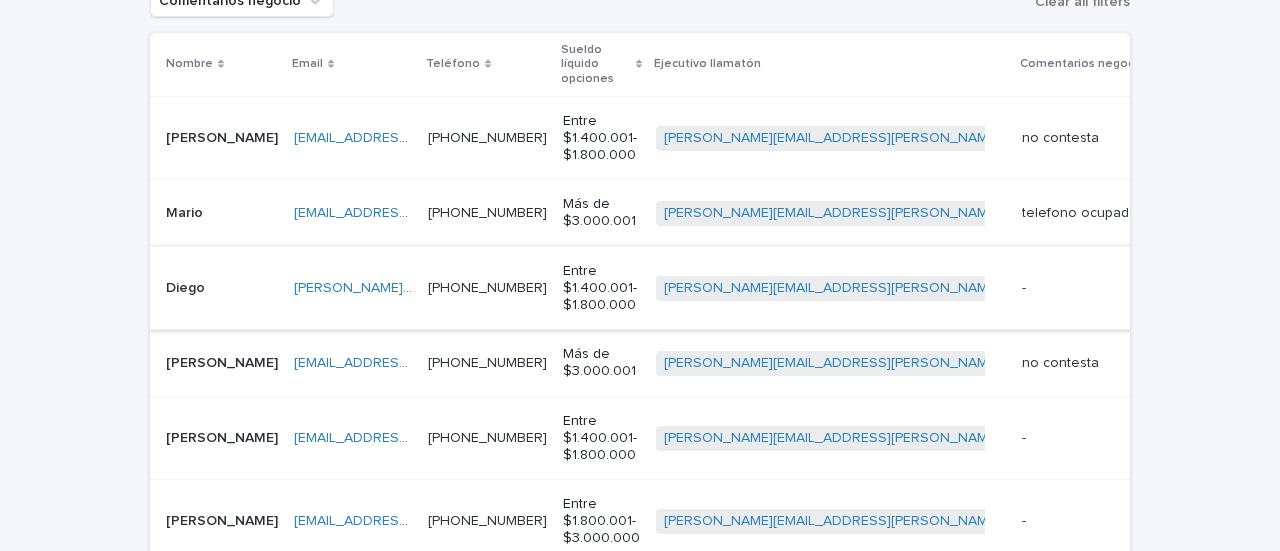click on "[PERSON_NAME][EMAIL_ADDRESS][DOMAIN_NAME]" at bounding box center (461, 288) 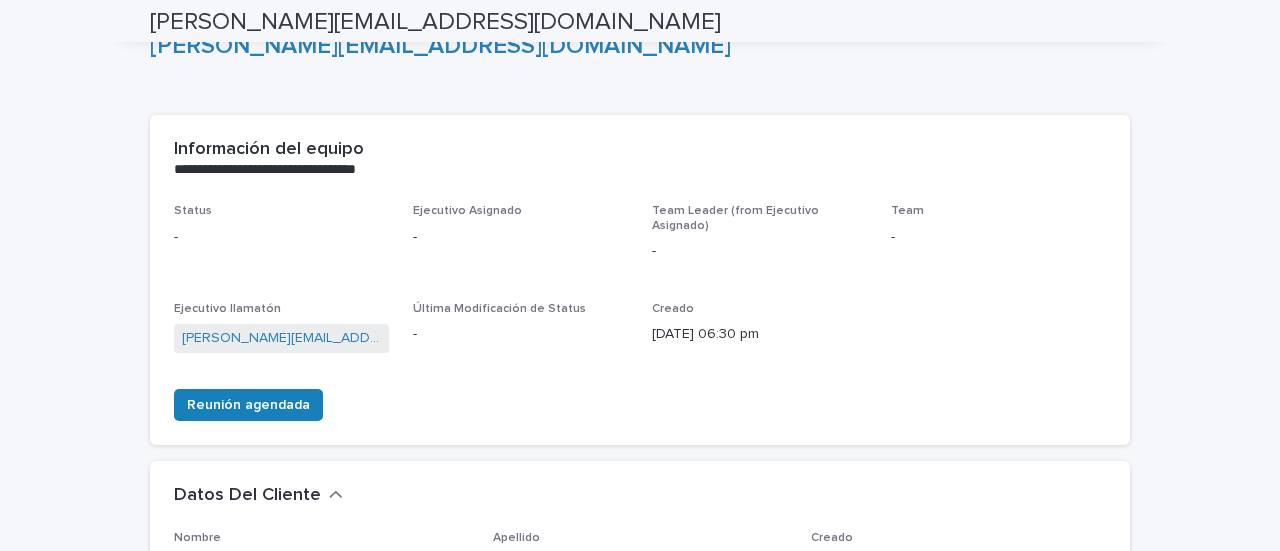scroll, scrollTop: 64, scrollLeft: 0, axis: vertical 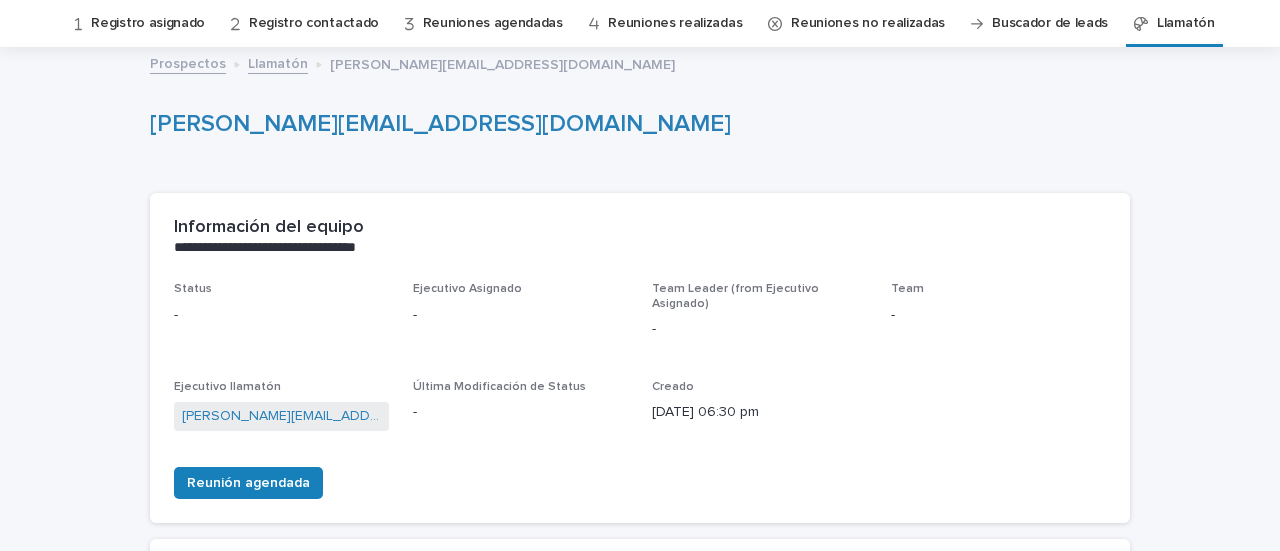 click on "[PERSON_NAME][EMAIL_ADDRESS][DOMAIN_NAME]" at bounding box center (640, 129) 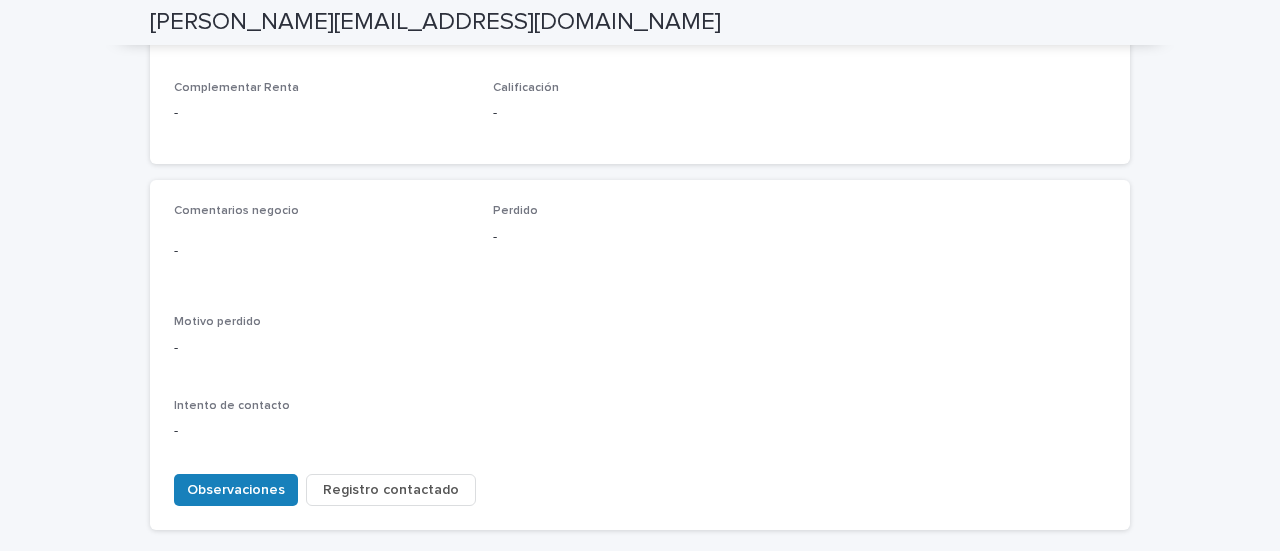 scroll, scrollTop: 864, scrollLeft: 0, axis: vertical 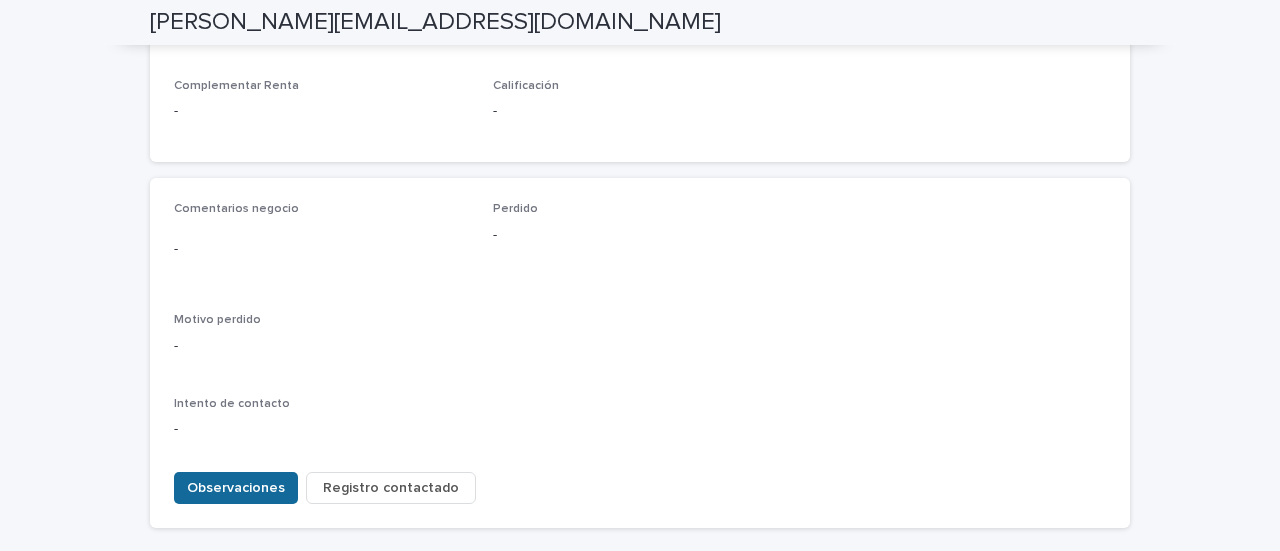 click on "Observaciones" at bounding box center [236, 488] 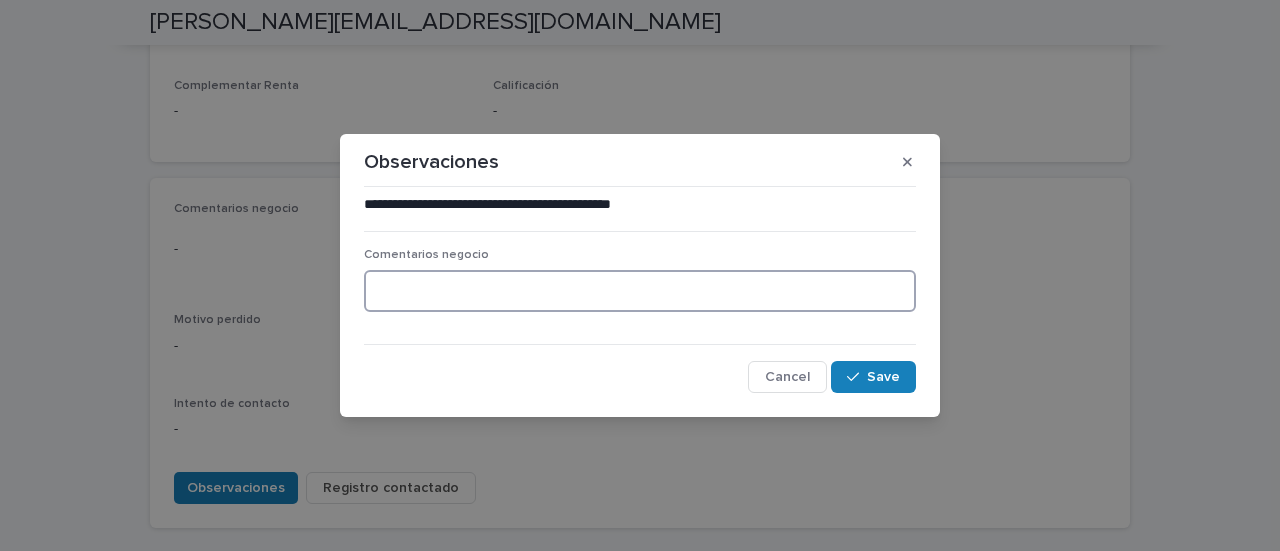 click at bounding box center [640, 291] 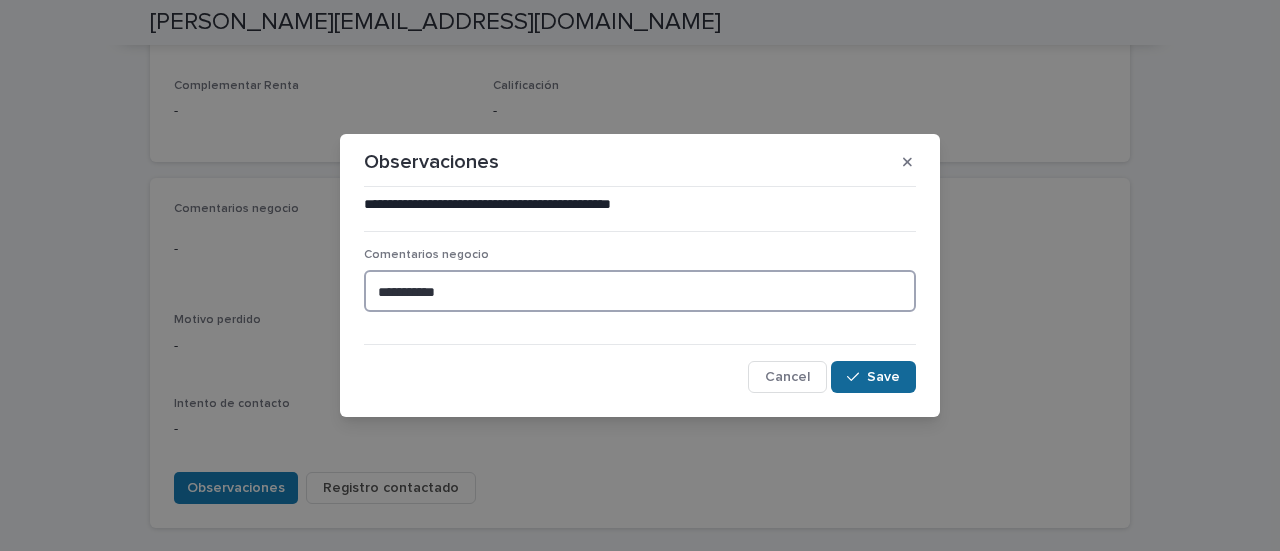 type on "**********" 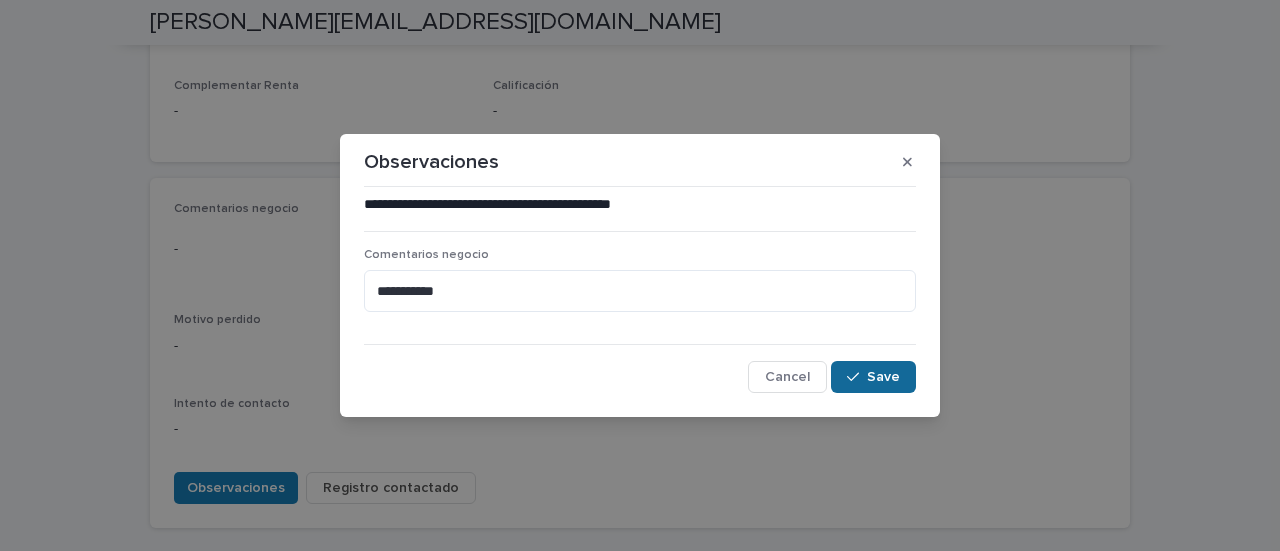 click on "Save" at bounding box center [873, 377] 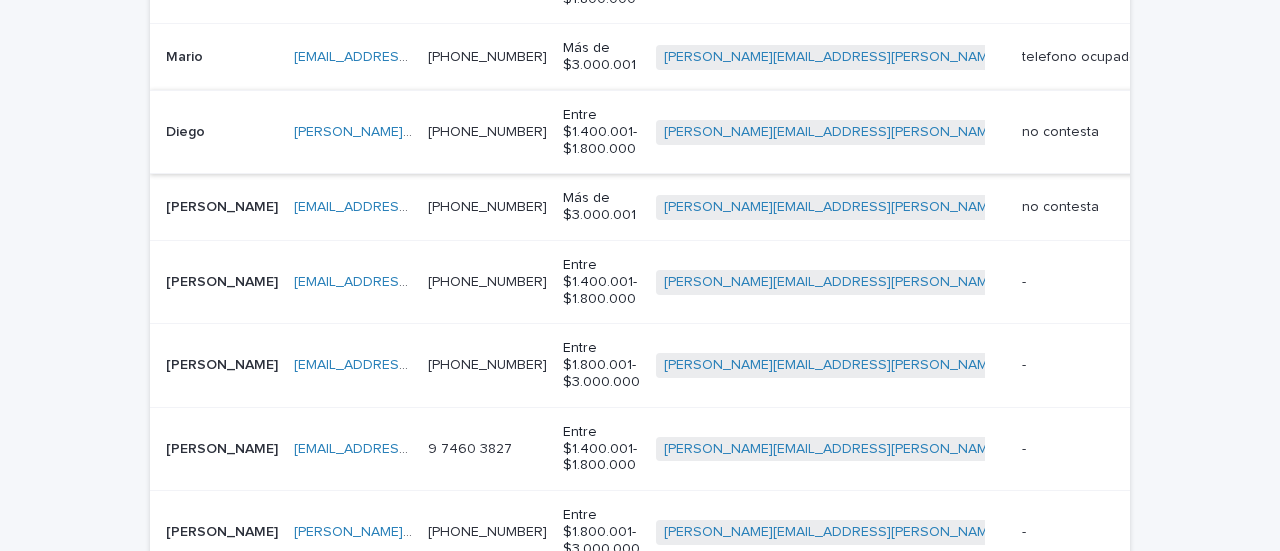 scroll, scrollTop: 664, scrollLeft: 0, axis: vertical 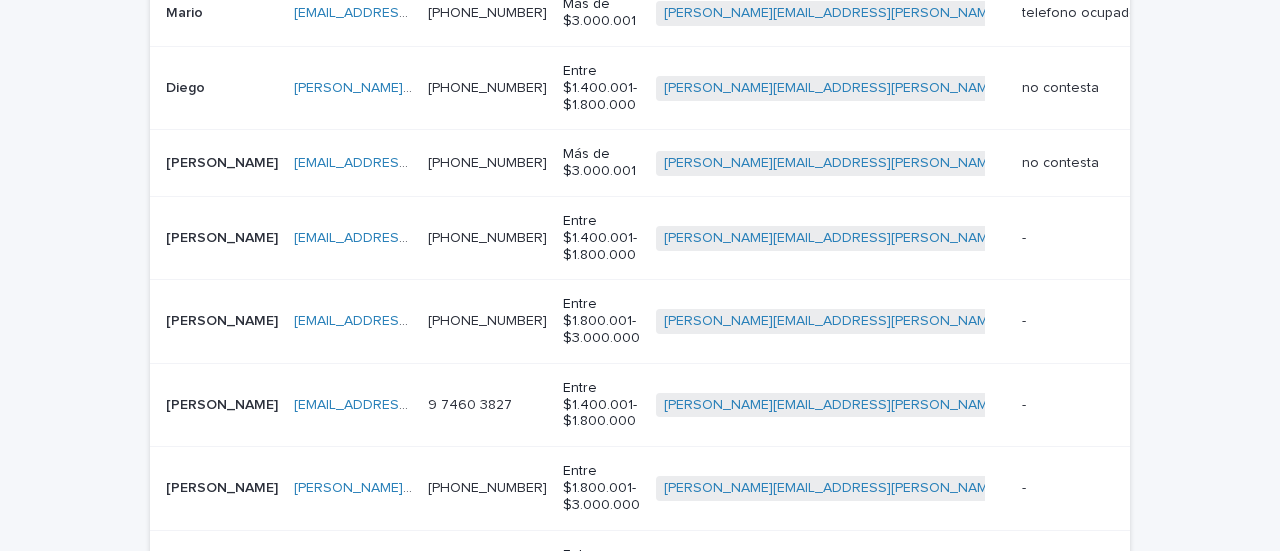 click on "[PERSON_NAME]" at bounding box center (224, 236) 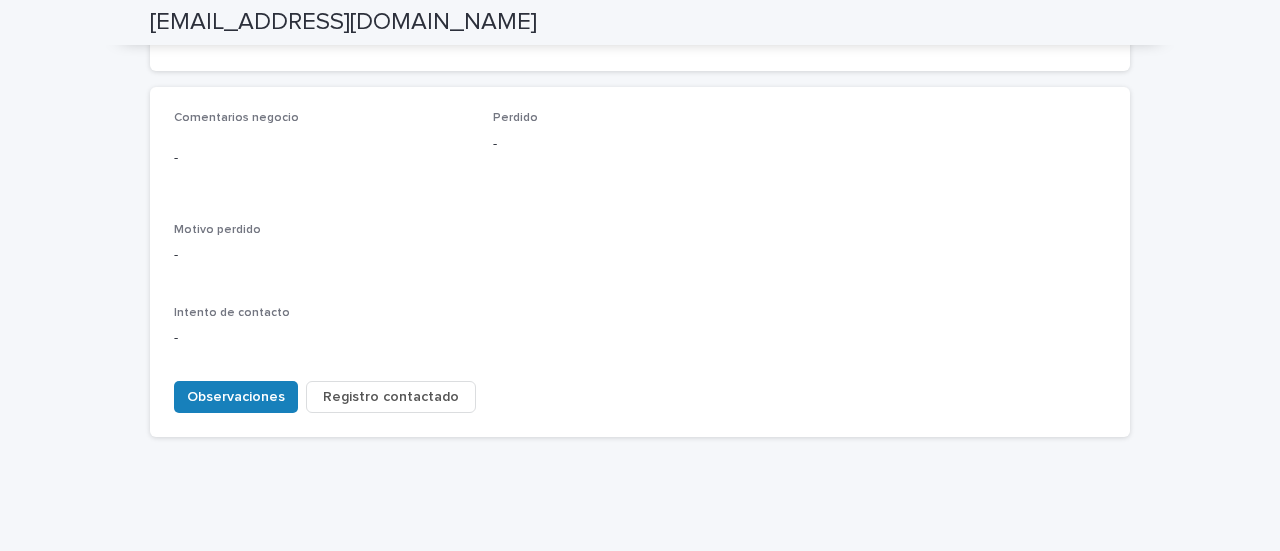 scroll, scrollTop: 978, scrollLeft: 0, axis: vertical 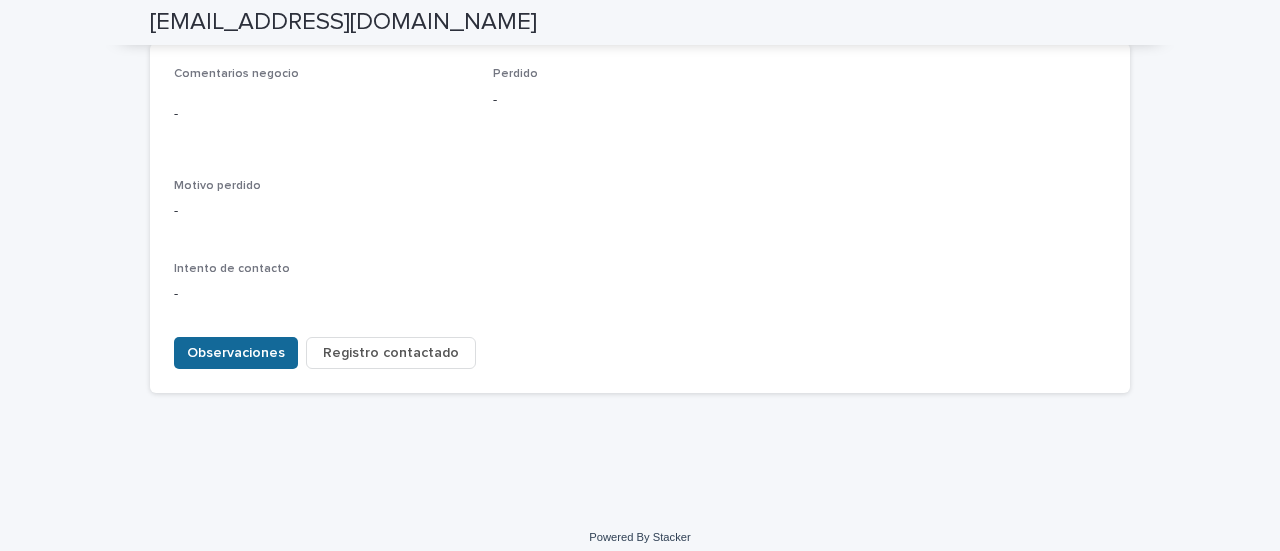click on "Observaciones" at bounding box center (236, 353) 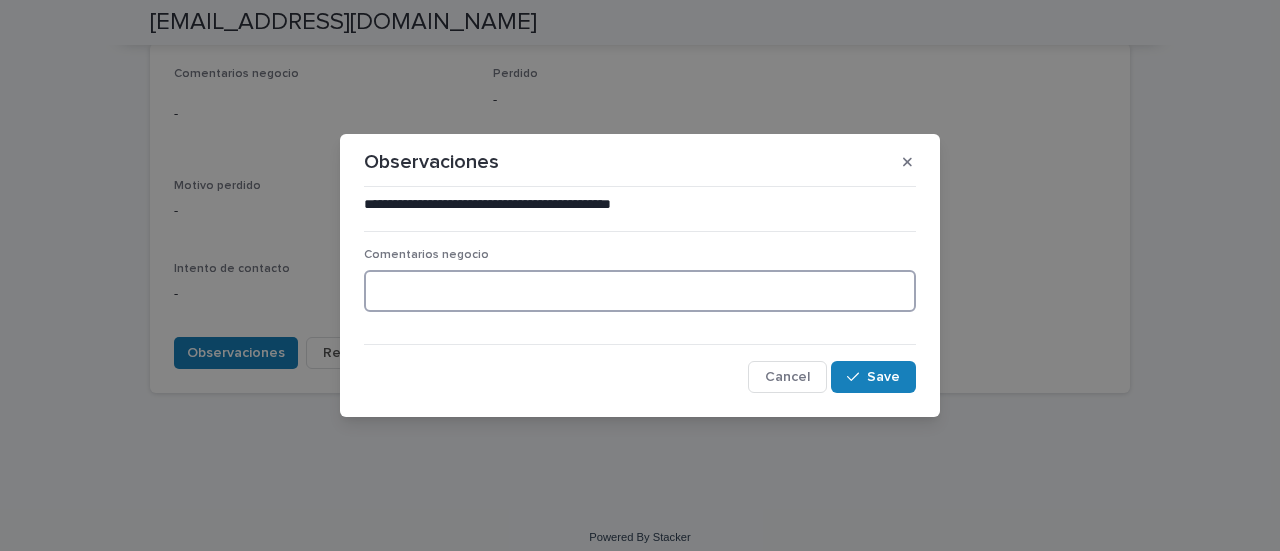 click at bounding box center (640, 291) 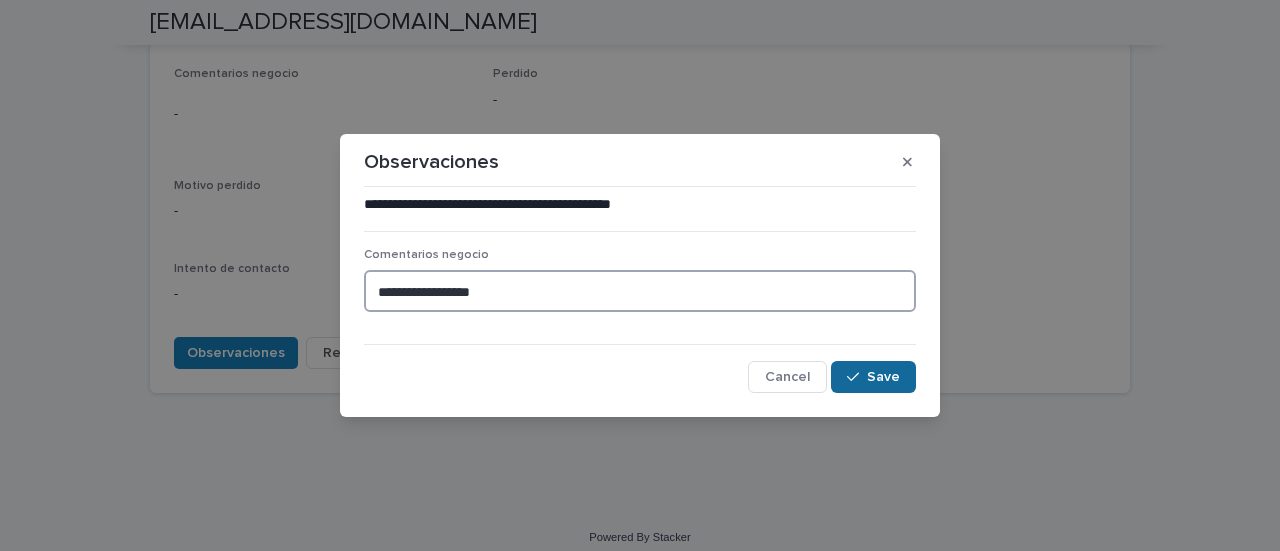 type on "**********" 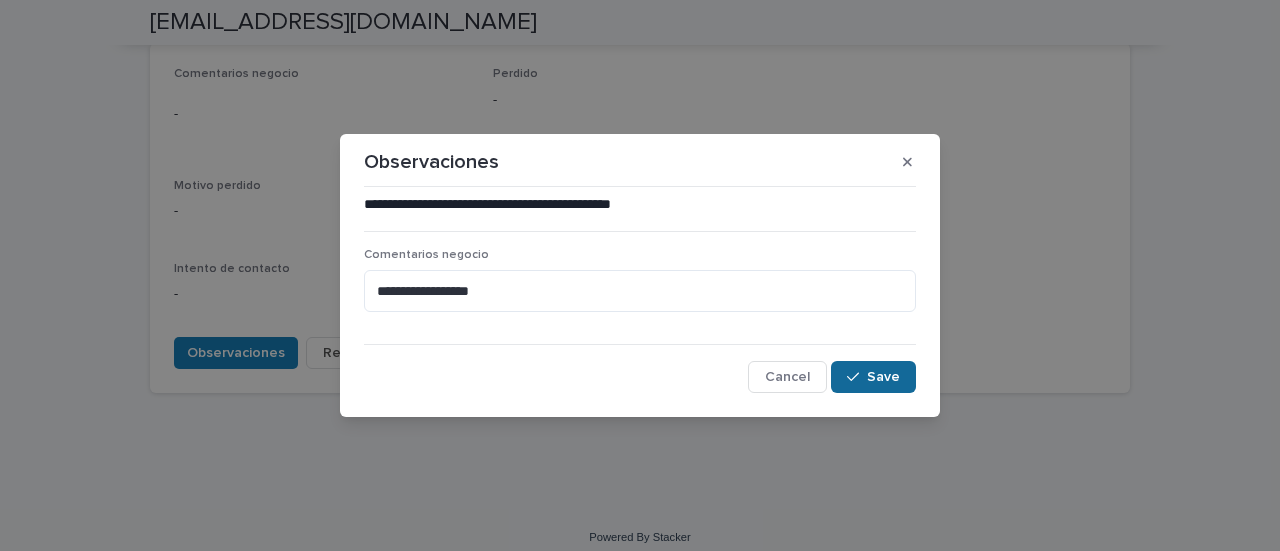 click on "Save" at bounding box center [883, 377] 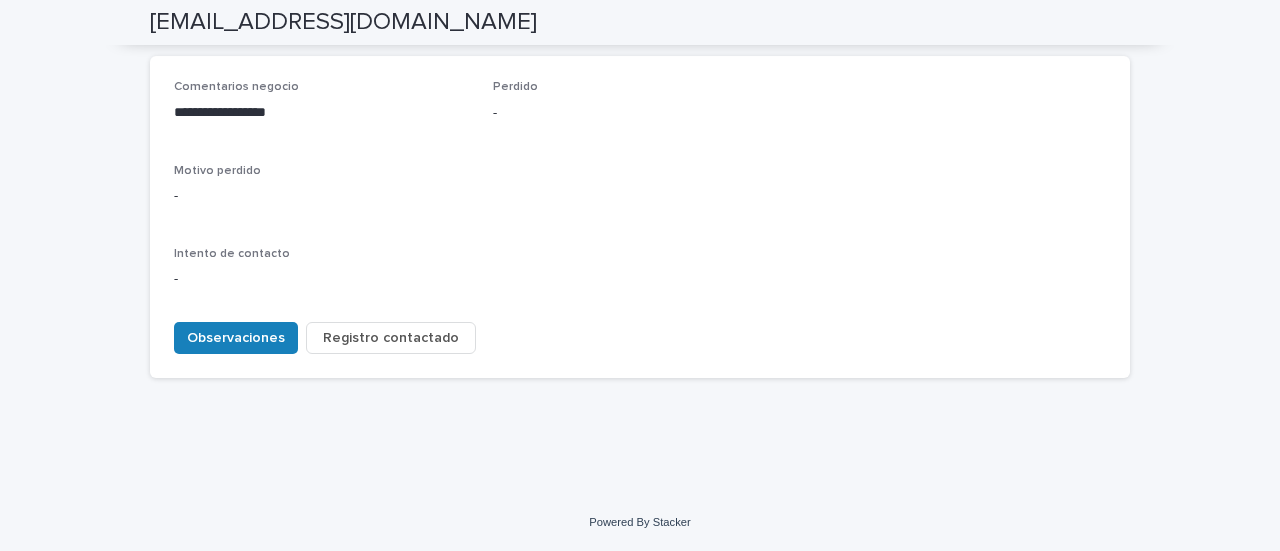 scroll, scrollTop: 950, scrollLeft: 0, axis: vertical 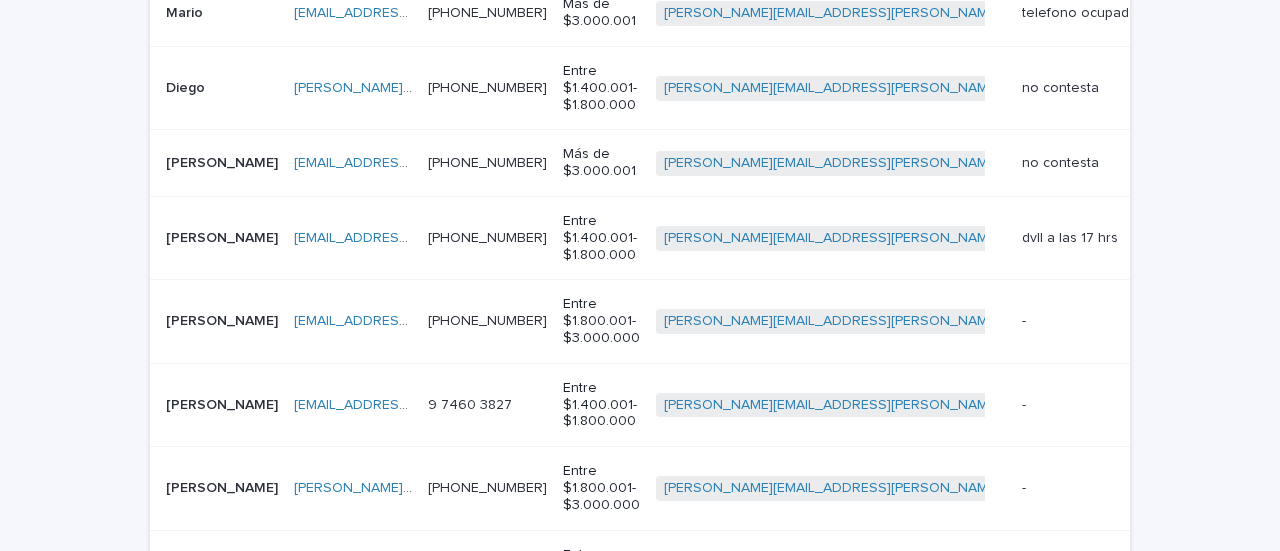click on "[PERSON_NAME]" at bounding box center (224, 319) 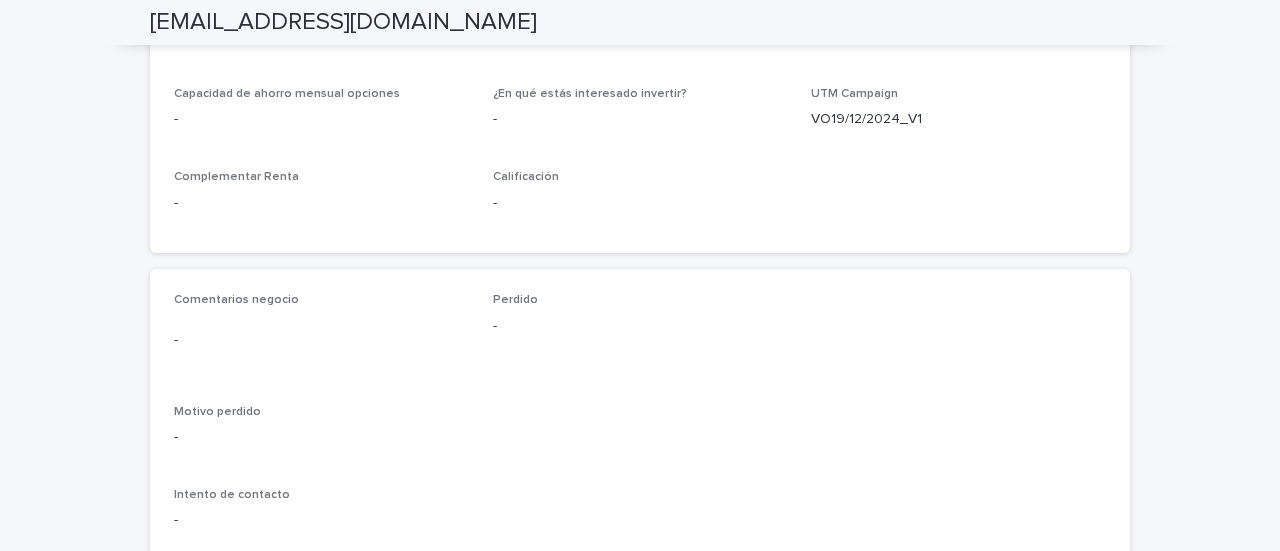 scroll, scrollTop: 978, scrollLeft: 0, axis: vertical 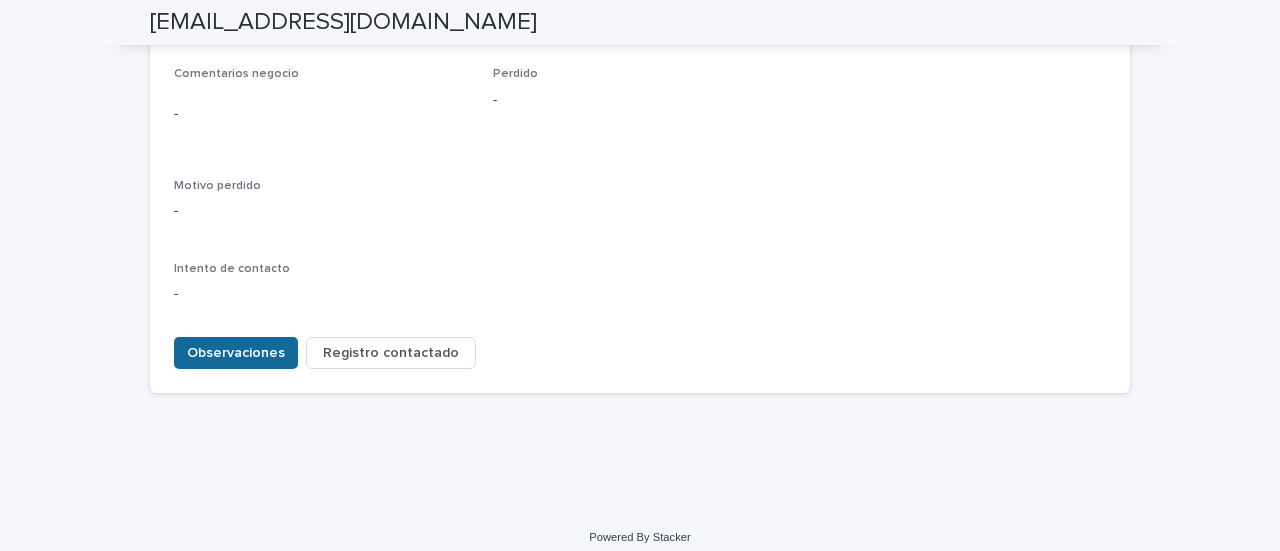 click on "Observaciones" at bounding box center [236, 353] 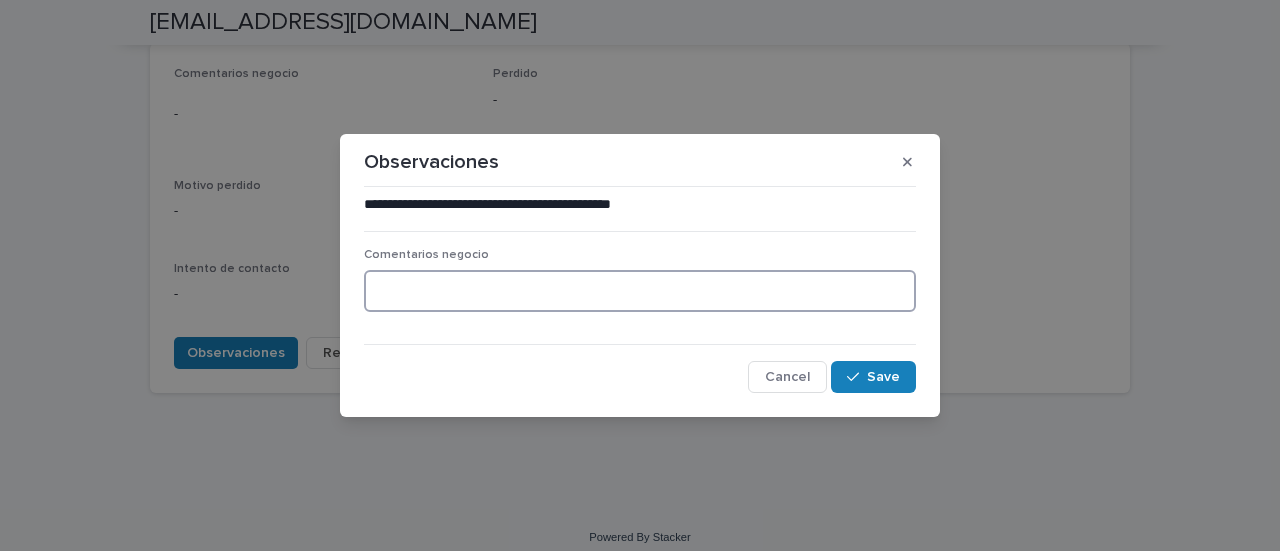 click at bounding box center [640, 291] 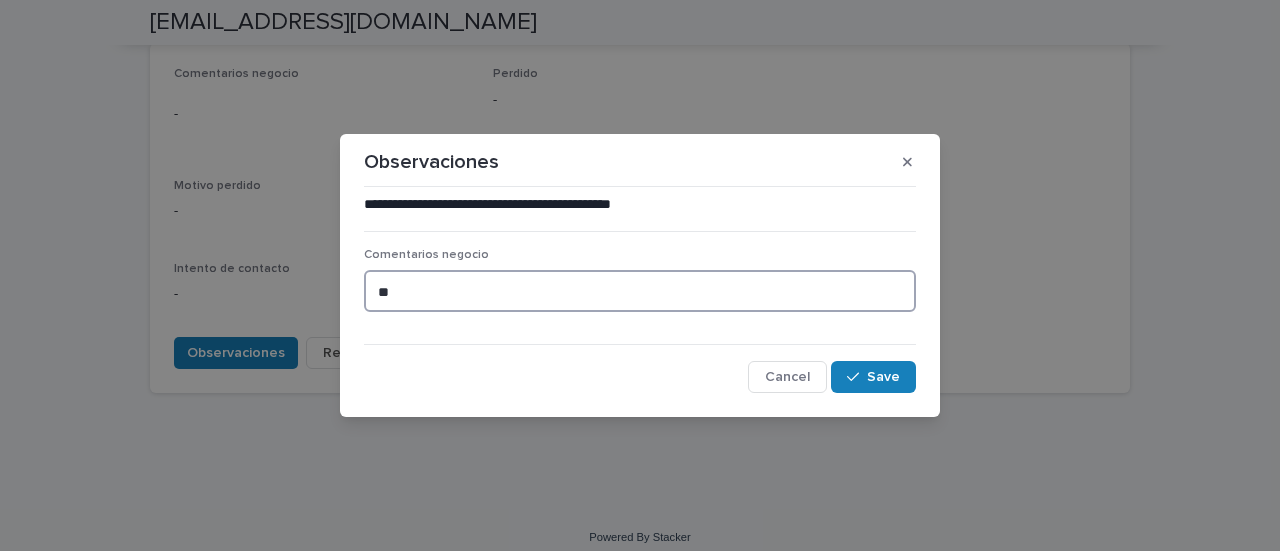 type on "*" 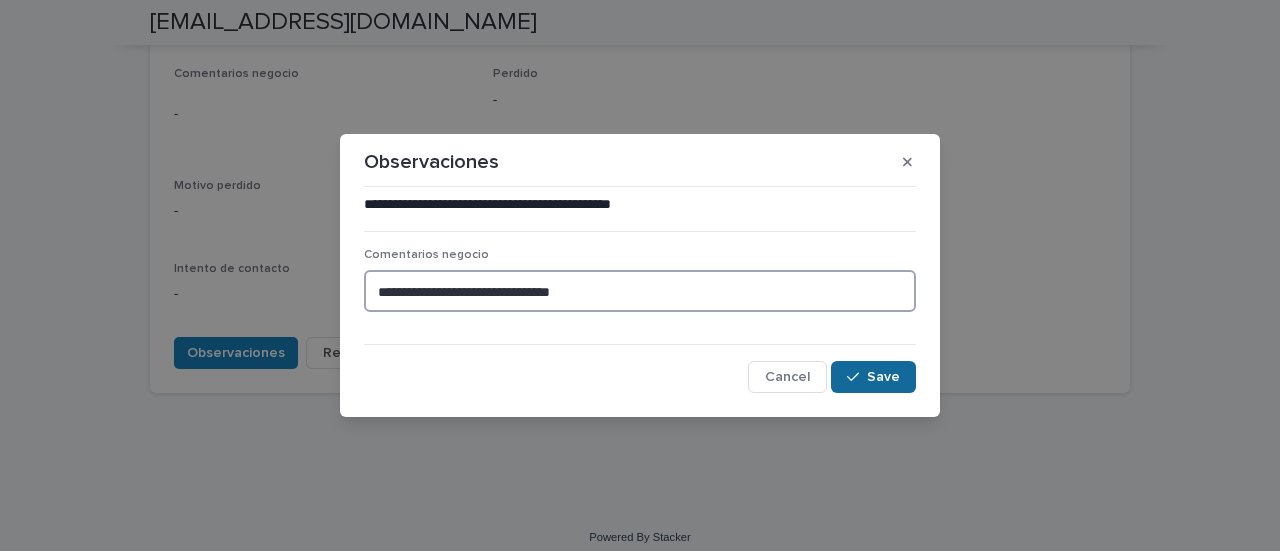 type on "**********" 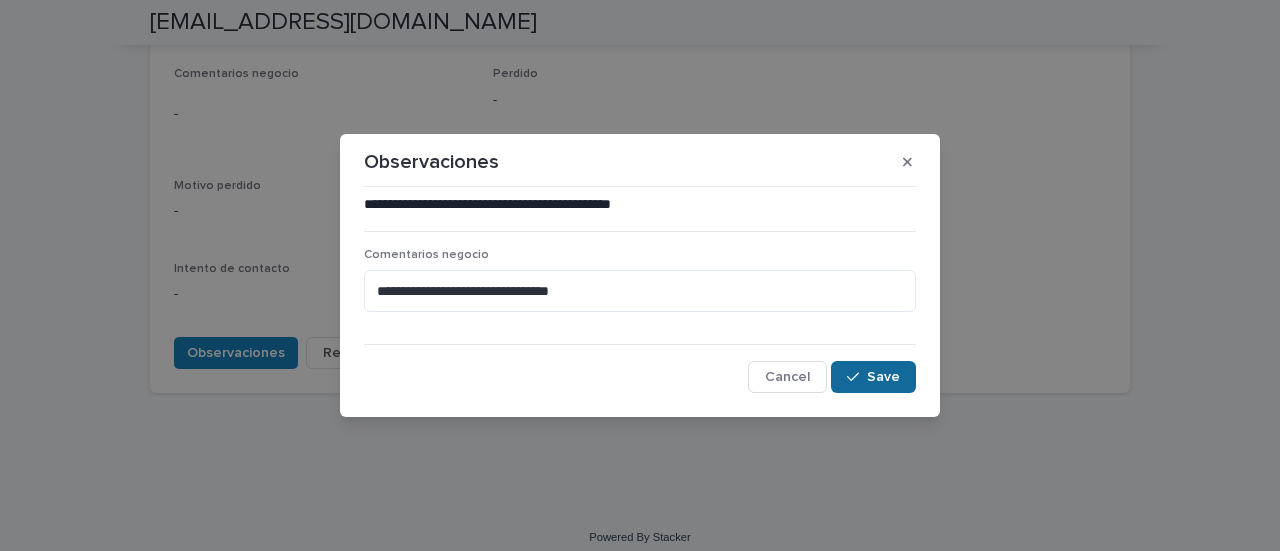 click on "Save" at bounding box center (873, 377) 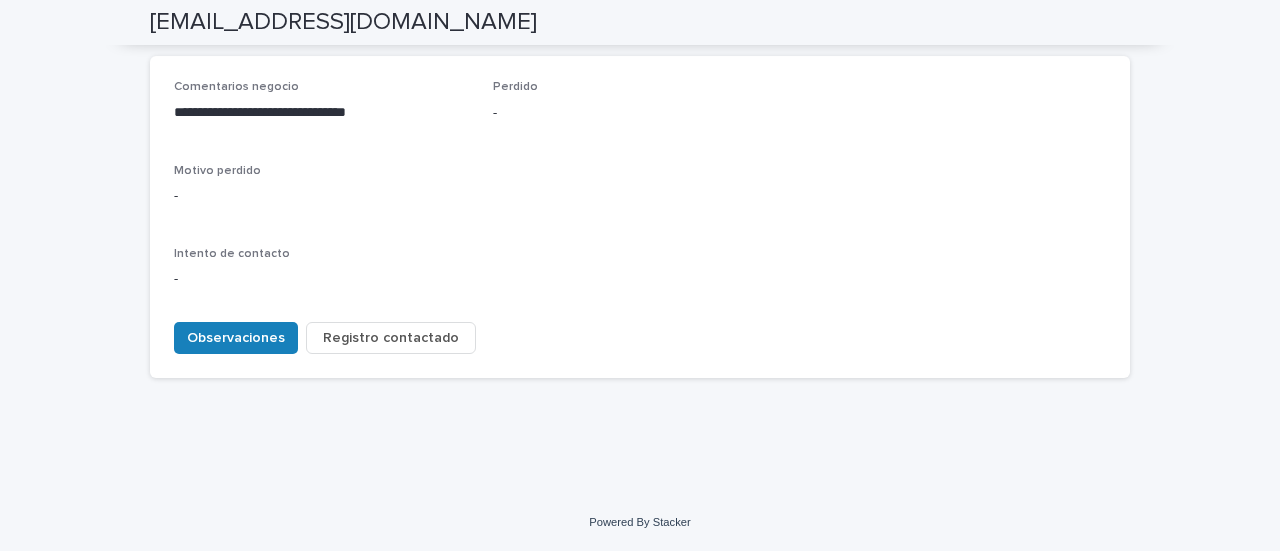 scroll, scrollTop: 950, scrollLeft: 0, axis: vertical 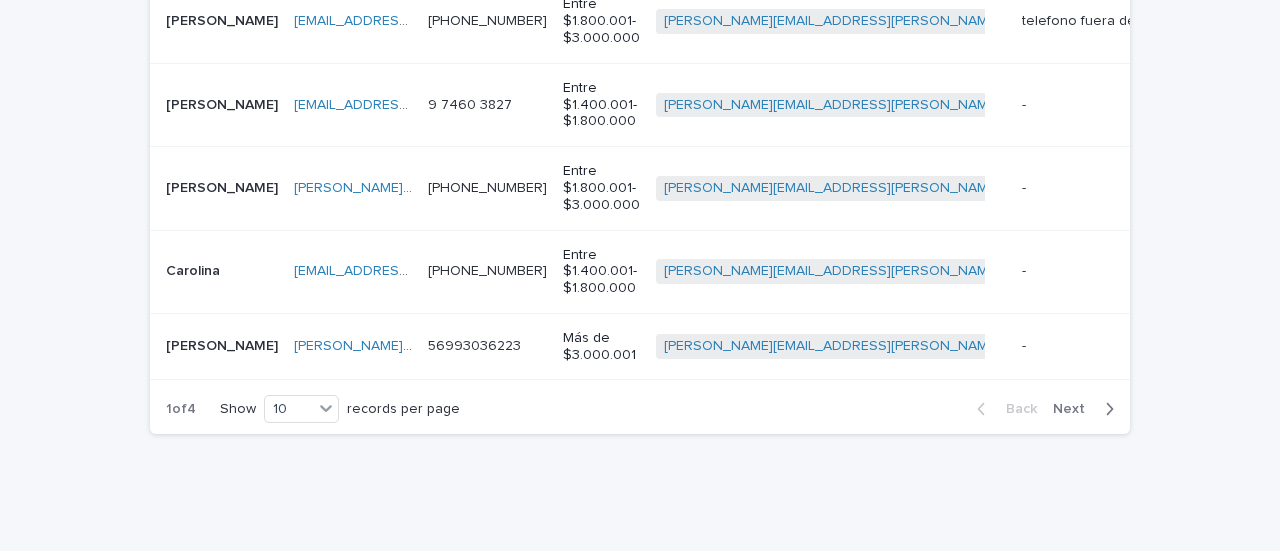 click on "[PERSON_NAME] [PERSON_NAME]" at bounding box center [222, 105] 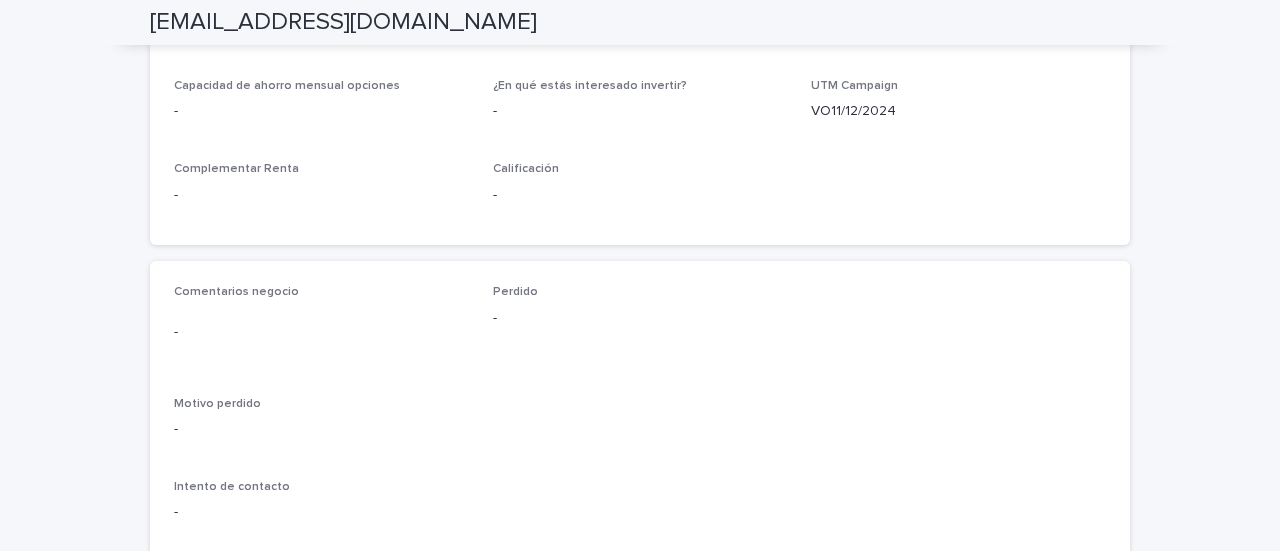 scroll, scrollTop: 978, scrollLeft: 0, axis: vertical 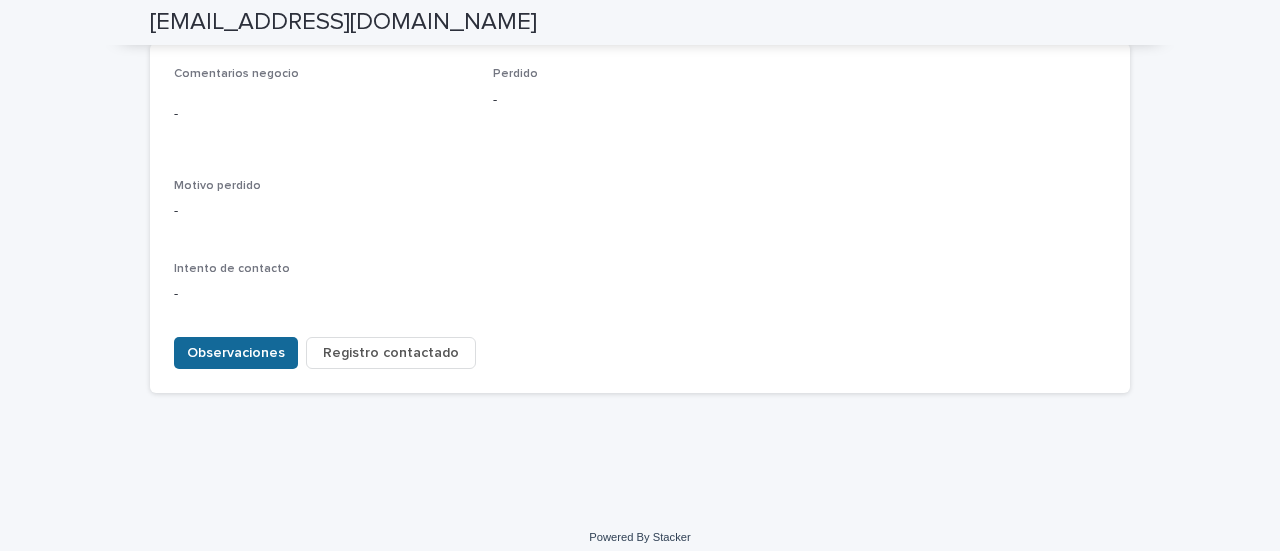 click on "Observaciones" at bounding box center [236, 353] 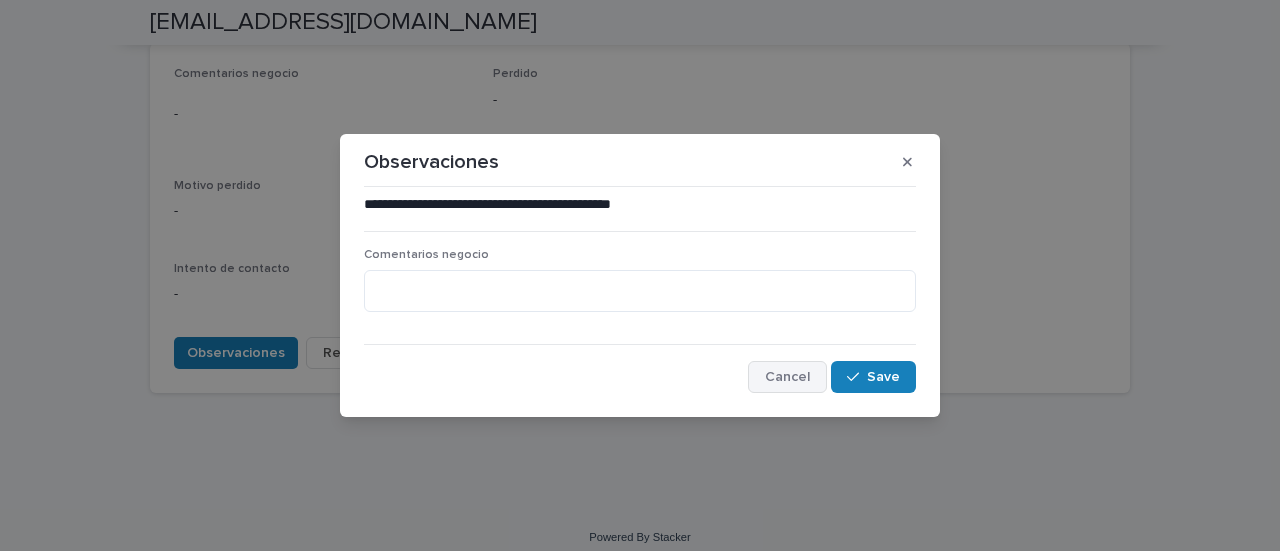 click on "Cancel" at bounding box center (787, 377) 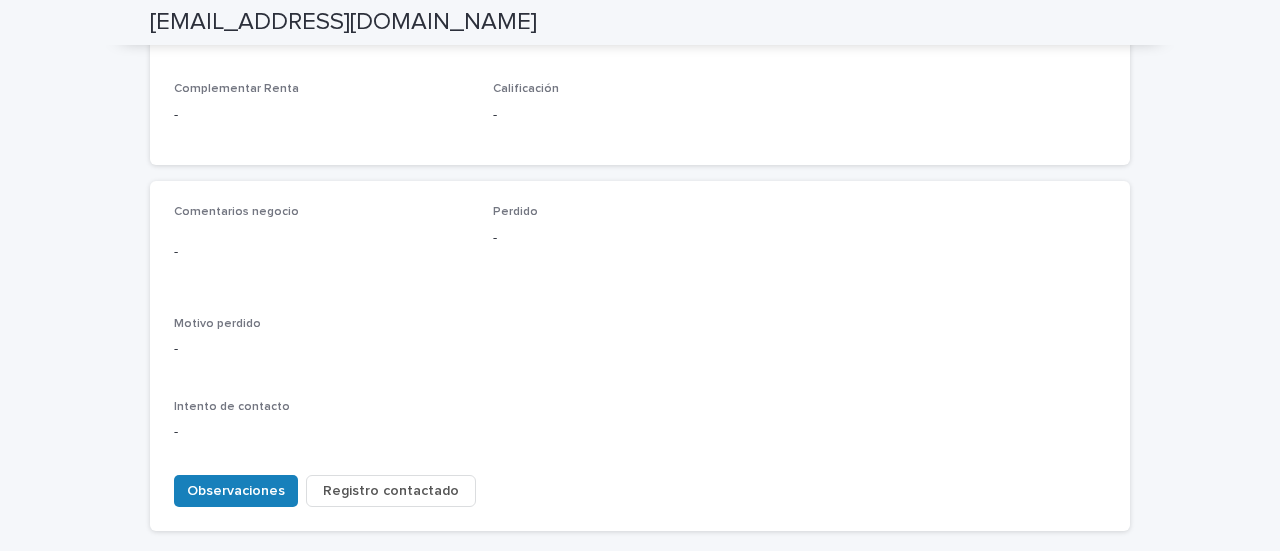 scroll, scrollTop: 878, scrollLeft: 0, axis: vertical 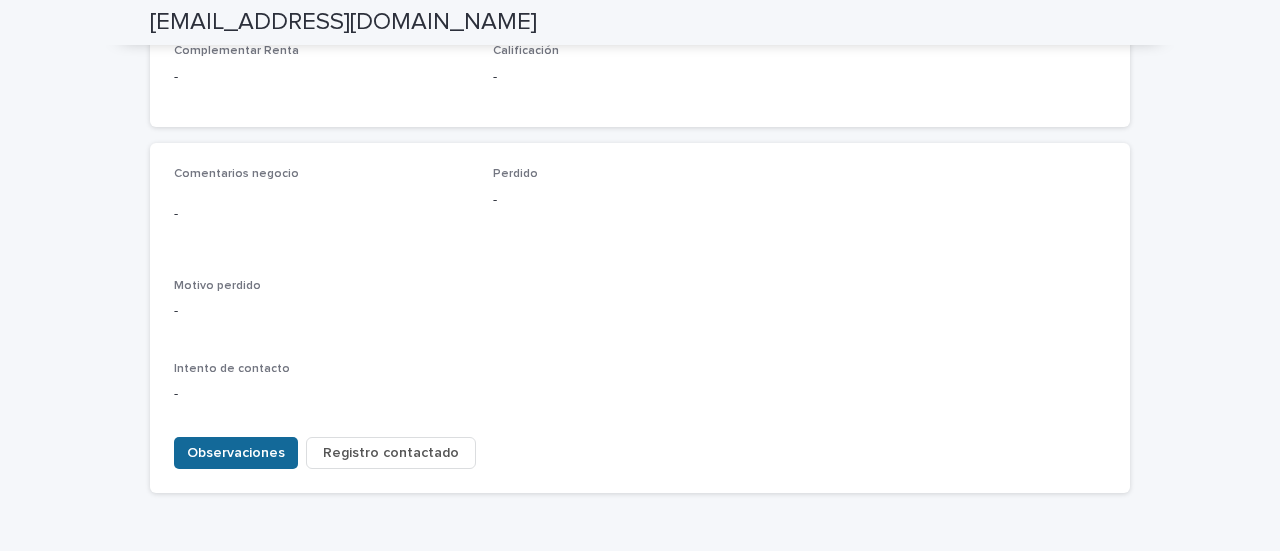 click on "Observaciones" at bounding box center (236, 453) 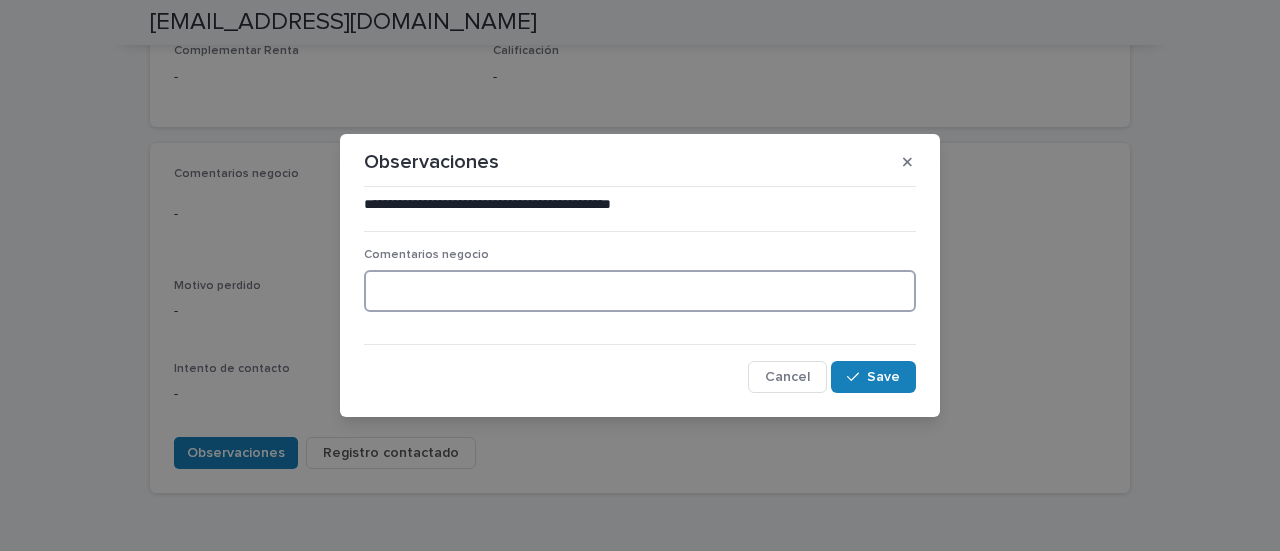 click at bounding box center [640, 291] 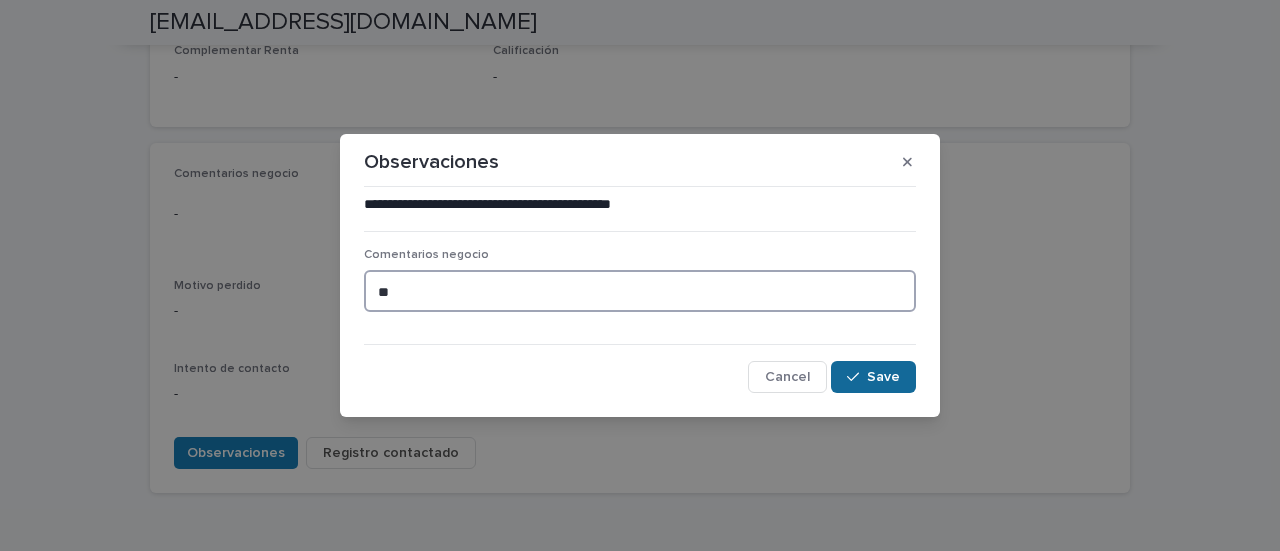 type on "**" 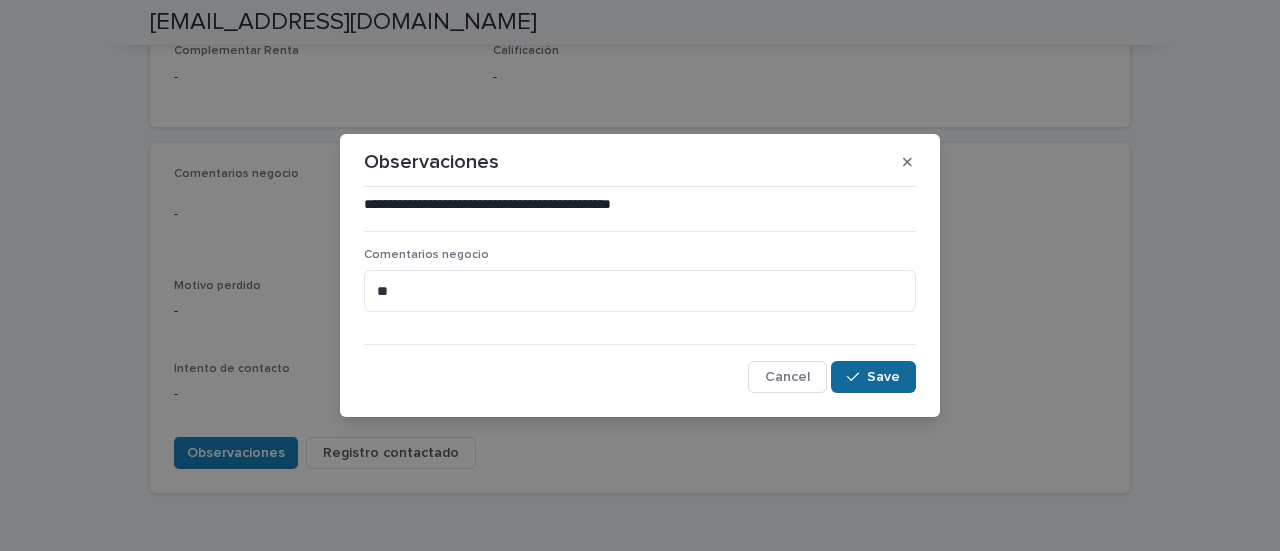click at bounding box center (857, 377) 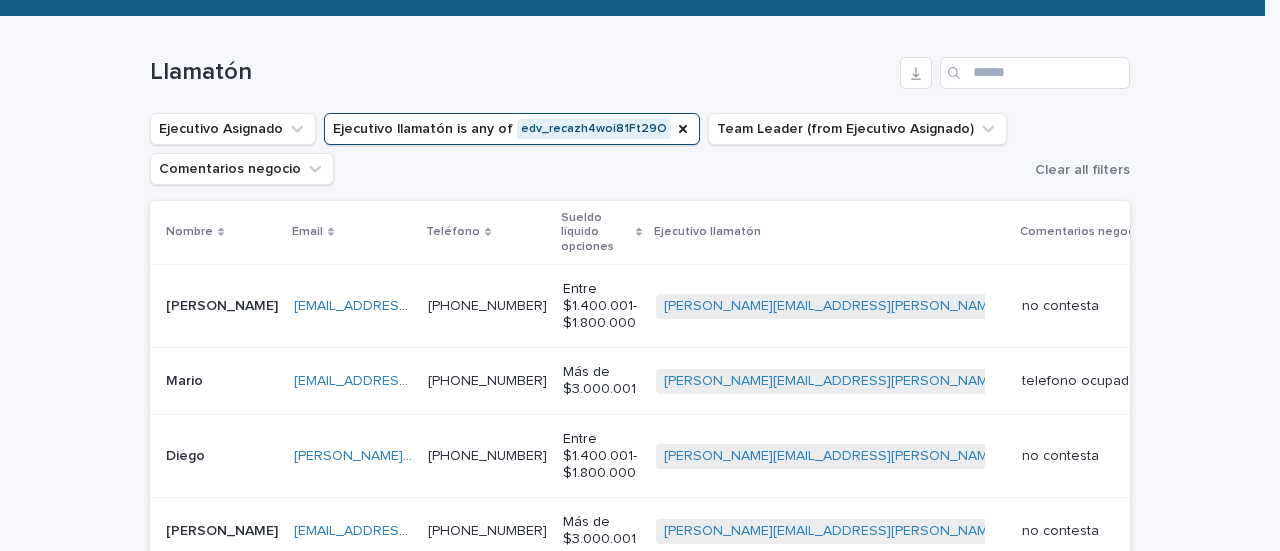 scroll, scrollTop: 464, scrollLeft: 0, axis: vertical 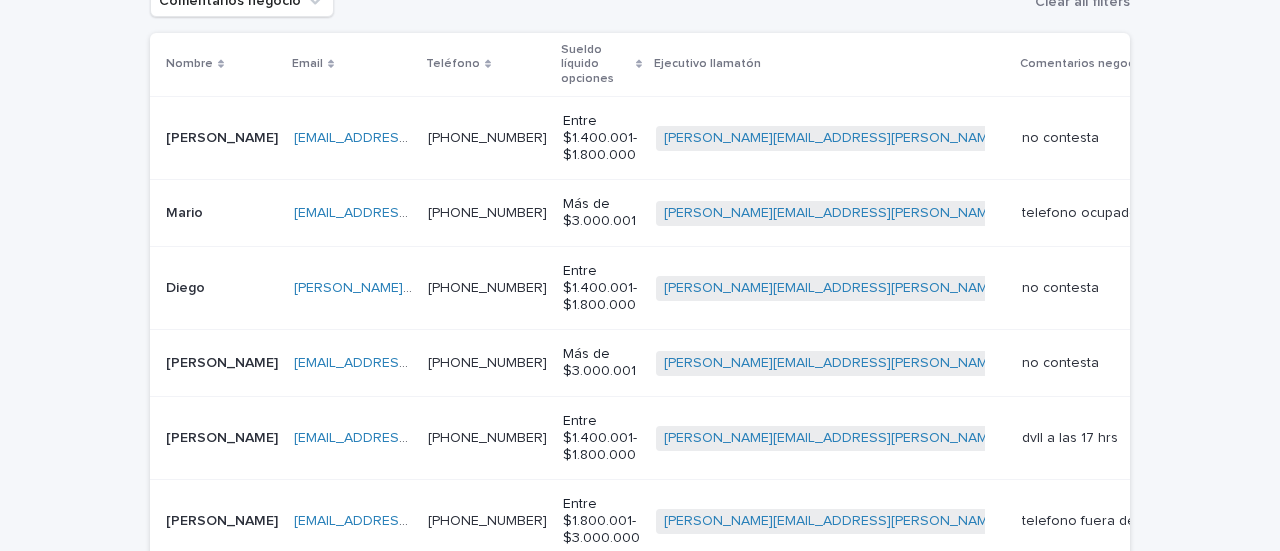 click on "Diego" at bounding box center [187, 286] 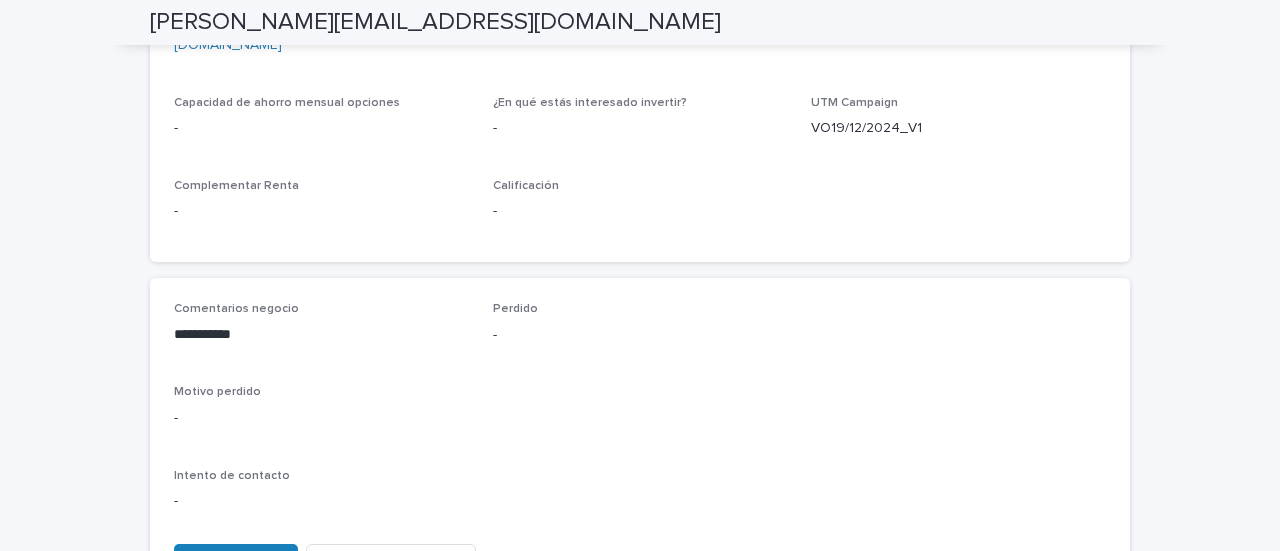 scroll, scrollTop: 950, scrollLeft: 0, axis: vertical 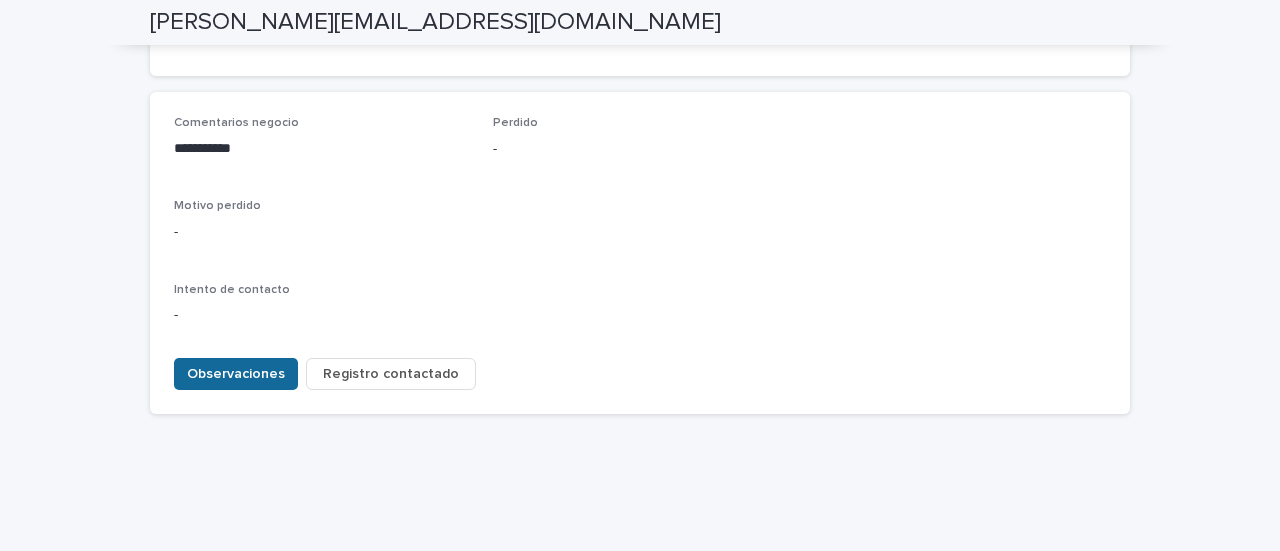 click on "Observaciones" at bounding box center [236, 374] 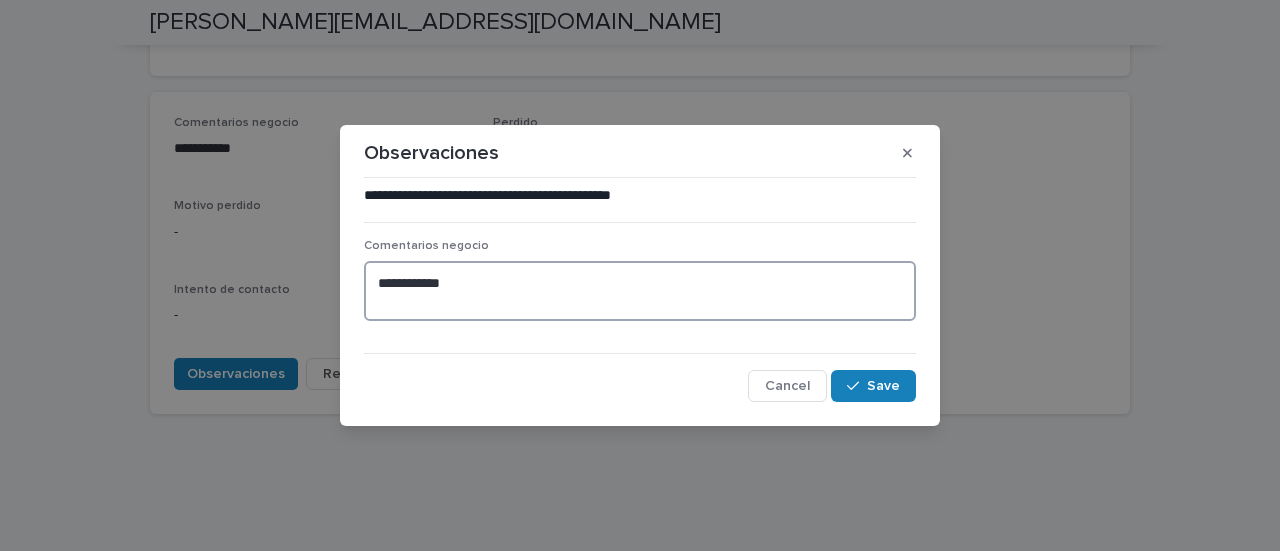 click on "**********" at bounding box center [640, 290] 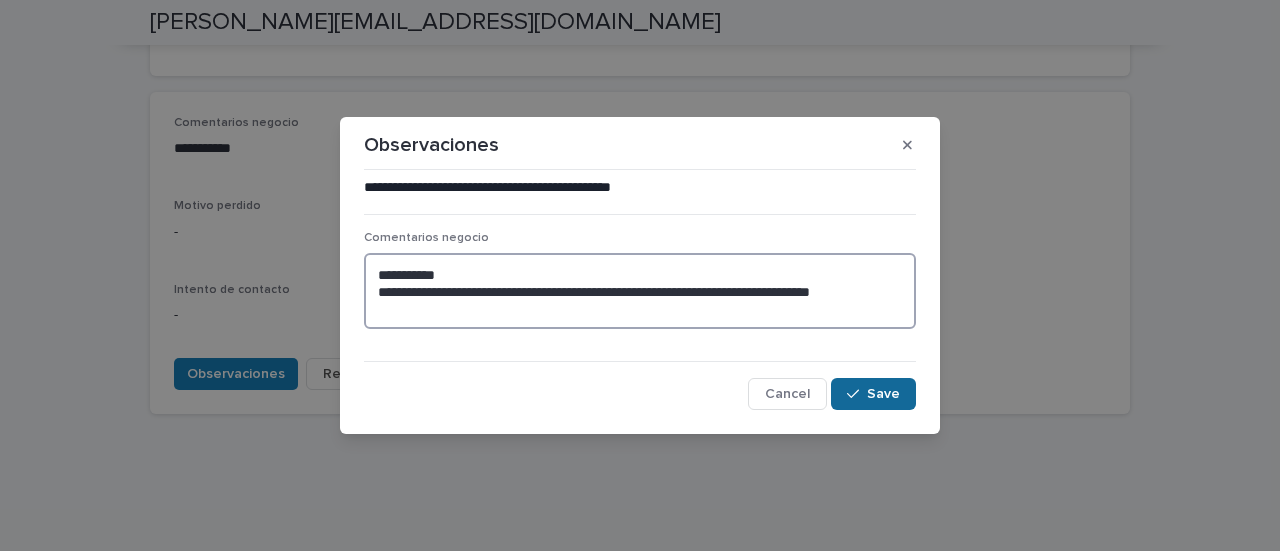 type on "**********" 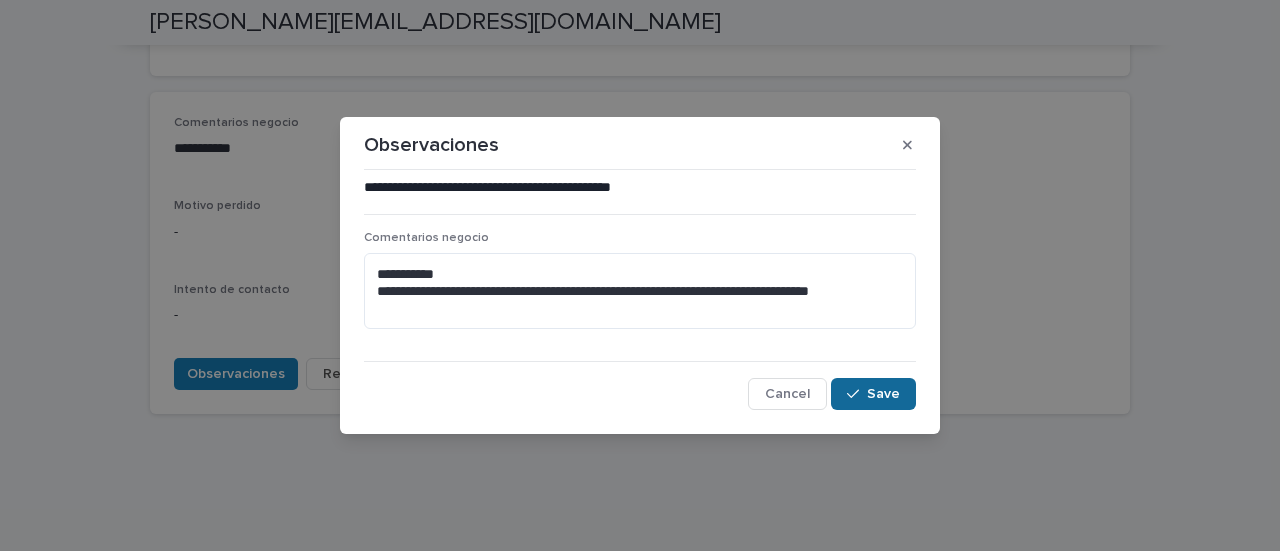click on "Save" at bounding box center [883, 394] 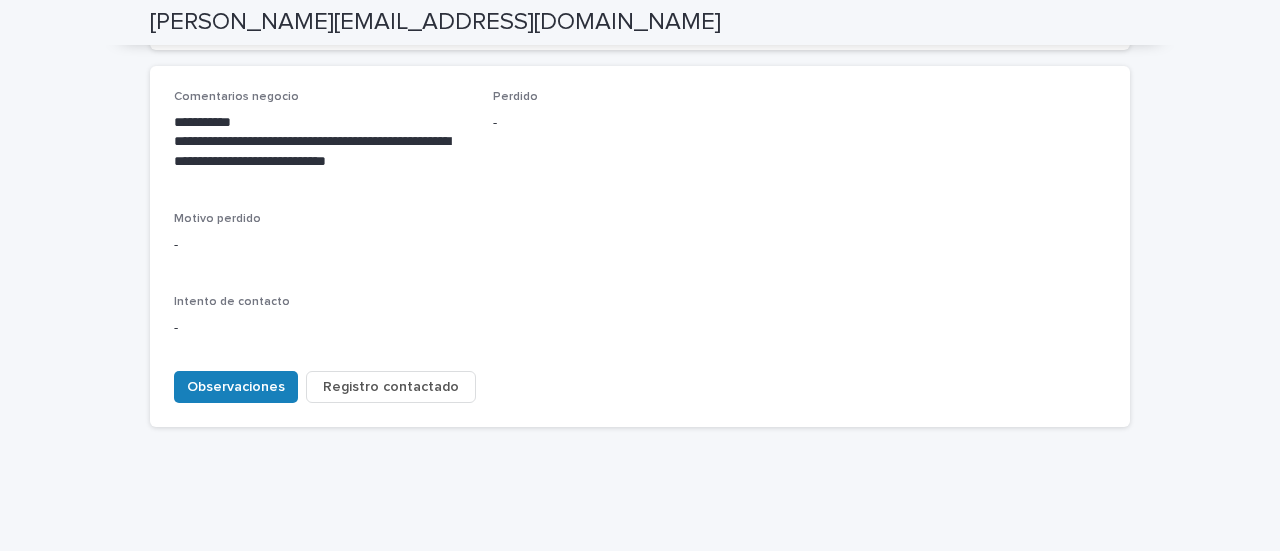 scroll, scrollTop: 988, scrollLeft: 0, axis: vertical 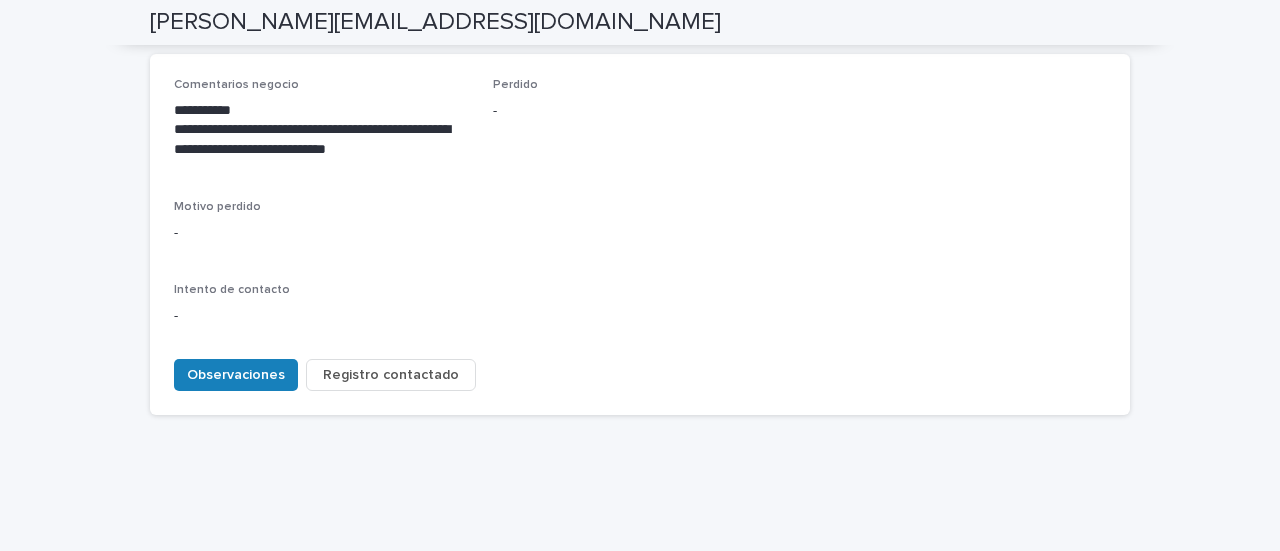 click on "Registro contactado" at bounding box center [391, 375] 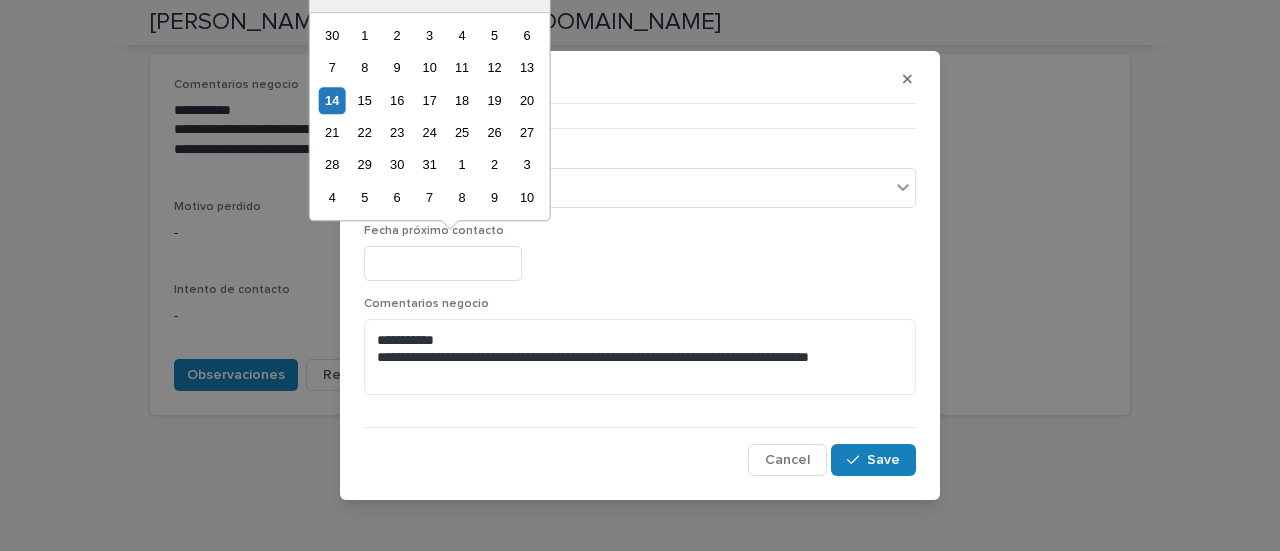 click at bounding box center (443, 263) 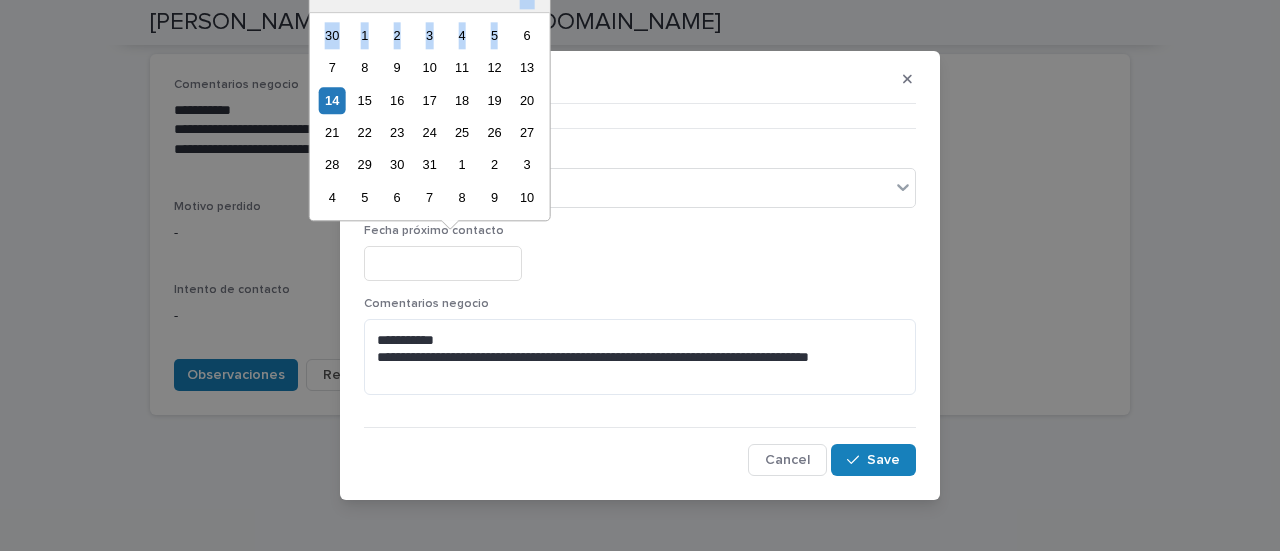 drag, startPoint x: 517, startPoint y: 9, endPoint x: 569, endPoint y: 9, distance: 52 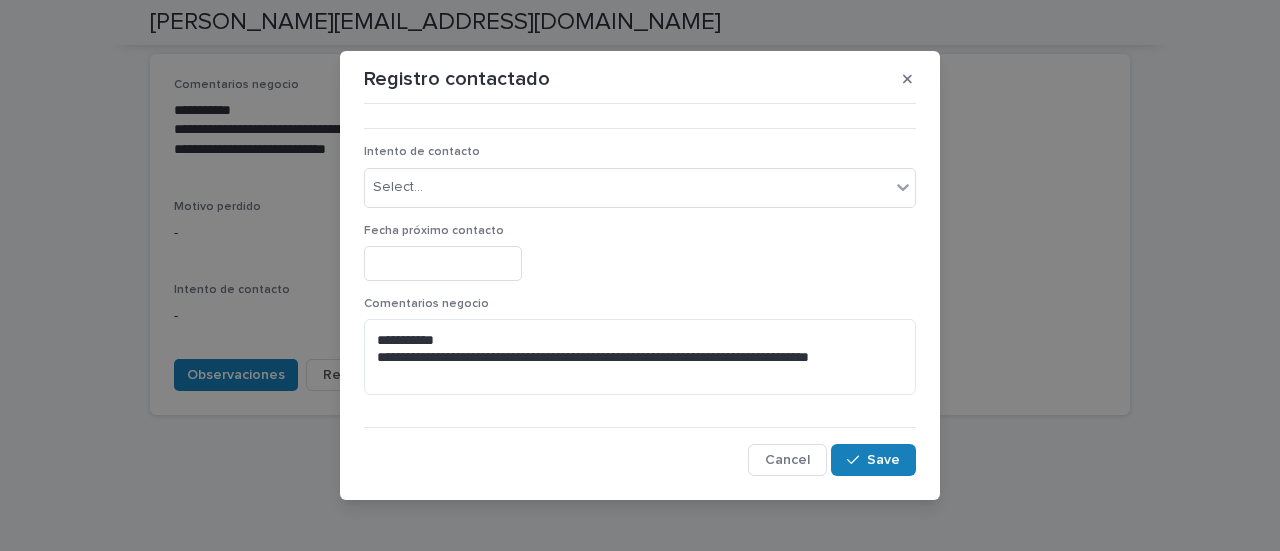 click on "**********" at bounding box center (640, 275) 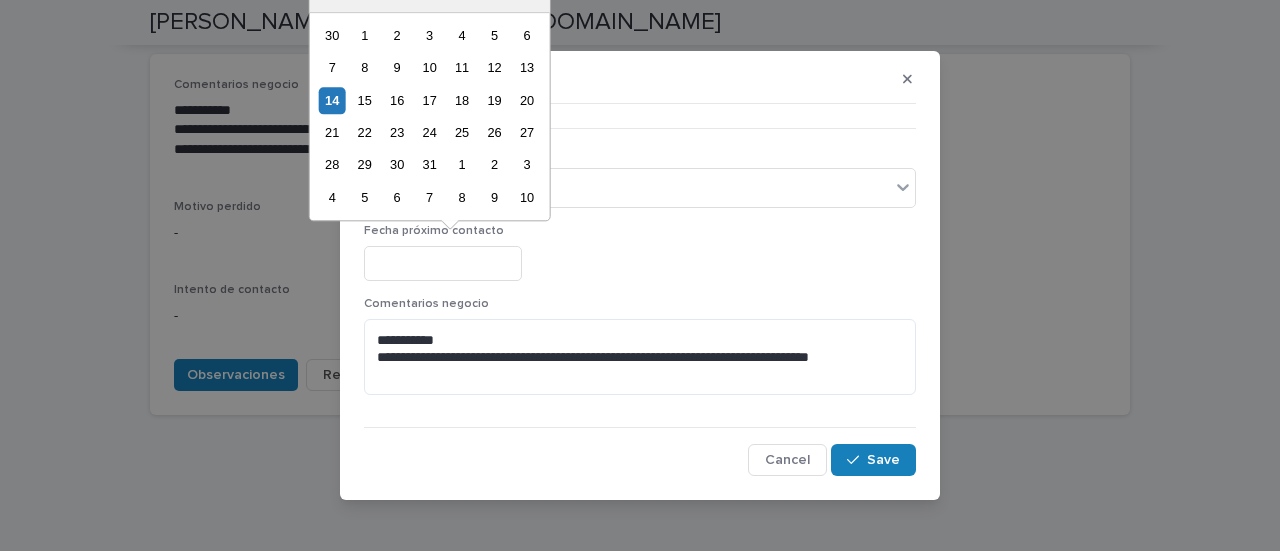 click at bounding box center [443, 263] 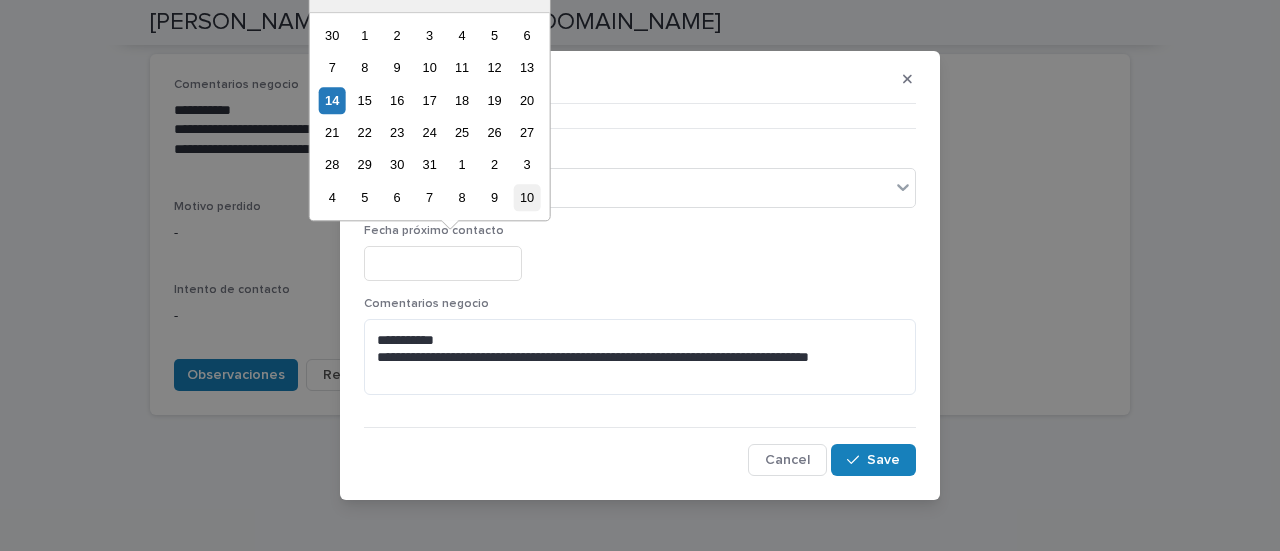 click on "10" at bounding box center [526, 197] 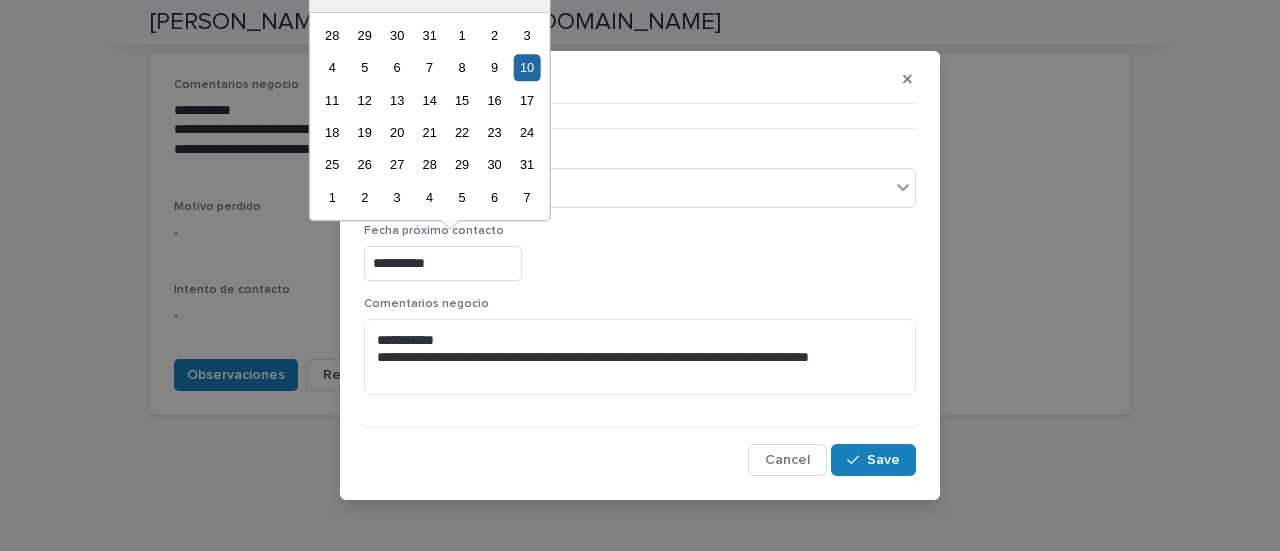 click on "**********" at bounding box center [443, 263] 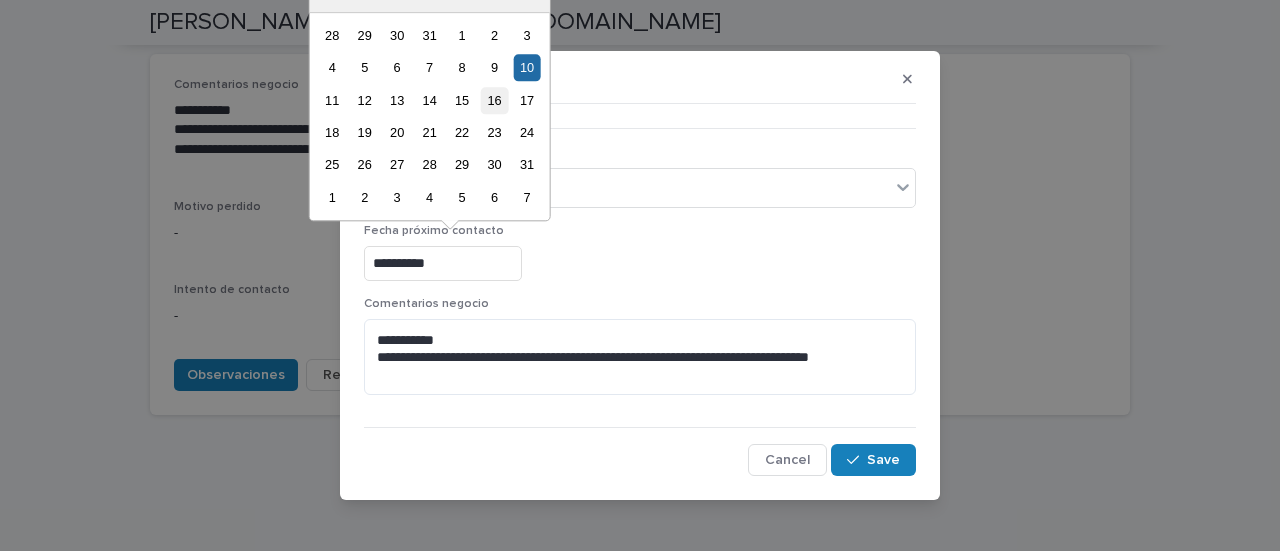 click on "16" at bounding box center (494, 100) 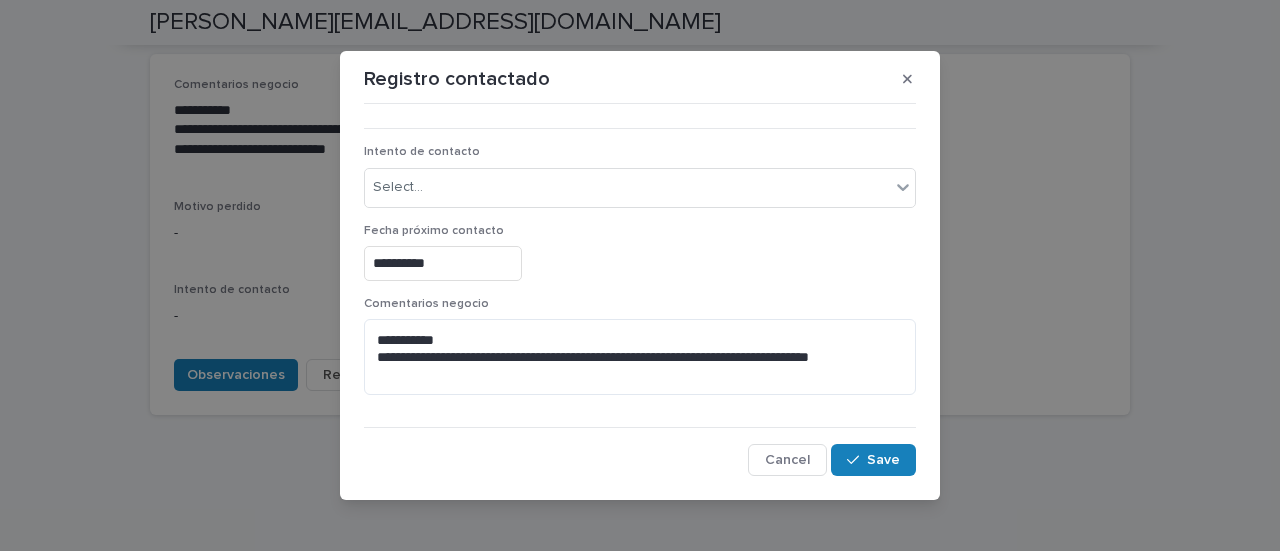 type on "**********" 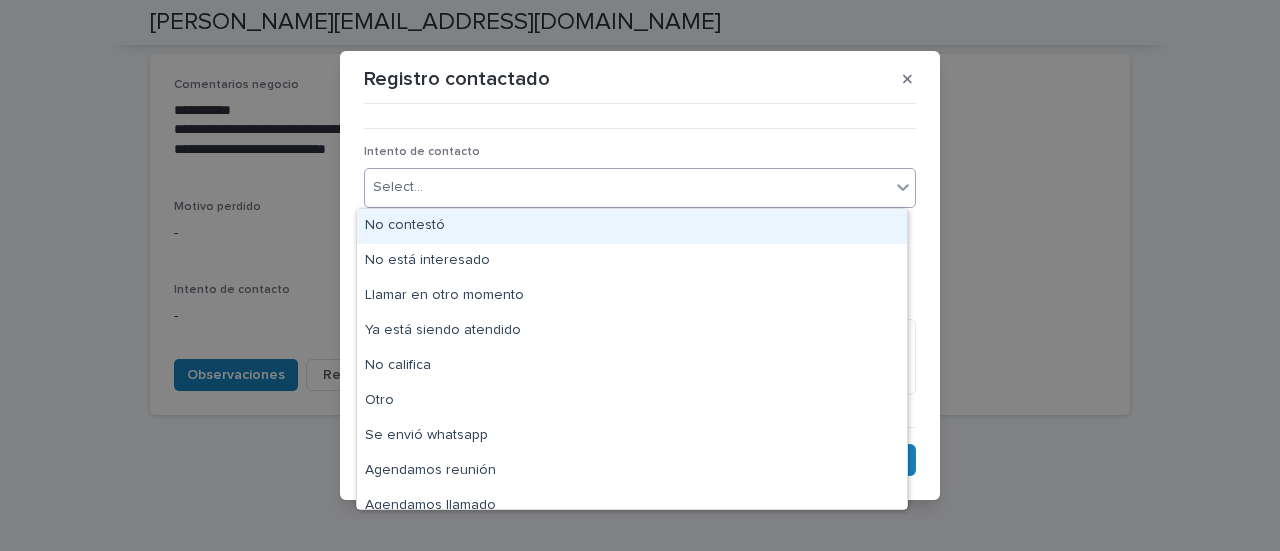 click on "Select..." at bounding box center (627, 187) 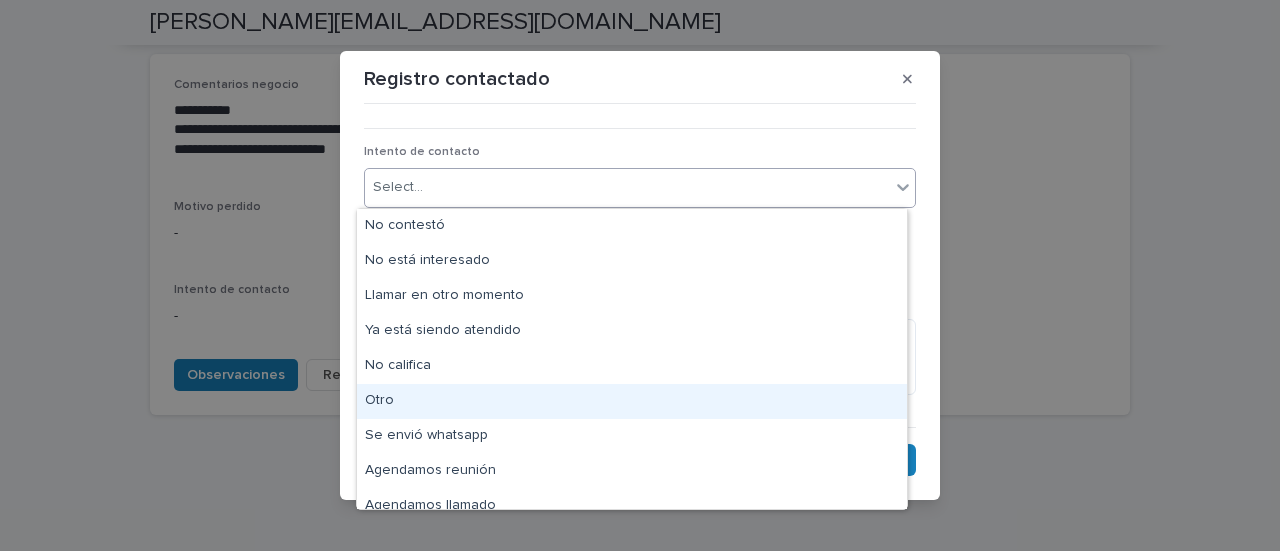 scroll, scrollTop: 15, scrollLeft: 0, axis: vertical 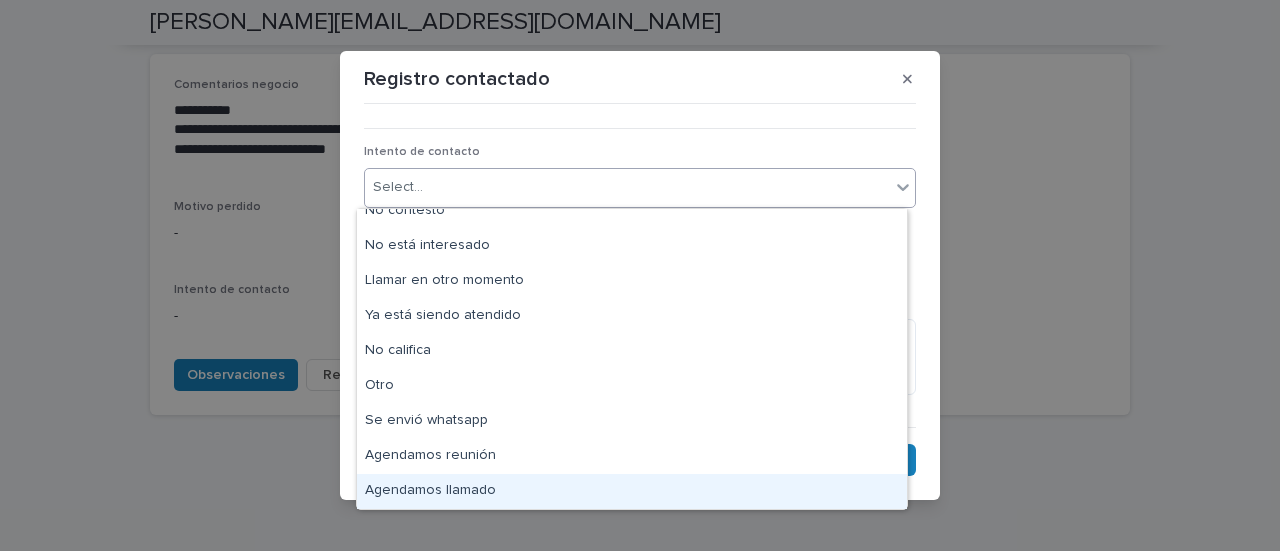 click on "Agendamos llamado" at bounding box center [632, 491] 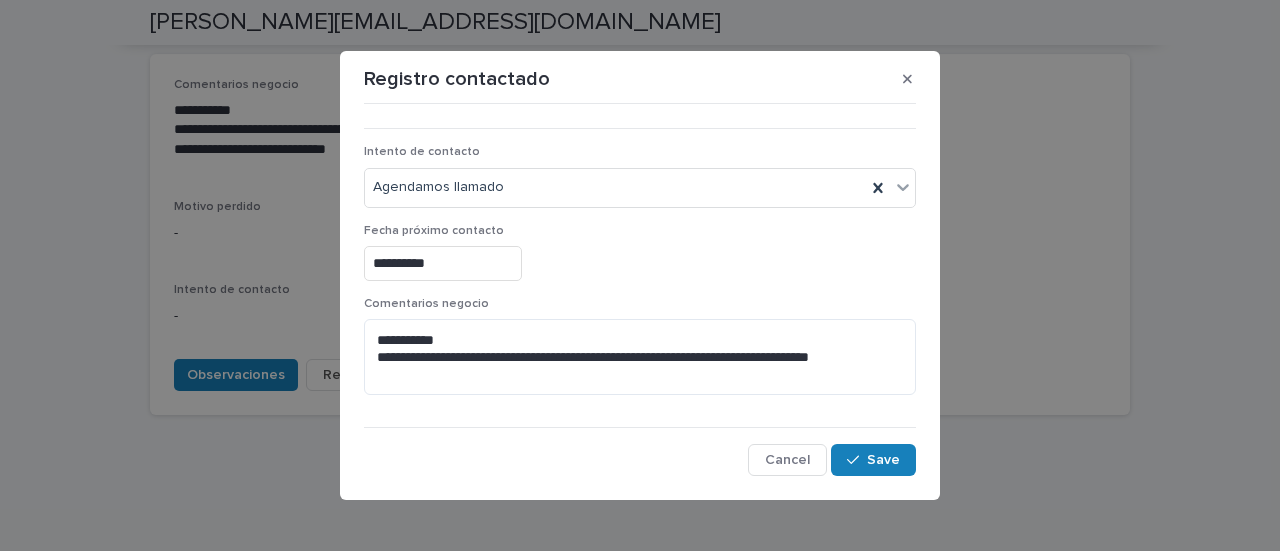 click on "•••" at bounding box center [640, 120] 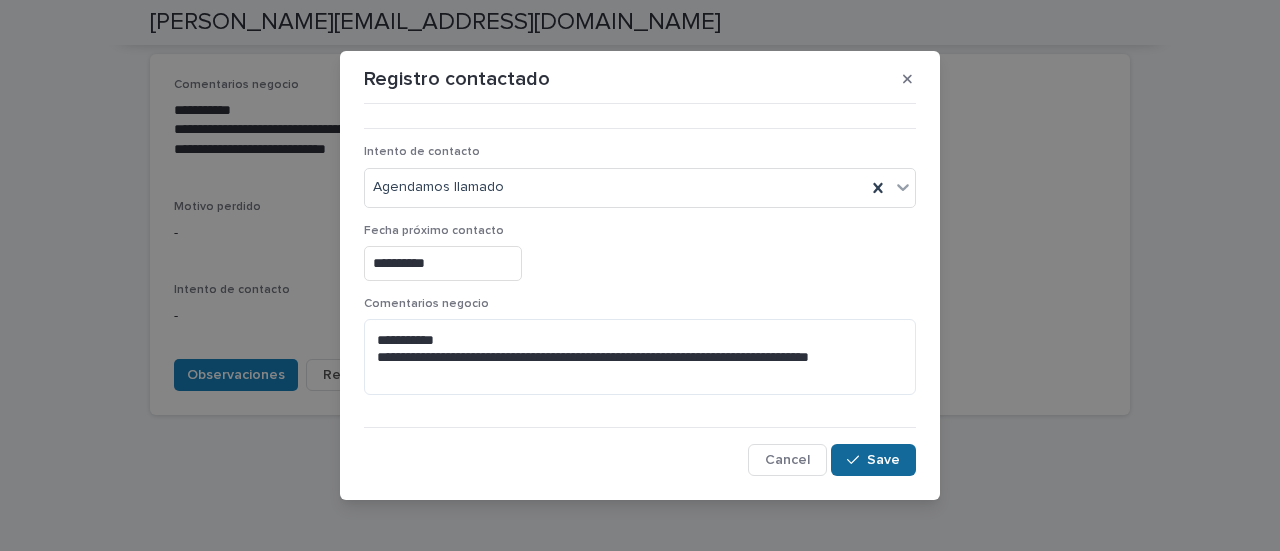 click on "Save" at bounding box center [873, 460] 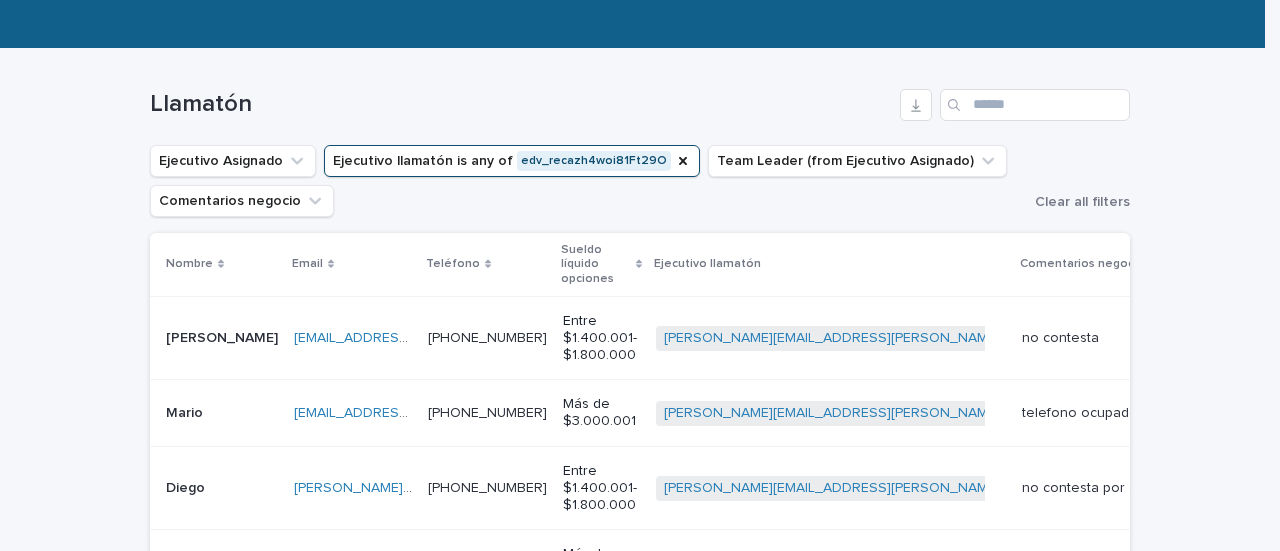 scroll, scrollTop: 464, scrollLeft: 0, axis: vertical 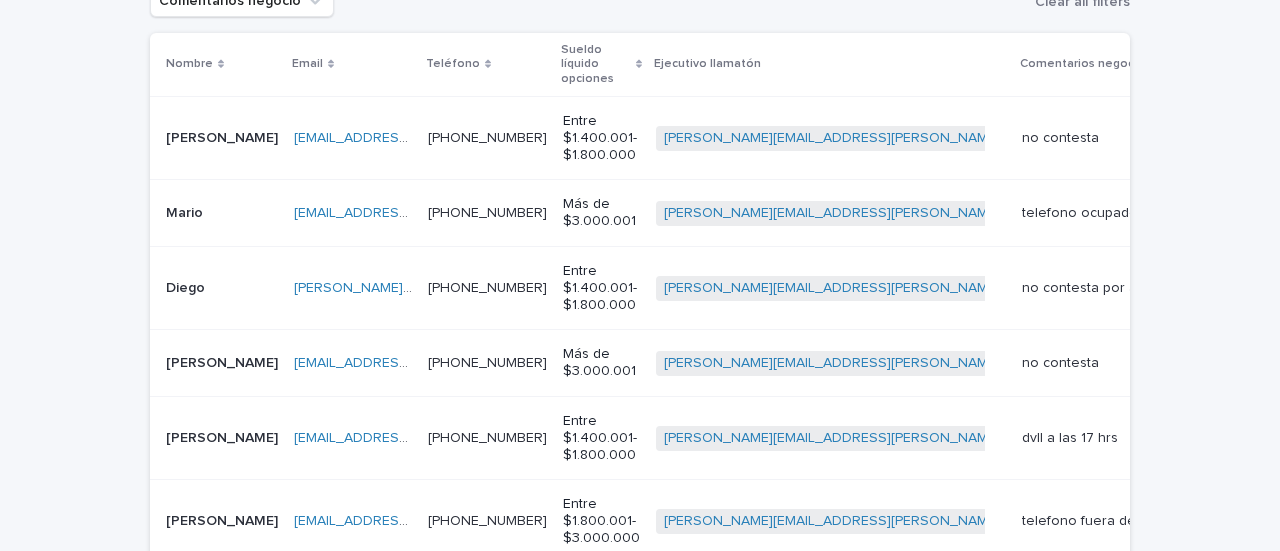 click on "no contesta
por ahora no esta viendo deptos para invertir , dvll en agosto despues de la quincena" at bounding box center (1164, 288) 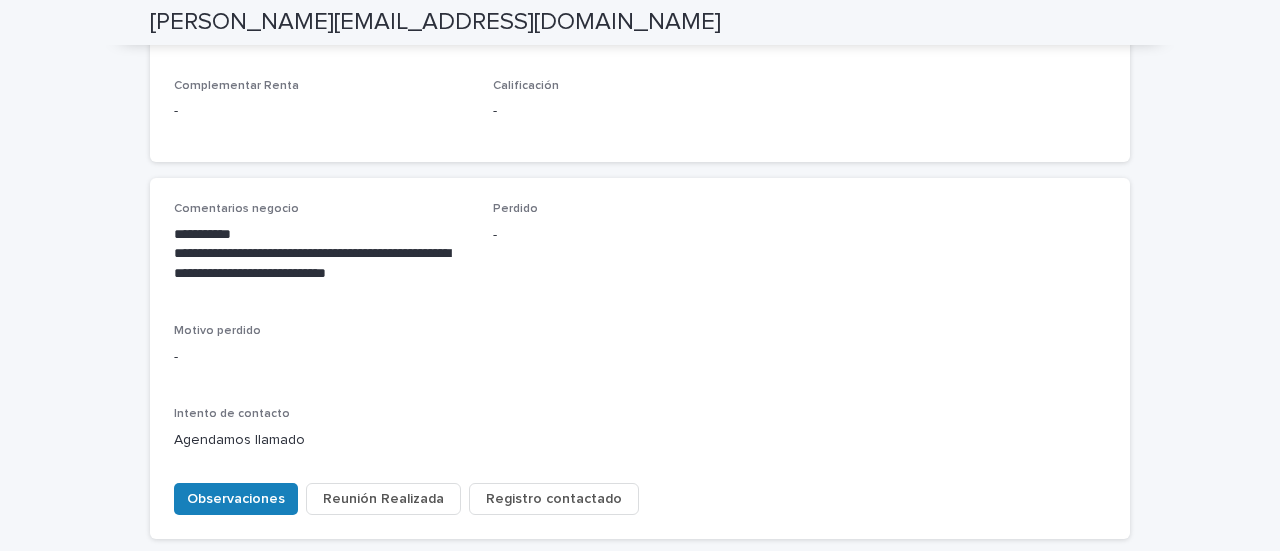 scroll, scrollTop: 364, scrollLeft: 0, axis: vertical 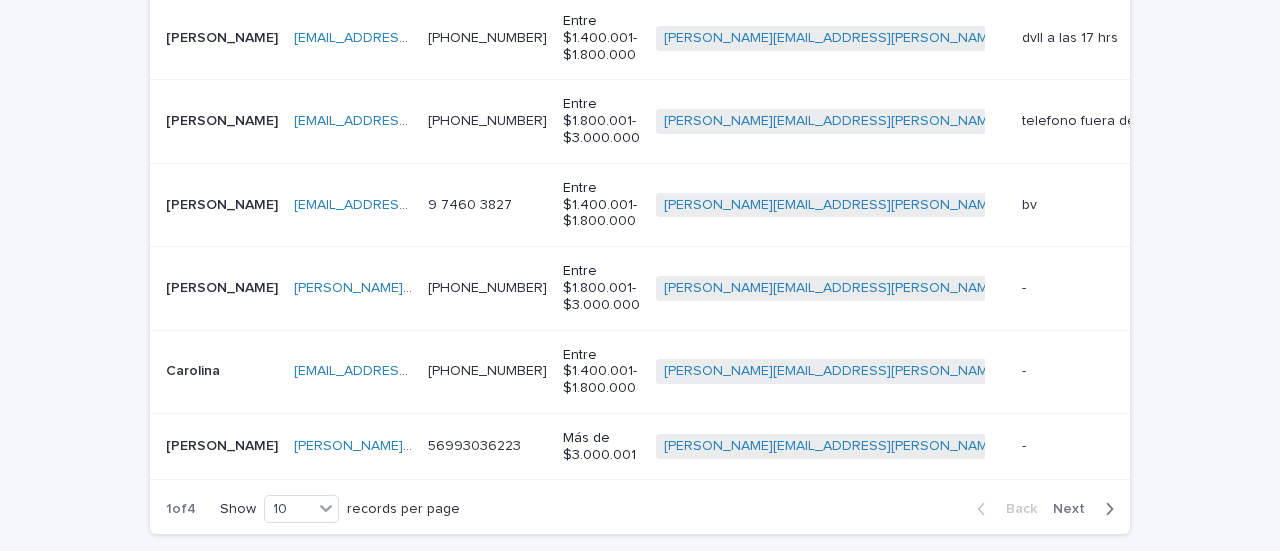 click on "[PERSON_NAME]" at bounding box center (224, 286) 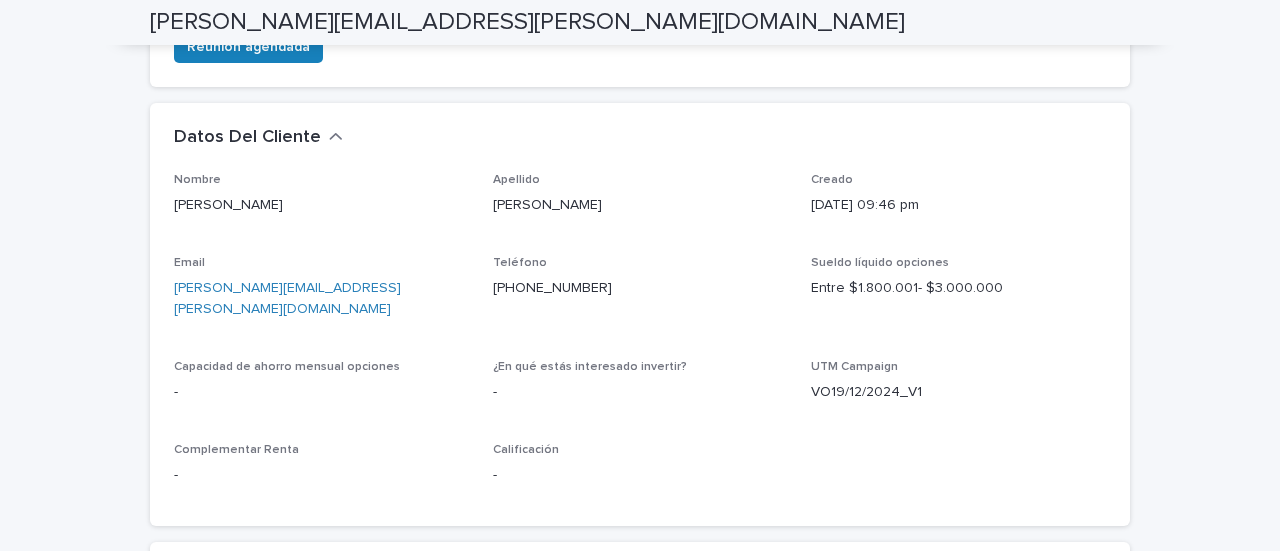 scroll, scrollTop: 800, scrollLeft: 0, axis: vertical 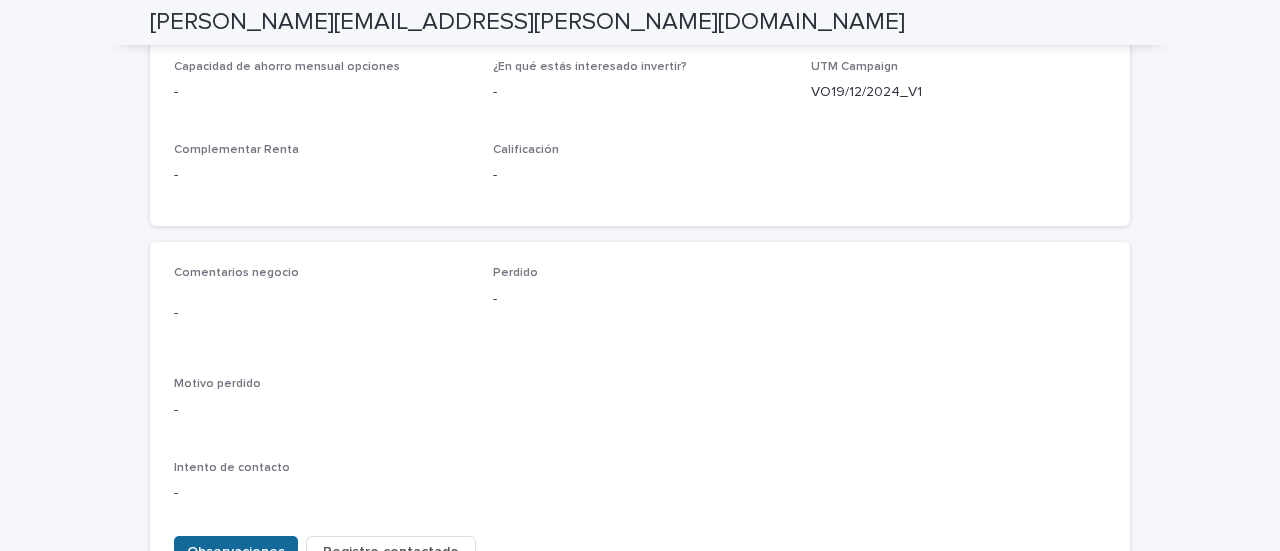 click on "Observaciones" at bounding box center (236, 552) 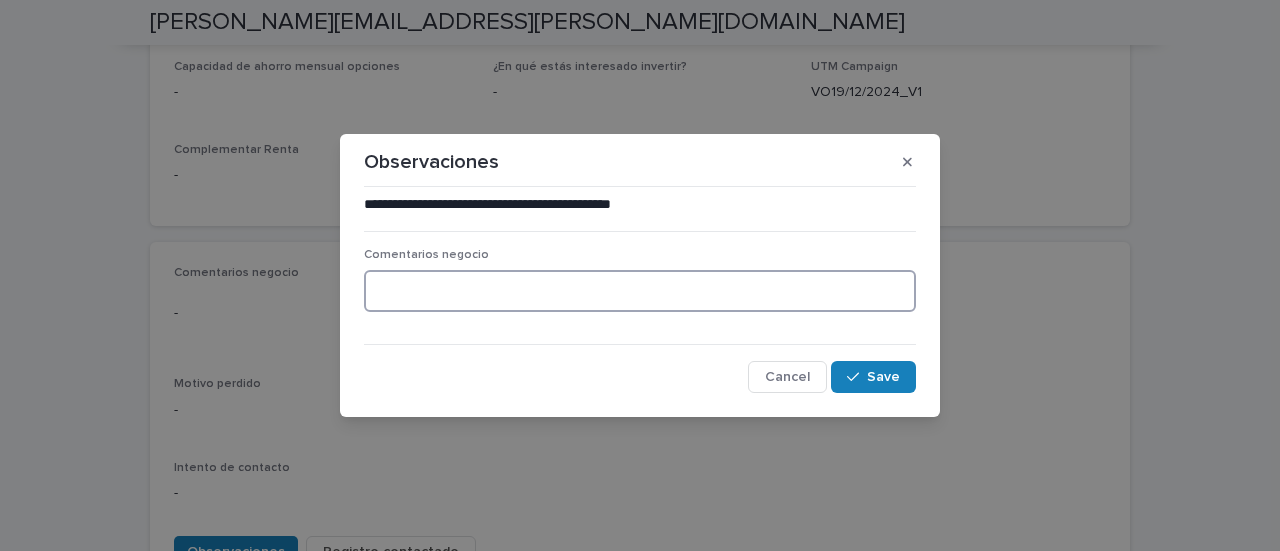 click at bounding box center (640, 291) 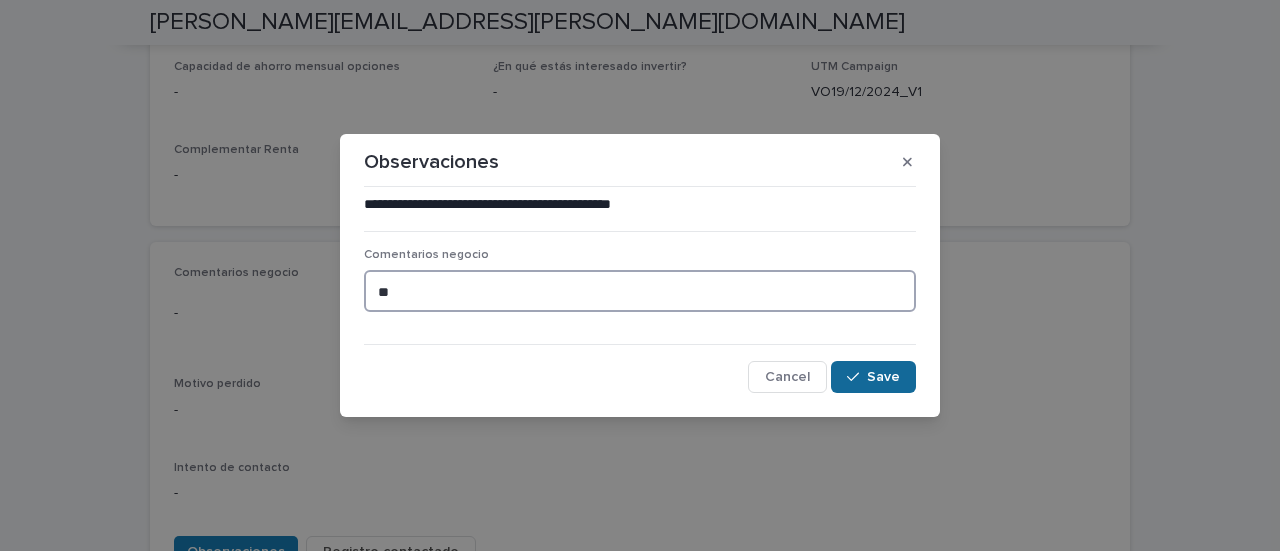 type on "**" 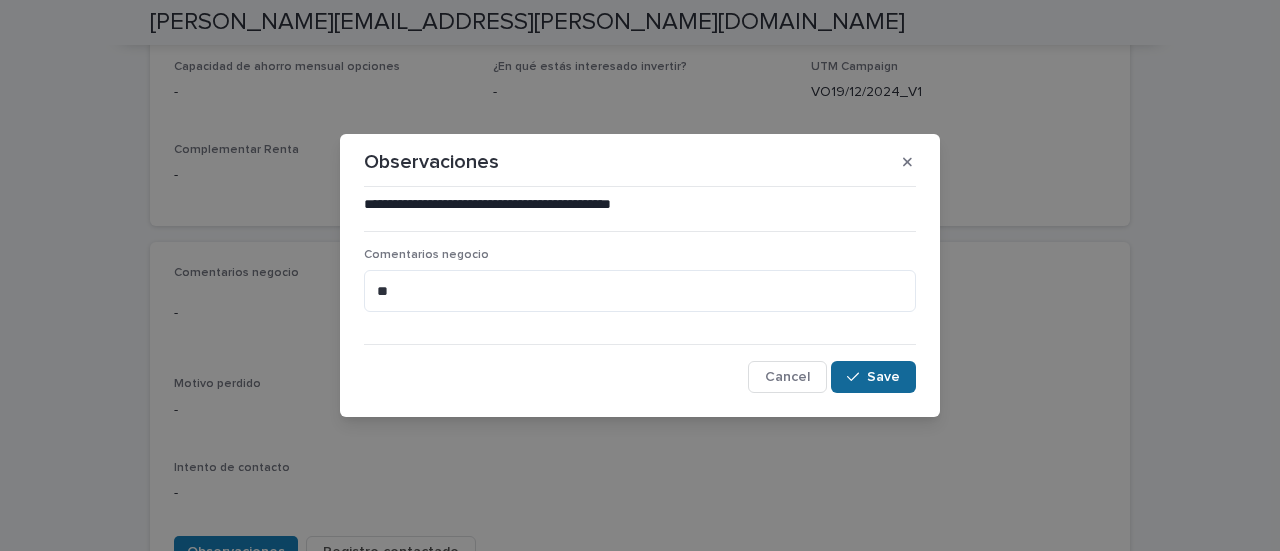 click on "Save" at bounding box center (873, 377) 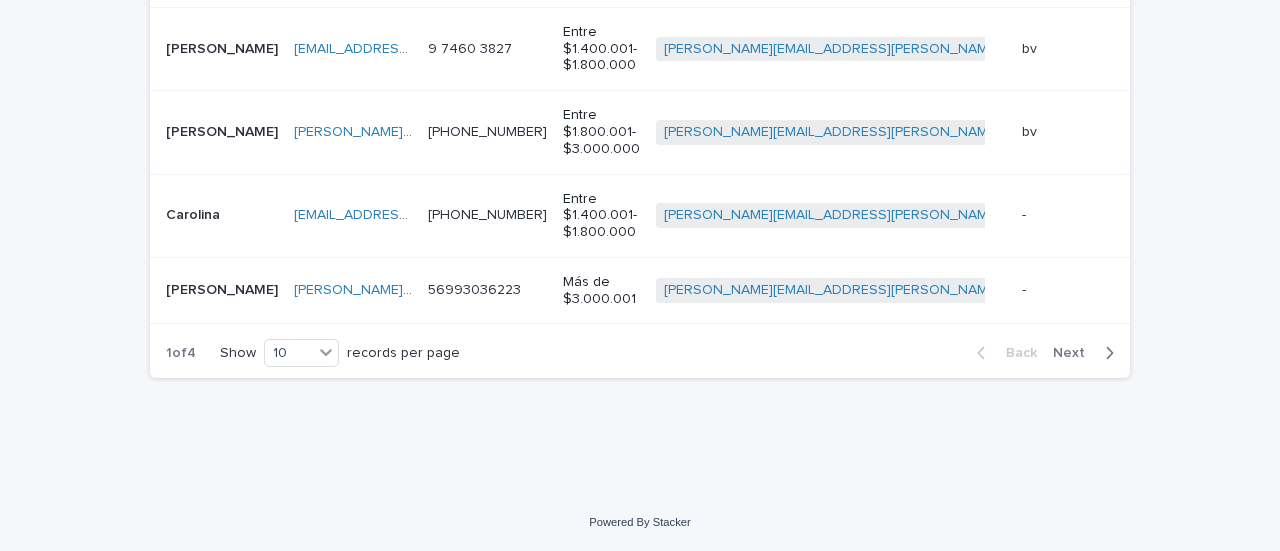scroll, scrollTop: 1032, scrollLeft: 0, axis: vertical 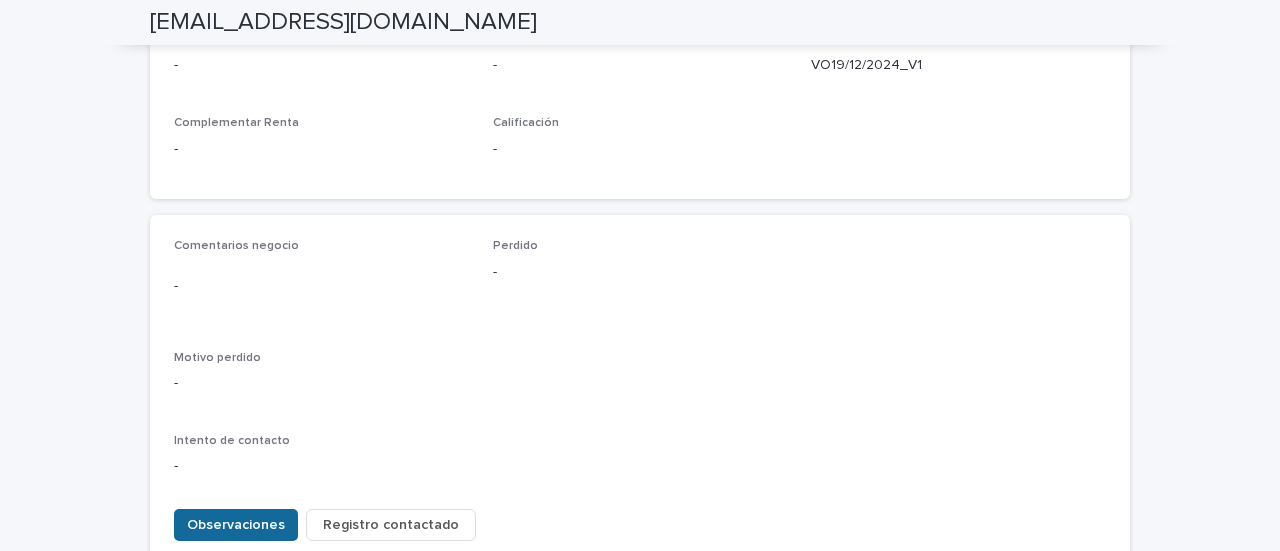 click on "Observaciones" at bounding box center [236, 525] 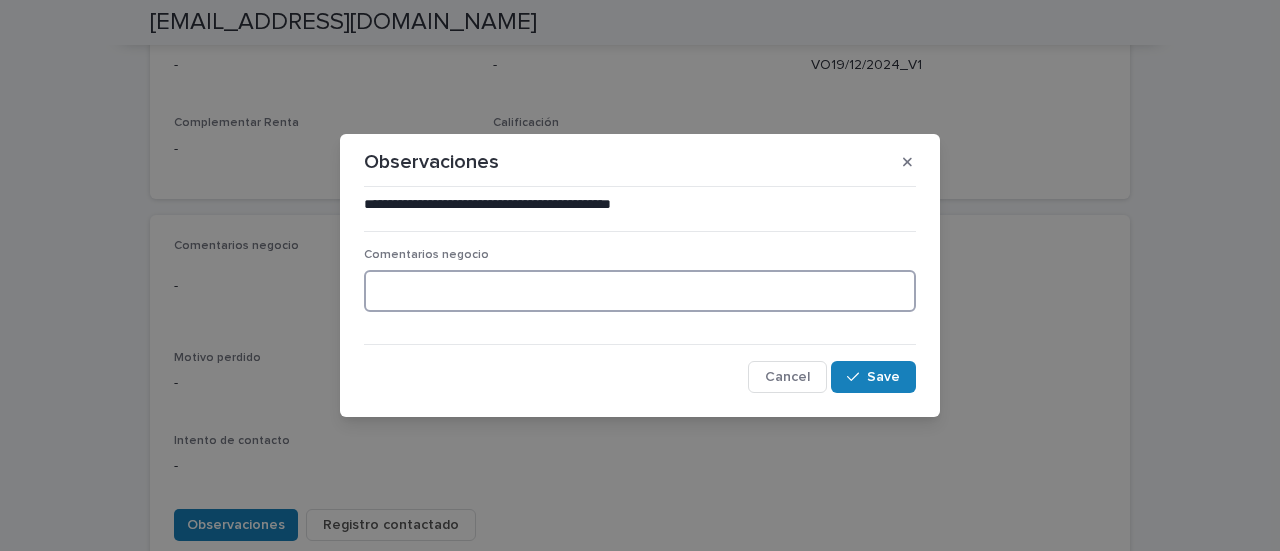 click at bounding box center [640, 291] 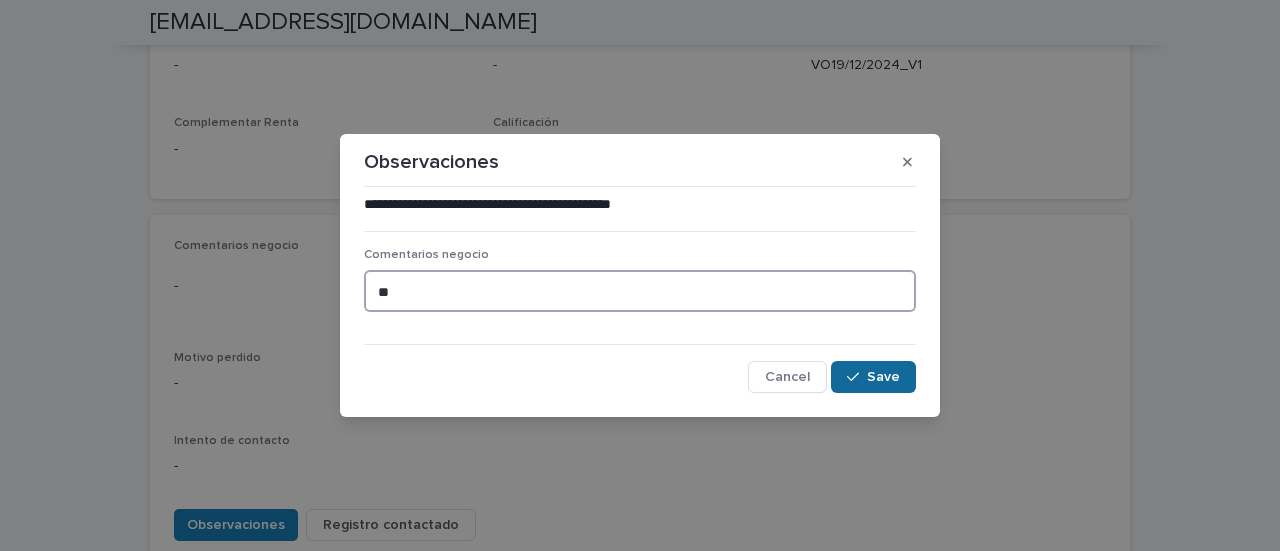 type on "**" 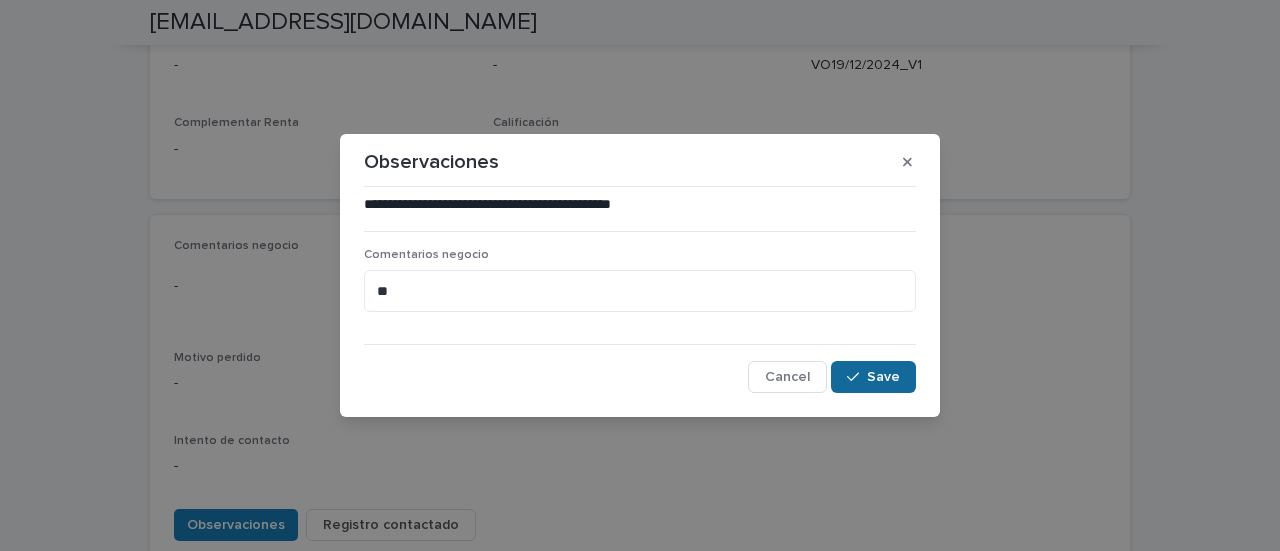 click on "Save" at bounding box center (883, 377) 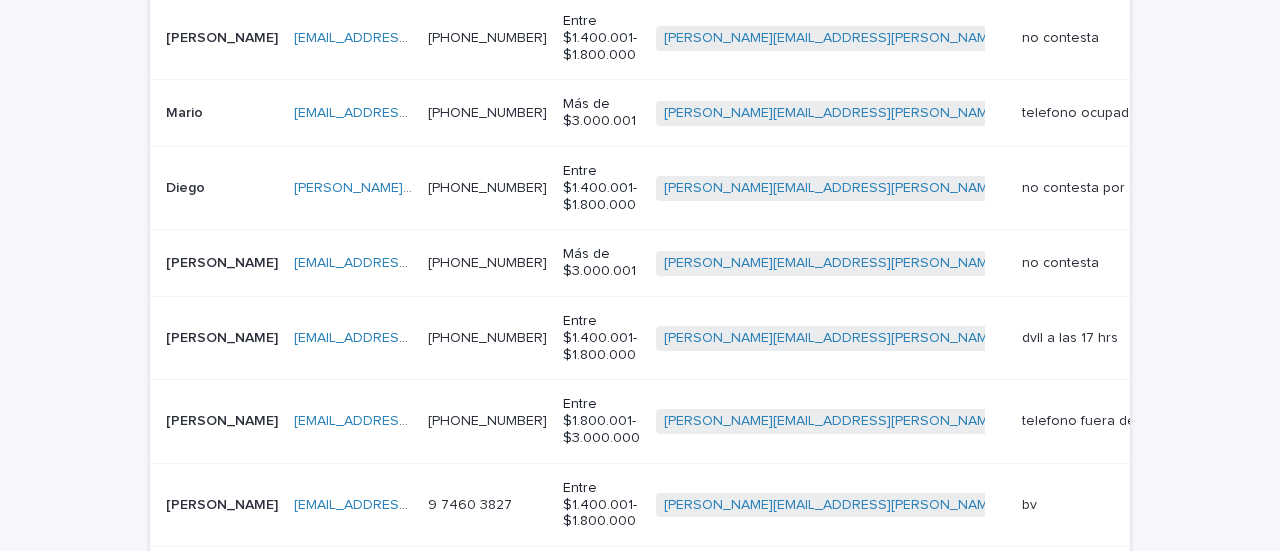 scroll, scrollTop: 964, scrollLeft: 0, axis: vertical 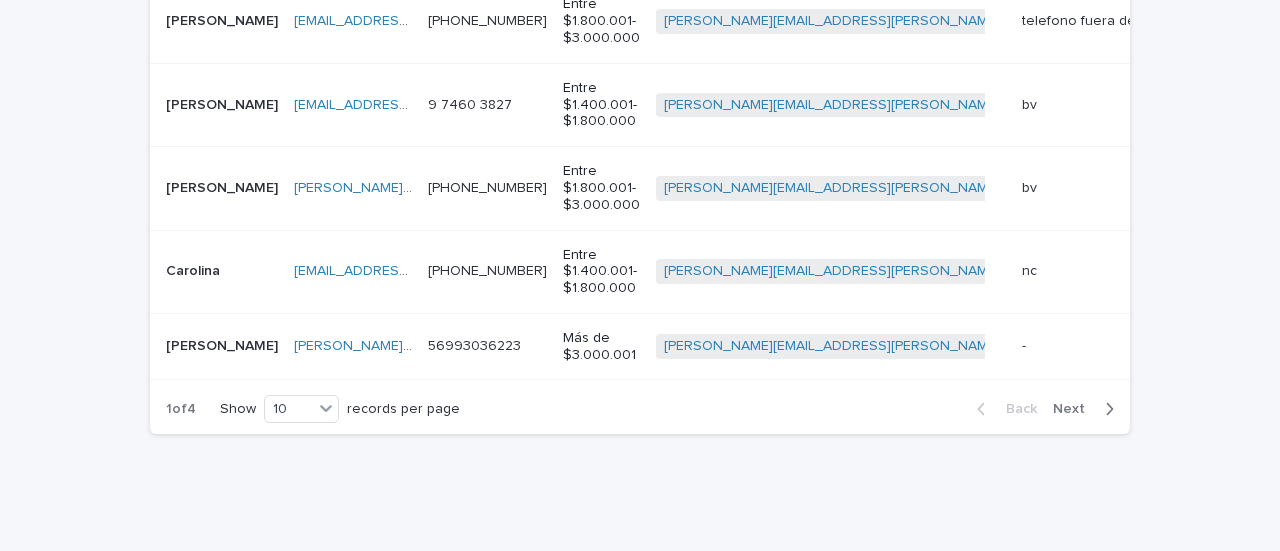 click on "[PERSON_NAME]" at bounding box center (224, 344) 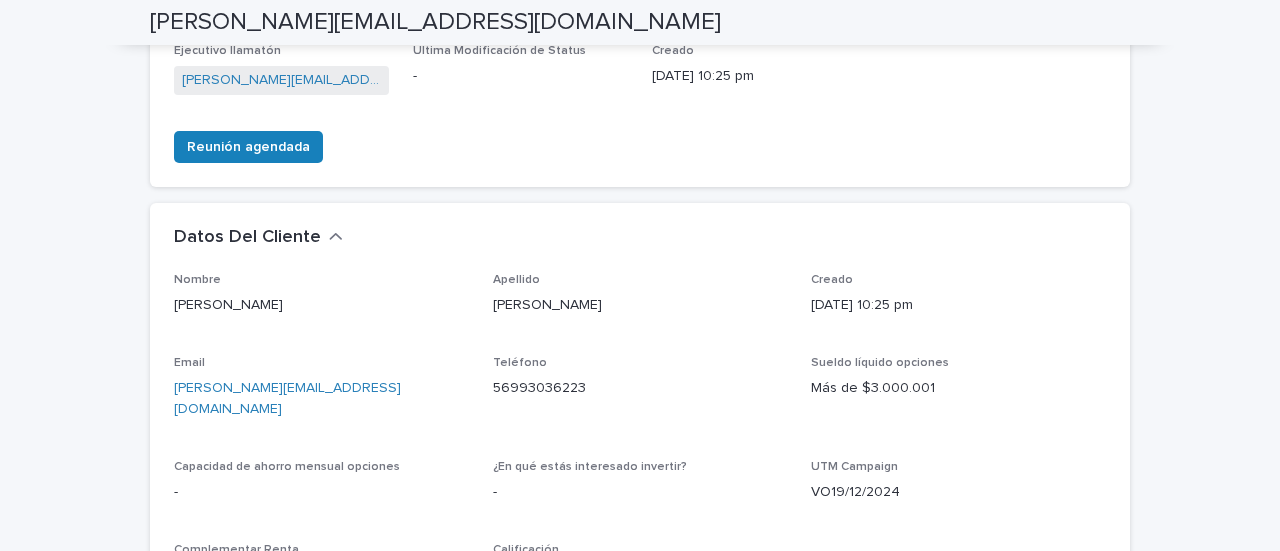 scroll, scrollTop: 800, scrollLeft: 0, axis: vertical 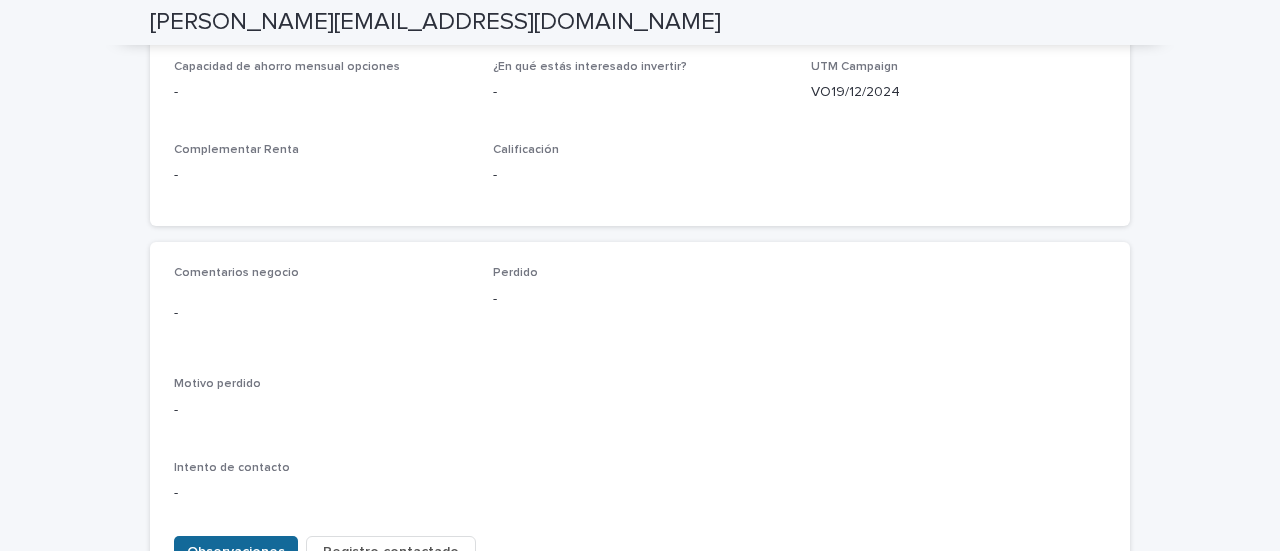 click on "Observaciones" at bounding box center [236, 552] 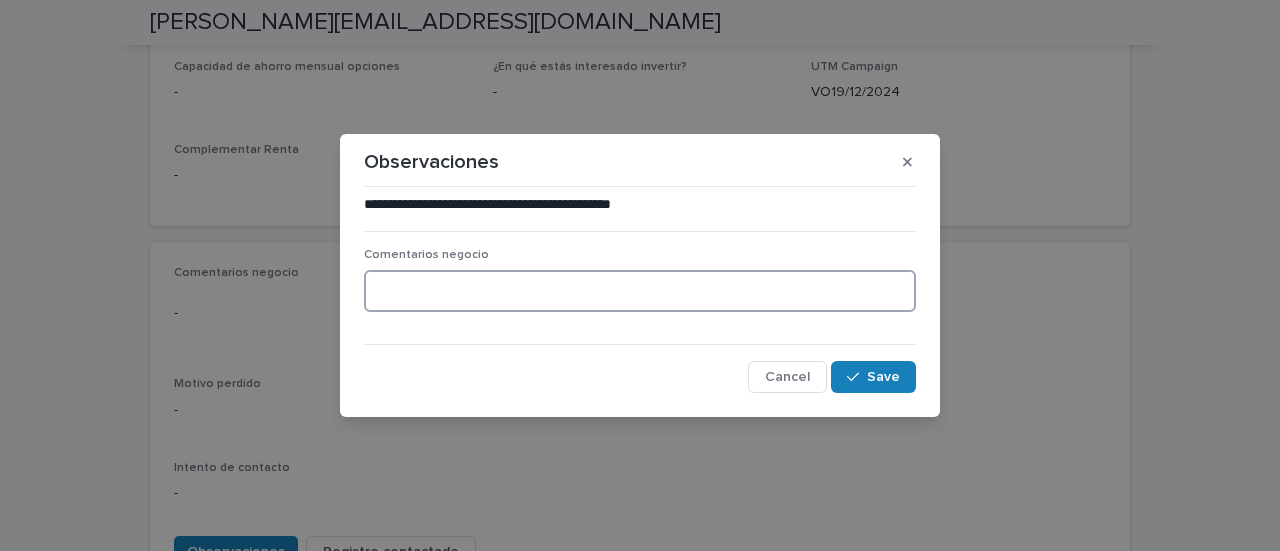 click at bounding box center (640, 291) 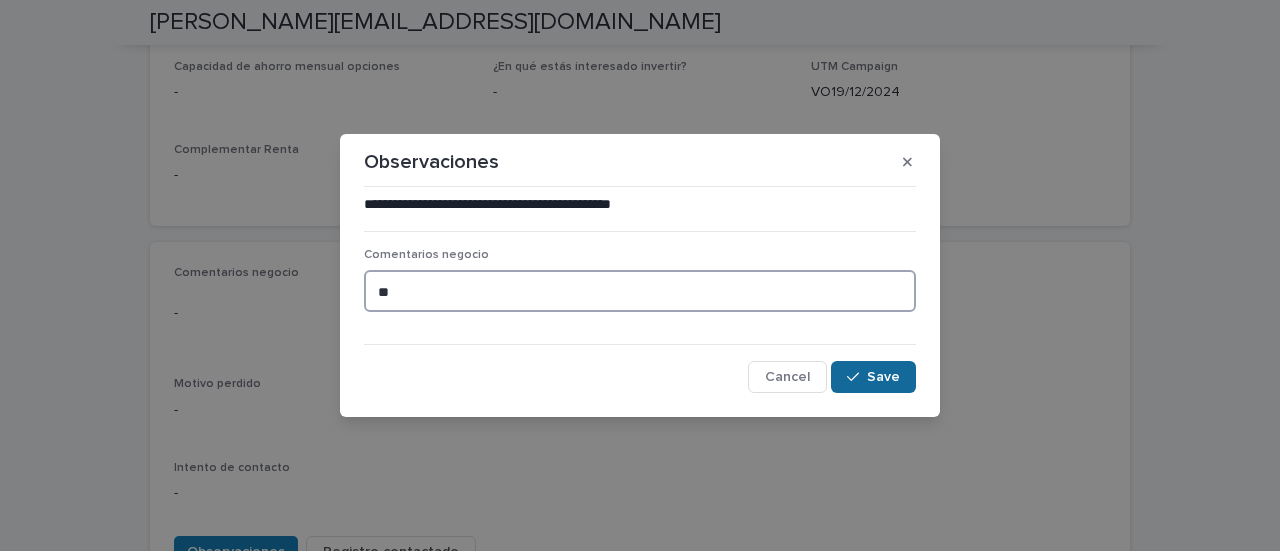 type on "**" 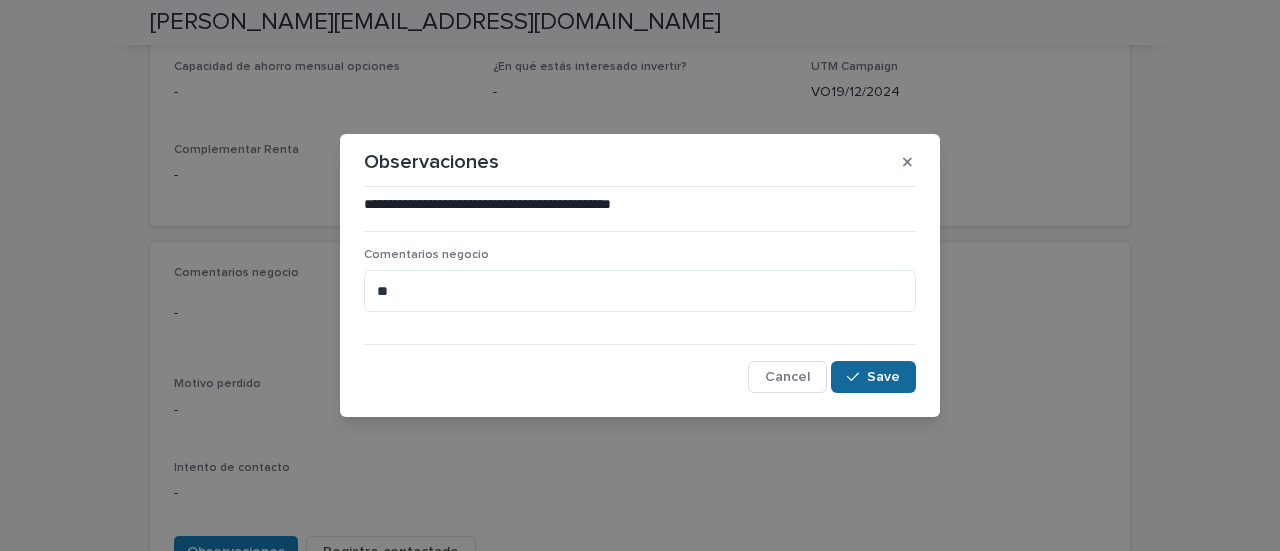 click at bounding box center [857, 377] 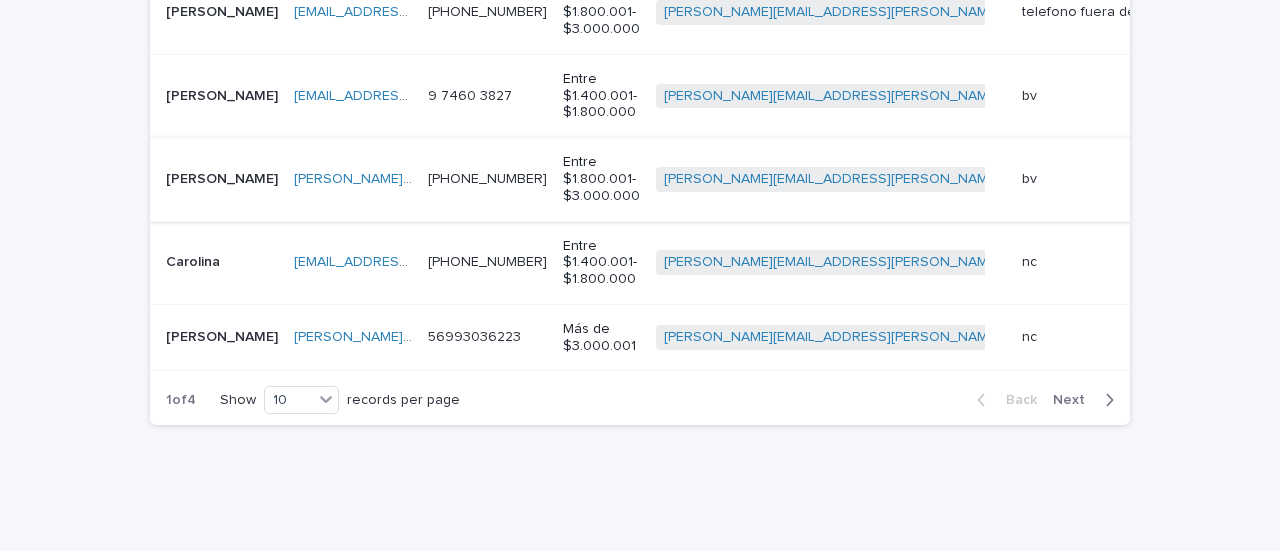 scroll, scrollTop: 1032, scrollLeft: 0, axis: vertical 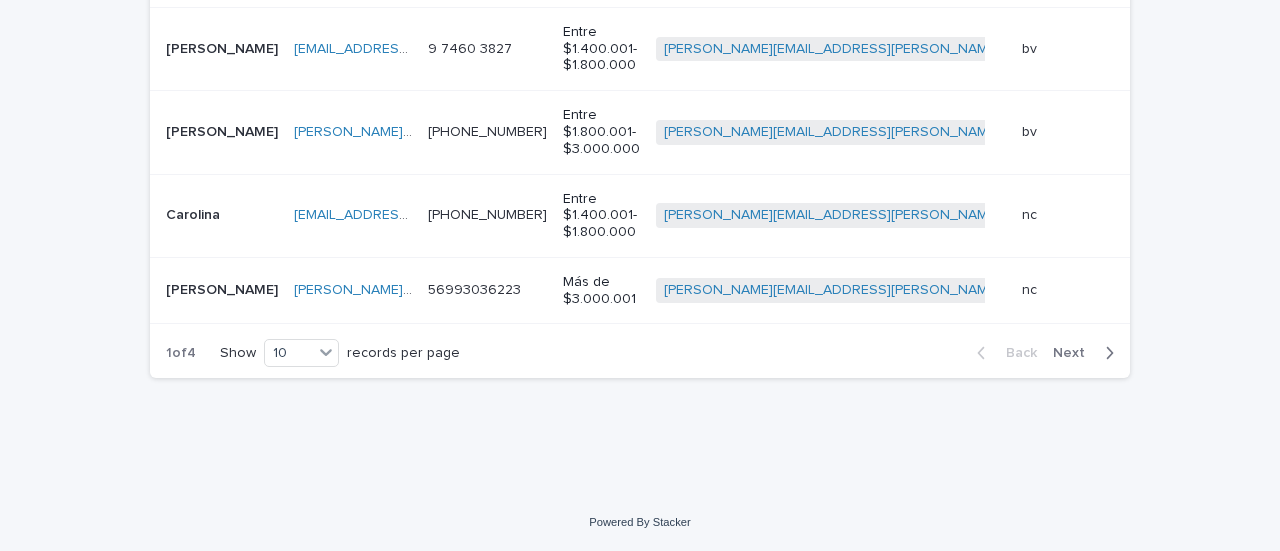 click 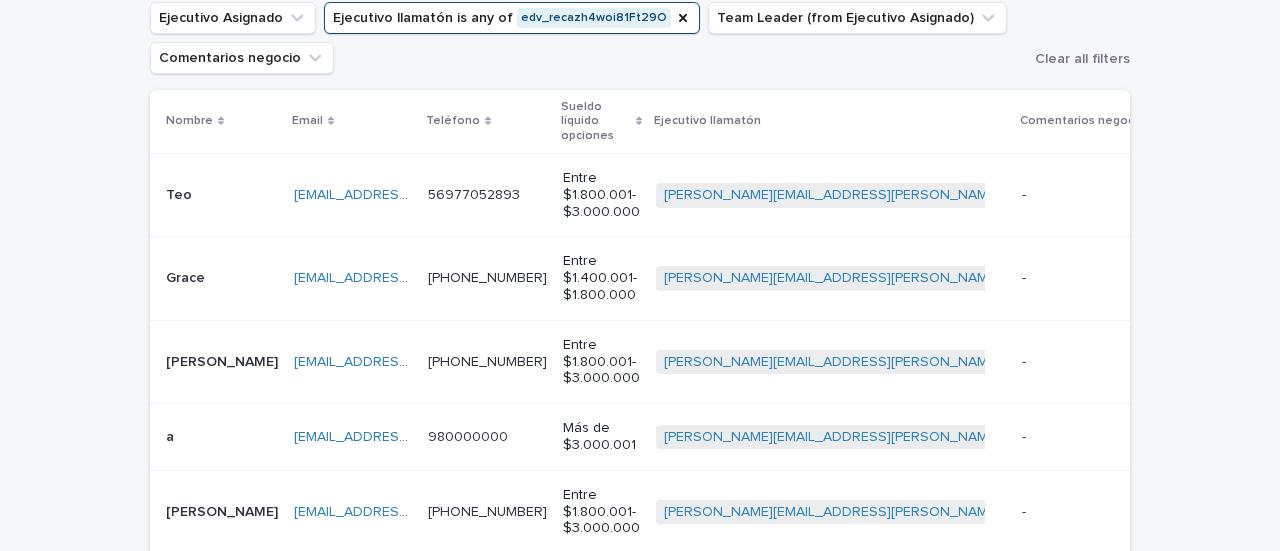 scroll, scrollTop: 432, scrollLeft: 0, axis: vertical 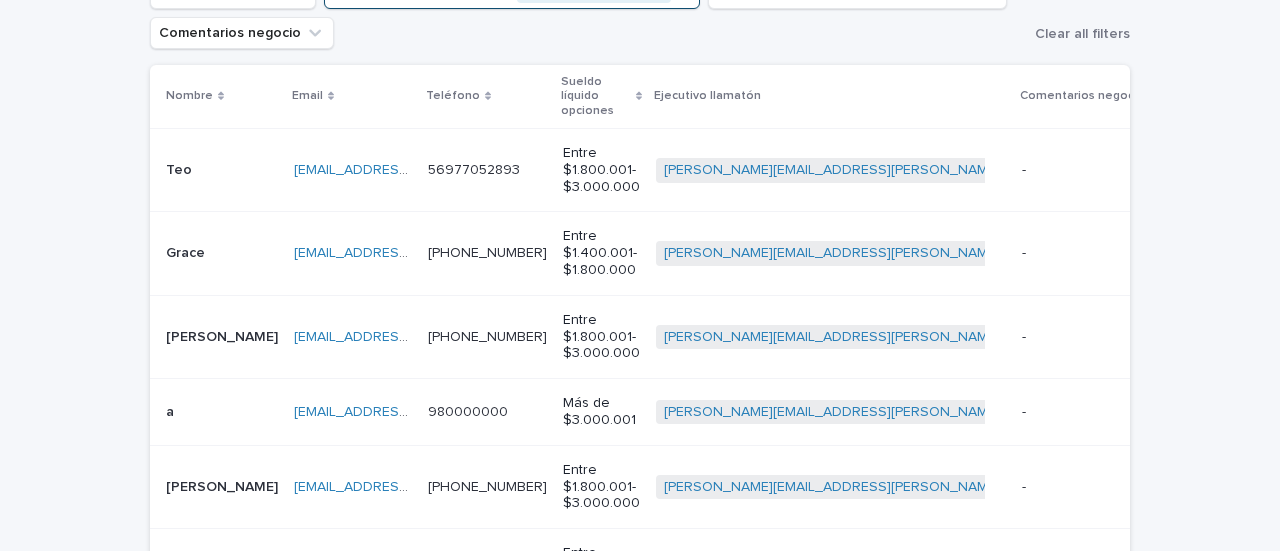 click on "Teo" at bounding box center (181, 168) 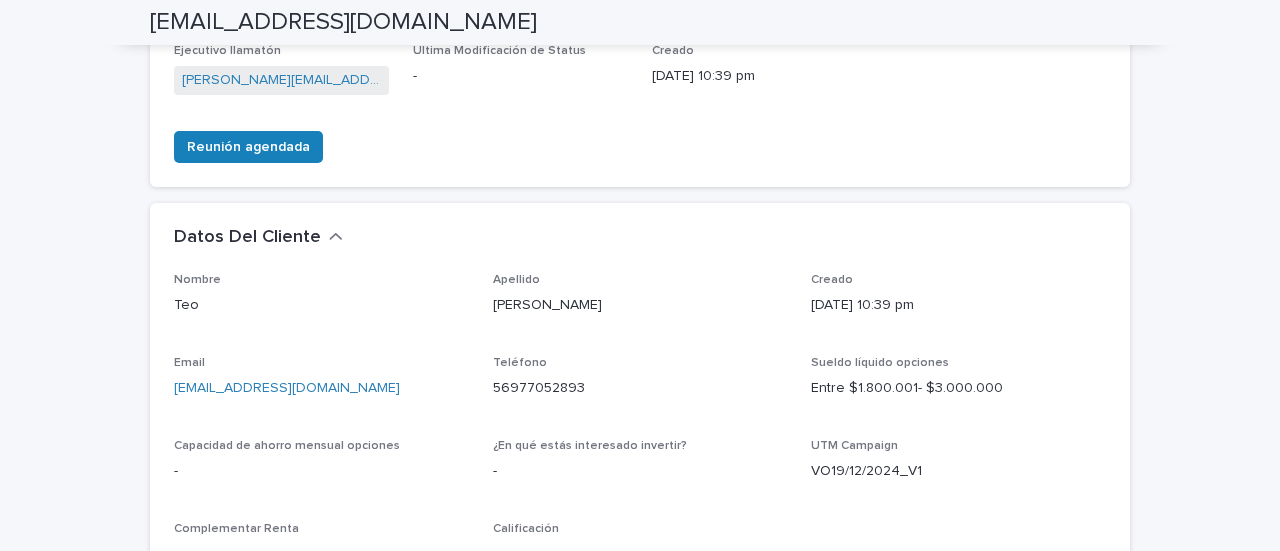 scroll, scrollTop: 800, scrollLeft: 0, axis: vertical 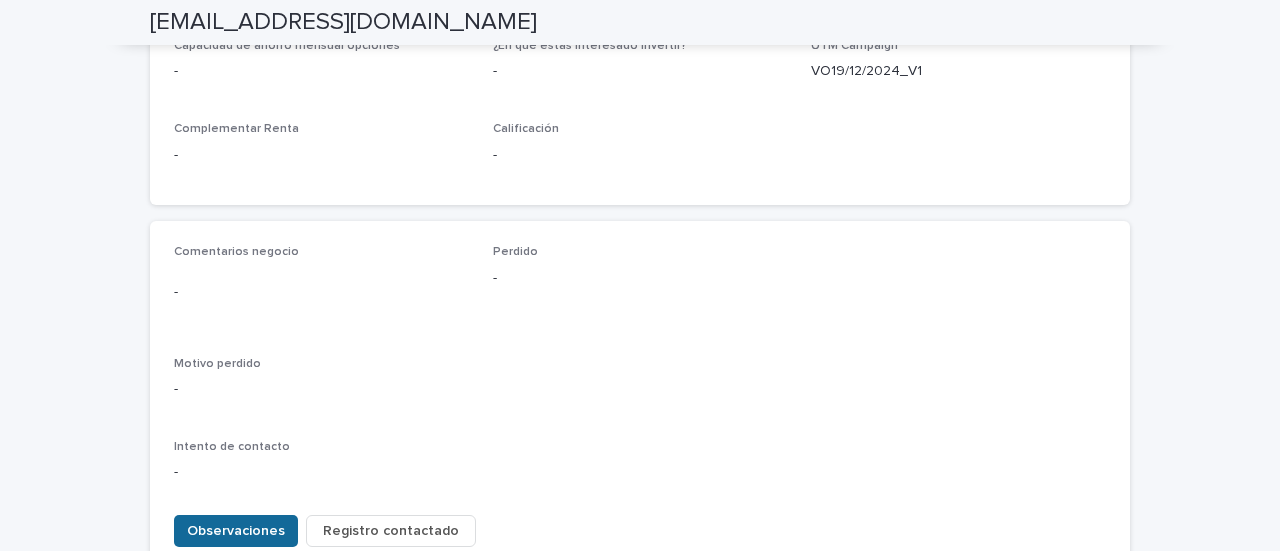 click on "Observaciones" at bounding box center (236, 531) 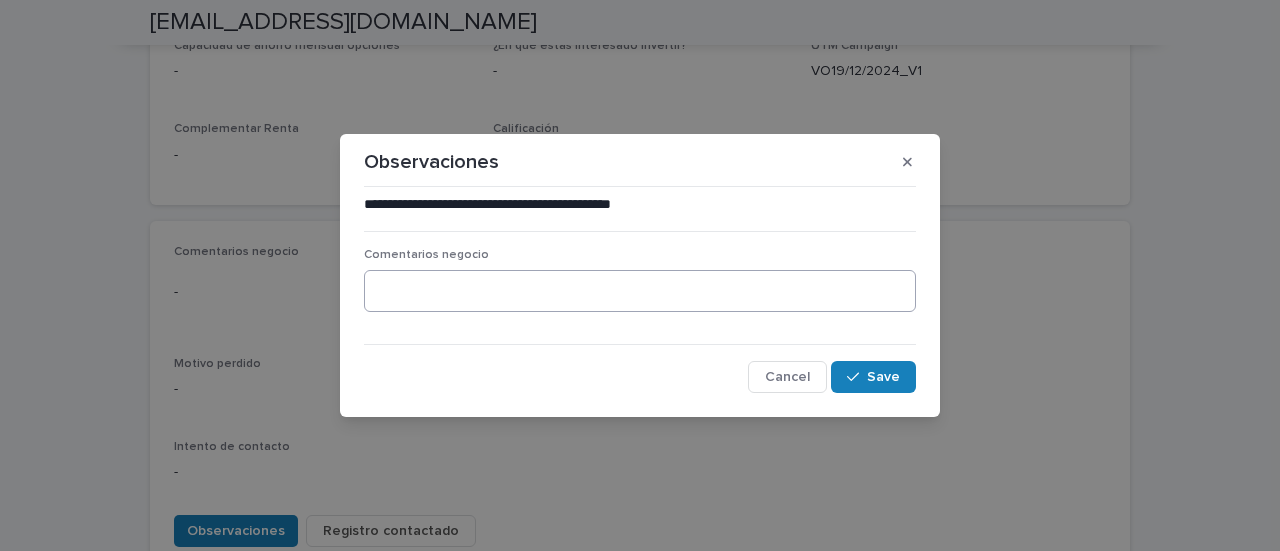 type 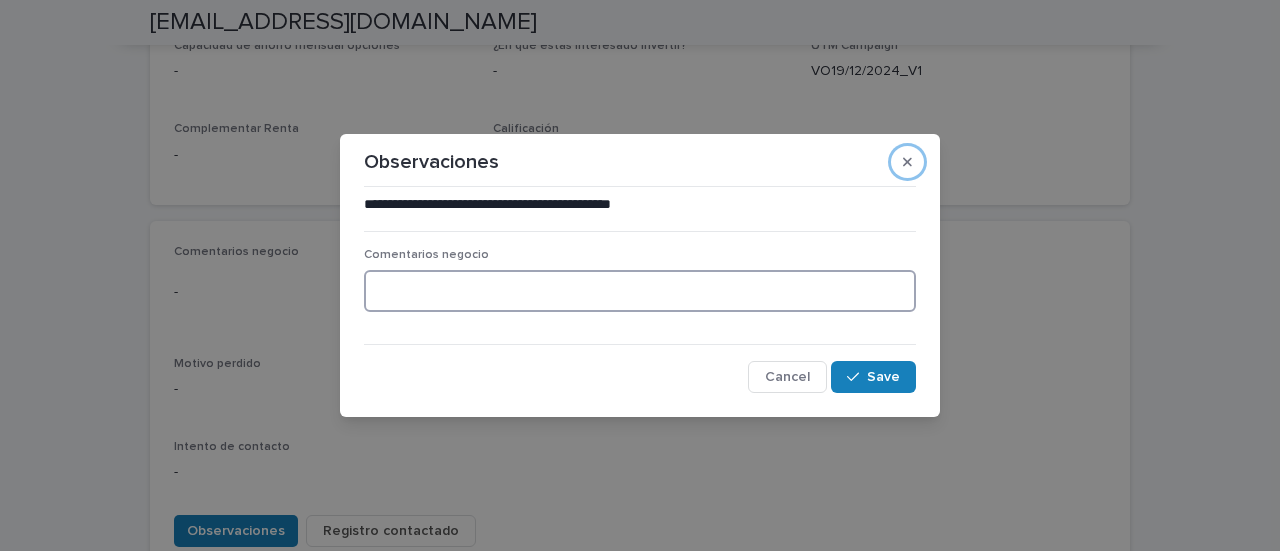 click at bounding box center (640, 291) 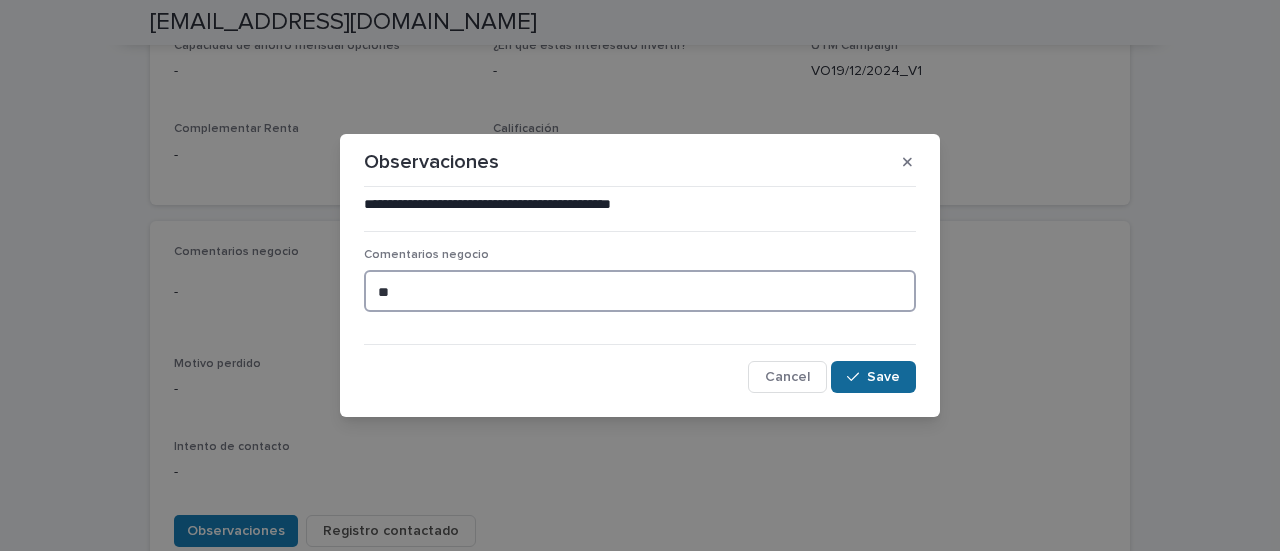 type on "**" 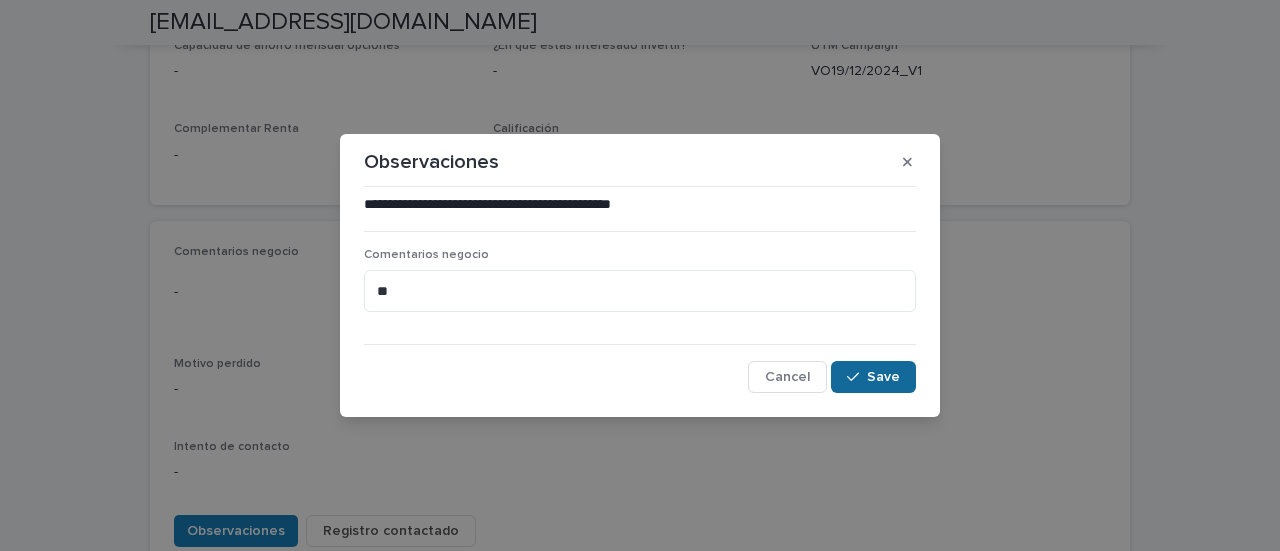 click on "Save" at bounding box center (883, 377) 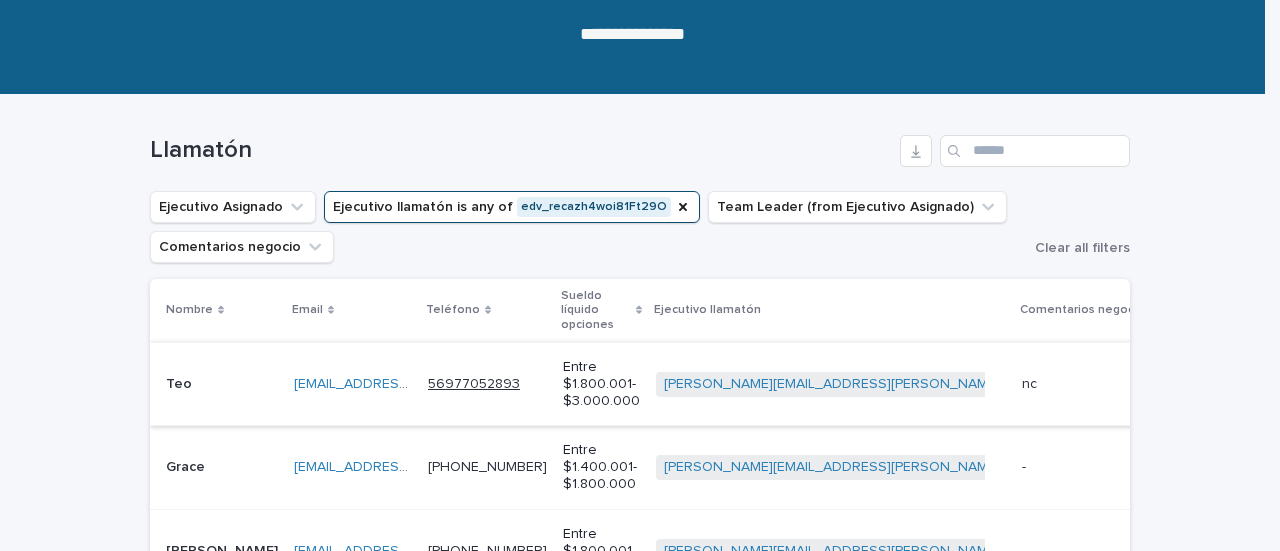 scroll, scrollTop: 442, scrollLeft: 0, axis: vertical 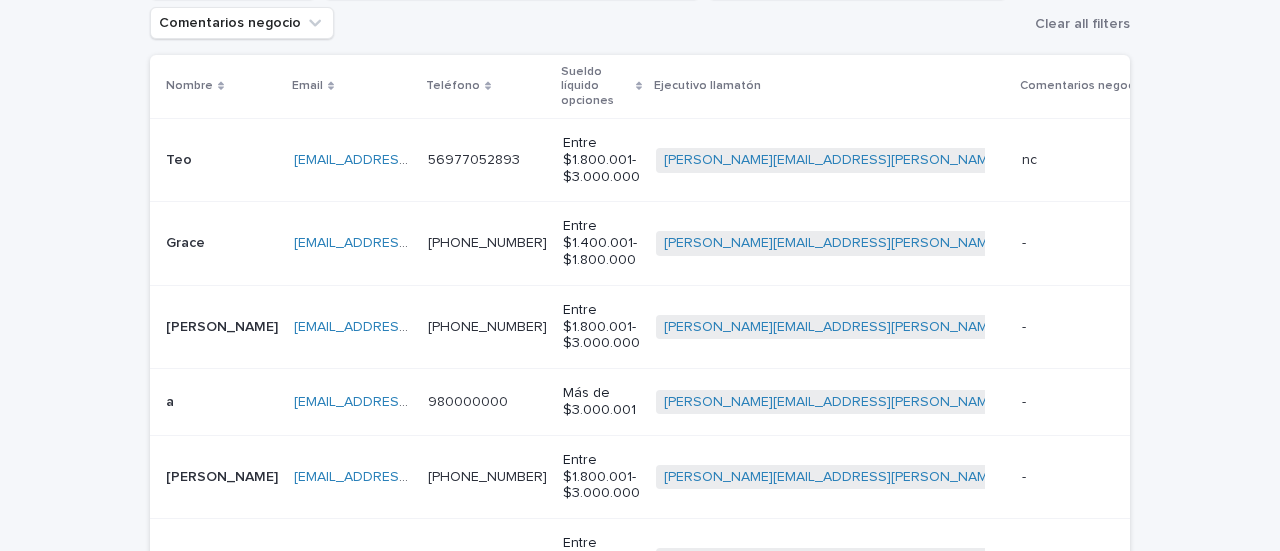 click on "Grace" at bounding box center [187, 241] 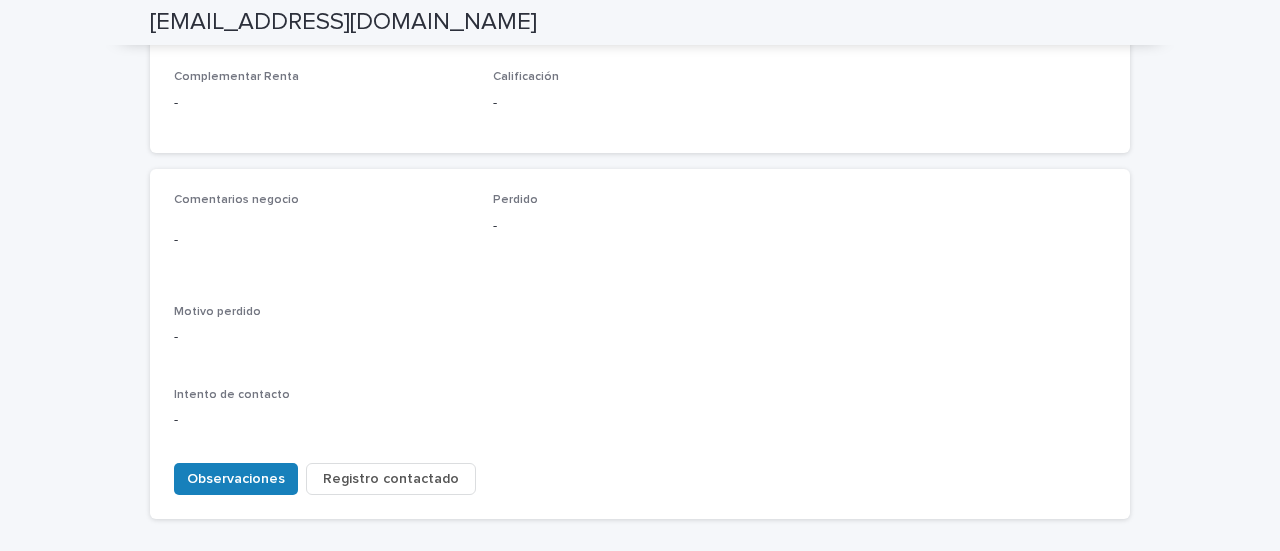 scroll, scrollTop: 978, scrollLeft: 0, axis: vertical 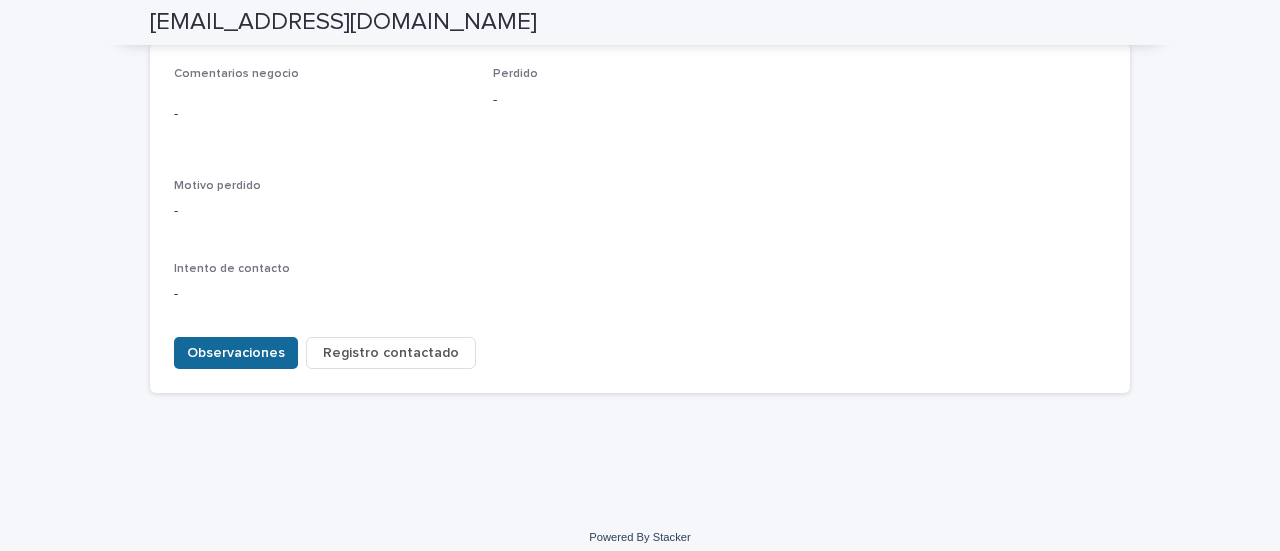 click on "Observaciones" at bounding box center (236, 353) 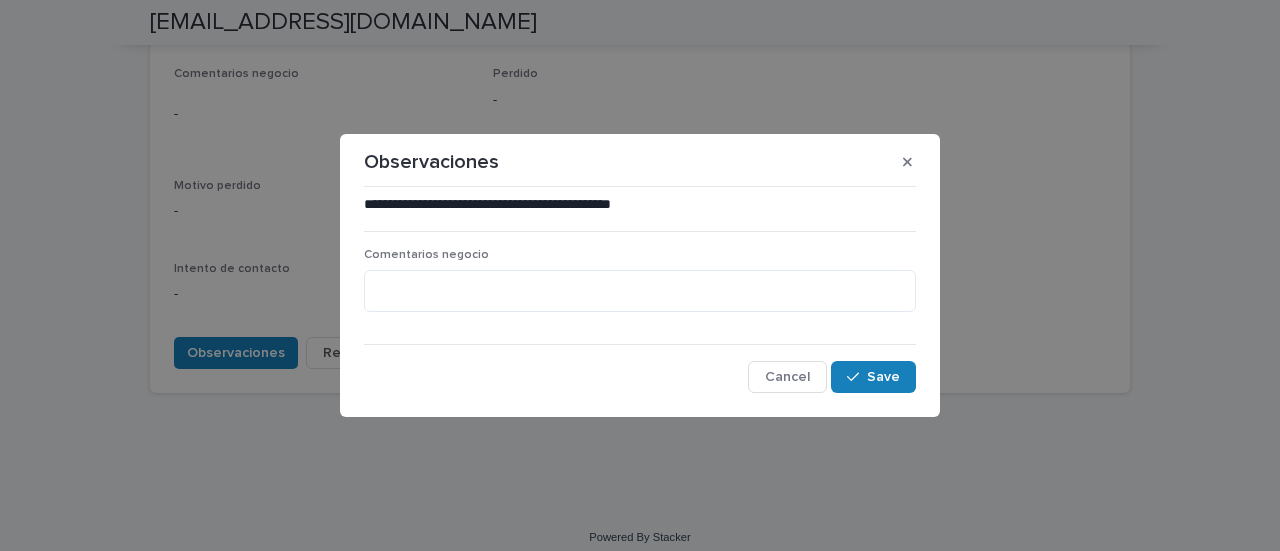 drag, startPoint x: 576, startPoint y: 233, endPoint x: 574, endPoint y: 247, distance: 14.142136 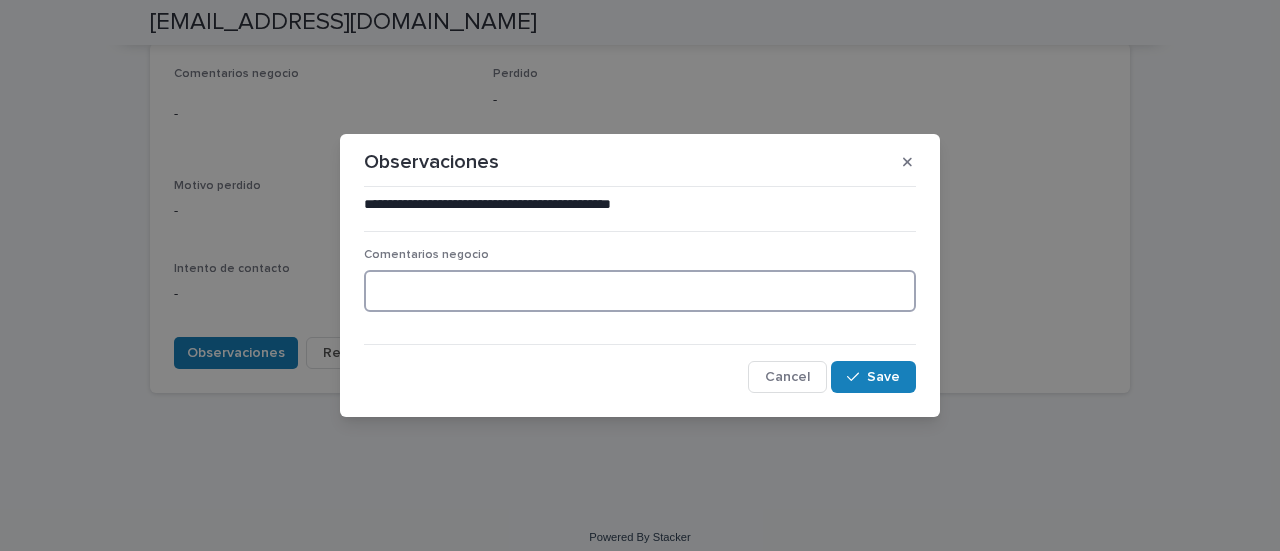click at bounding box center (640, 291) 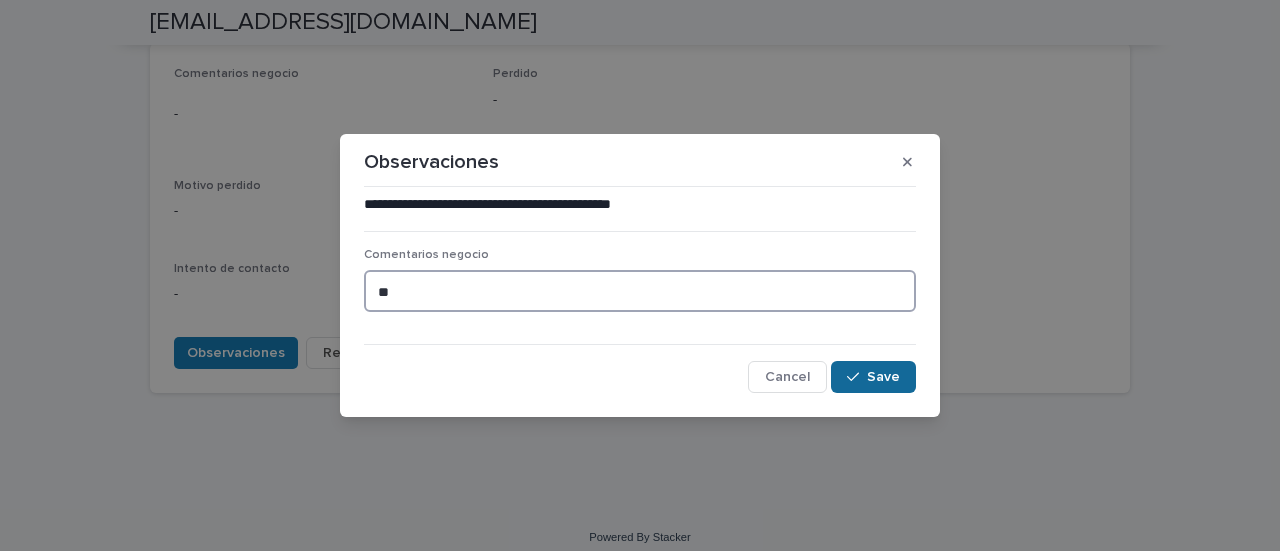 type on "**" 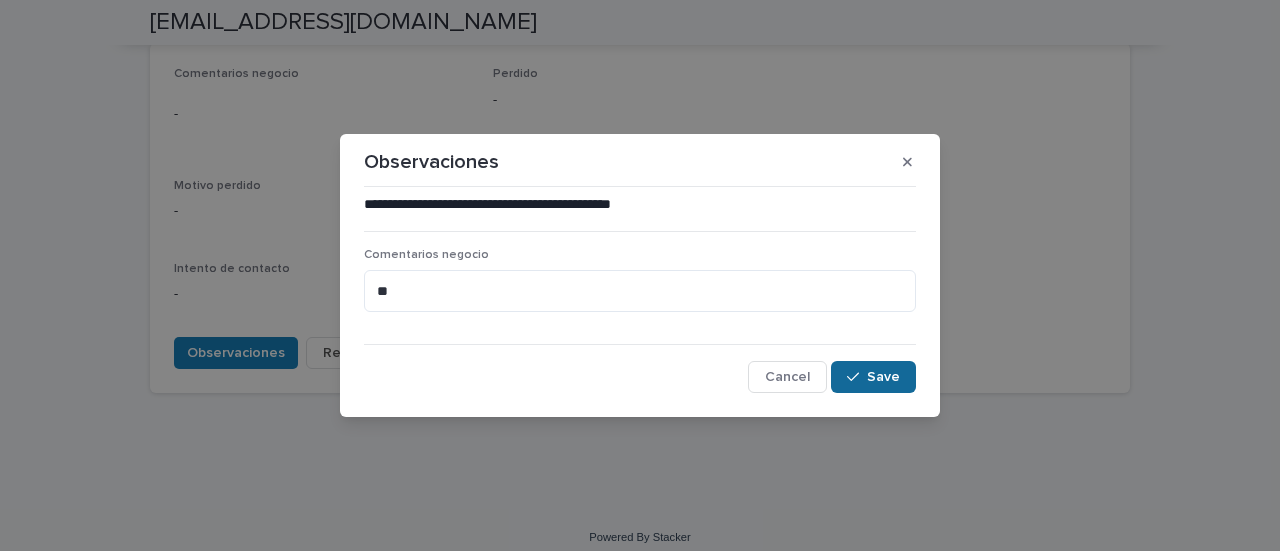 click on "Save" at bounding box center (883, 377) 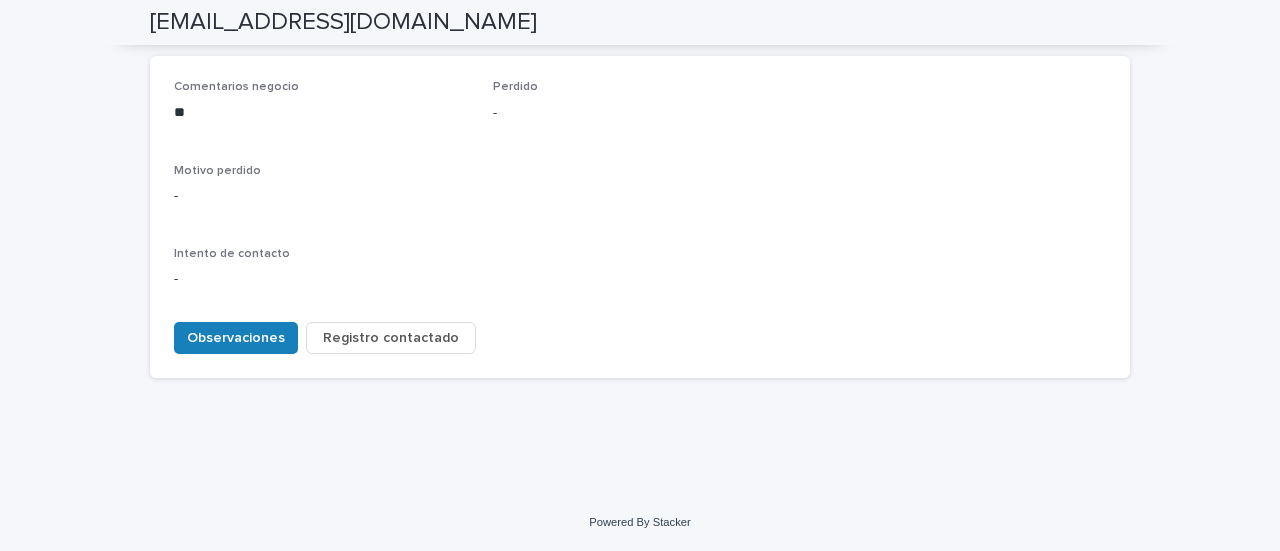 scroll, scrollTop: 950, scrollLeft: 0, axis: vertical 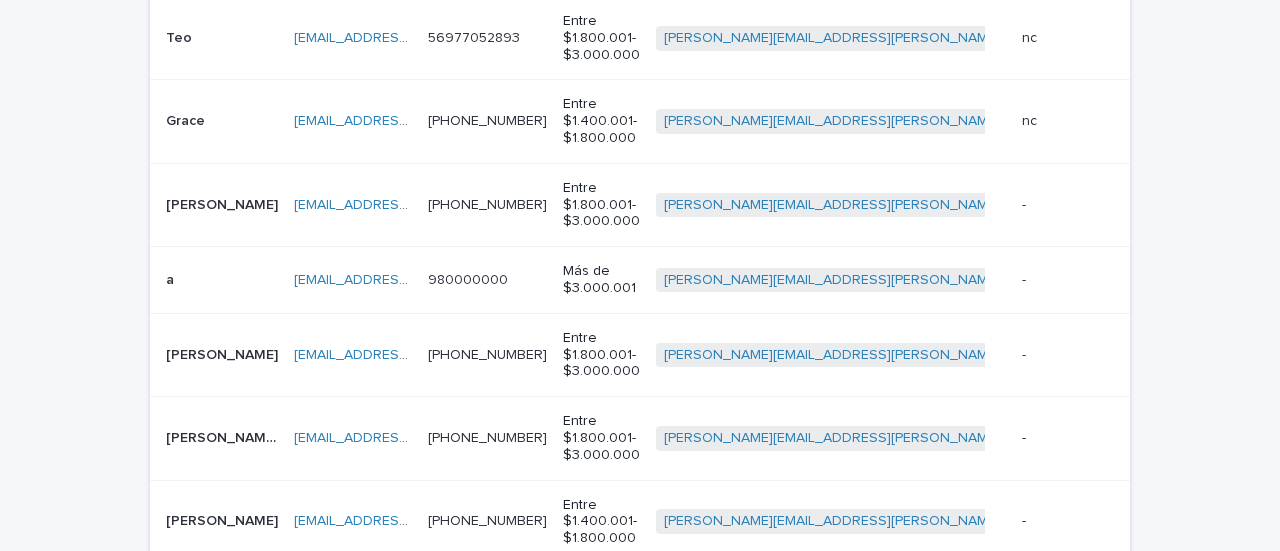 click on "[PERSON_NAME]" at bounding box center [224, 203] 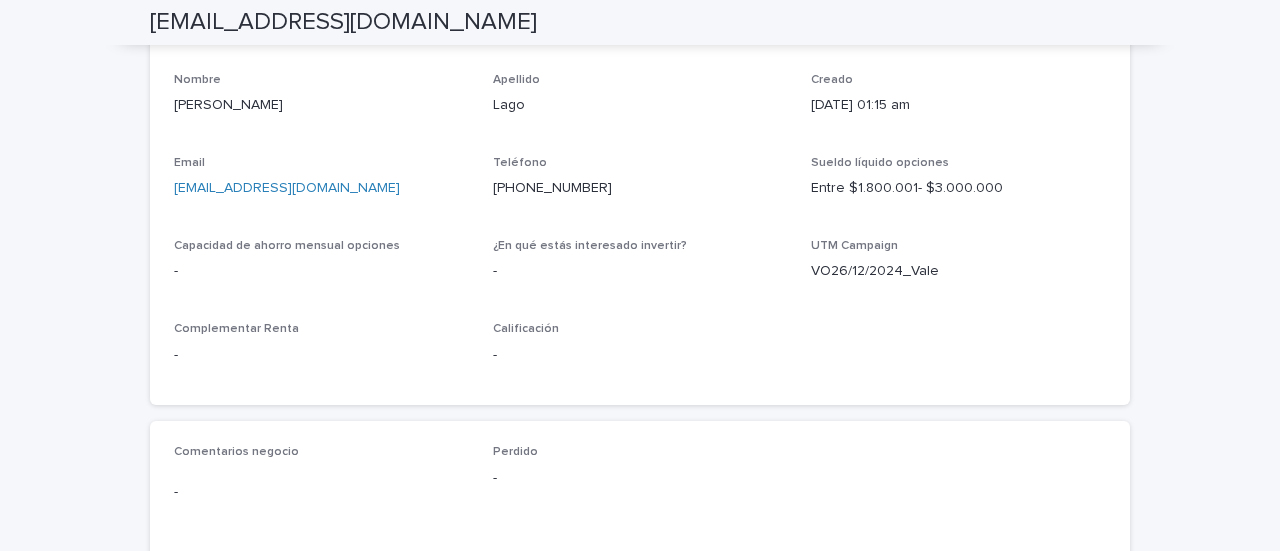 scroll, scrollTop: 978, scrollLeft: 0, axis: vertical 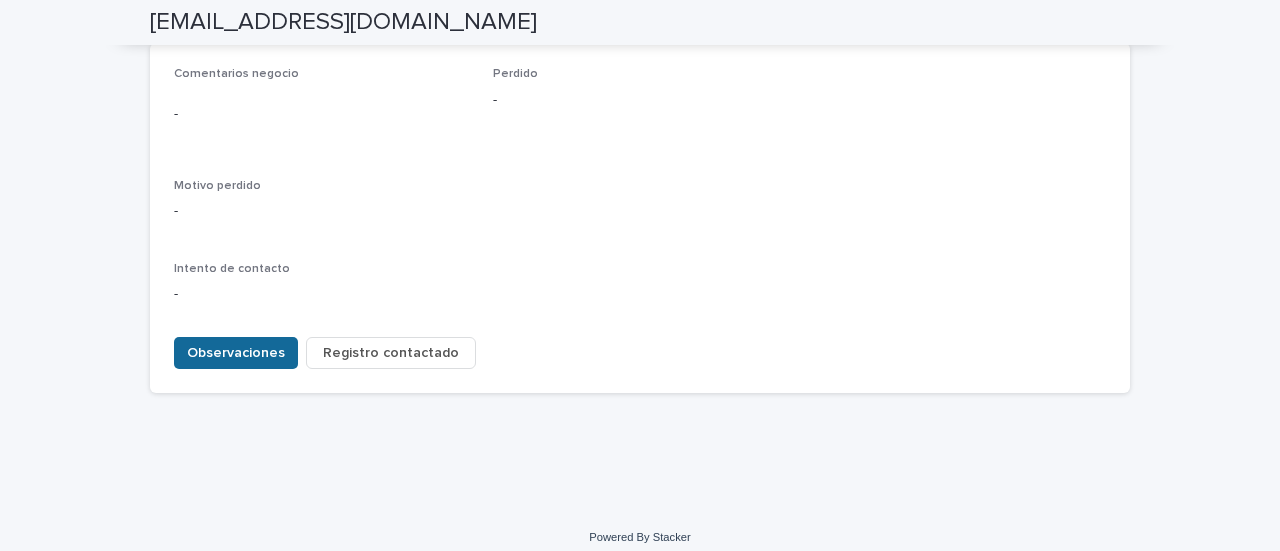 click on "Observaciones" at bounding box center [236, 353] 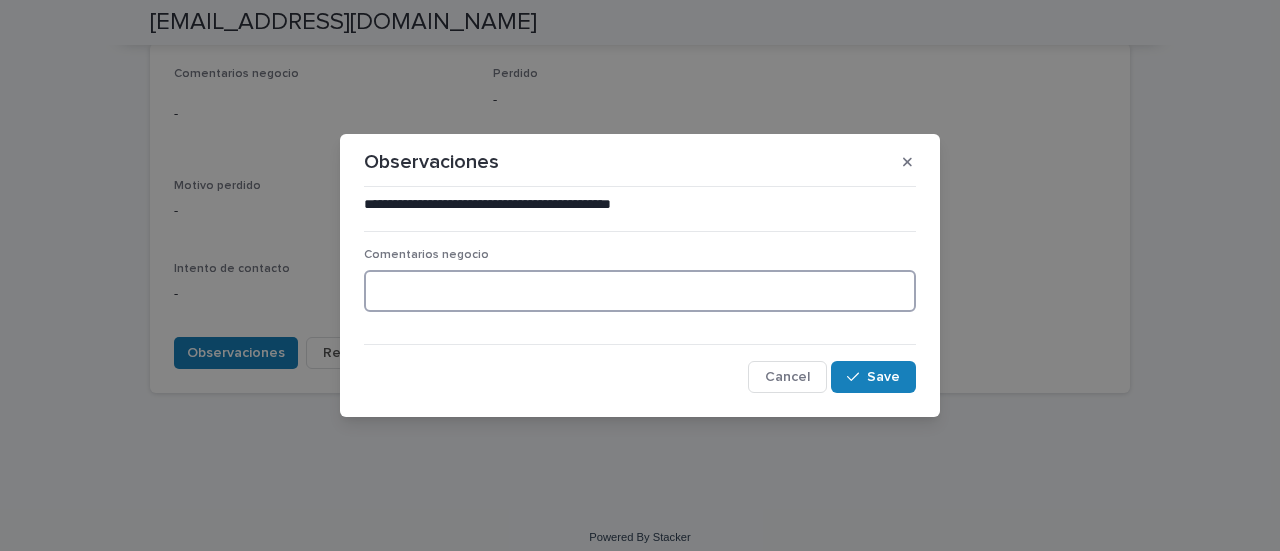 click at bounding box center (640, 291) 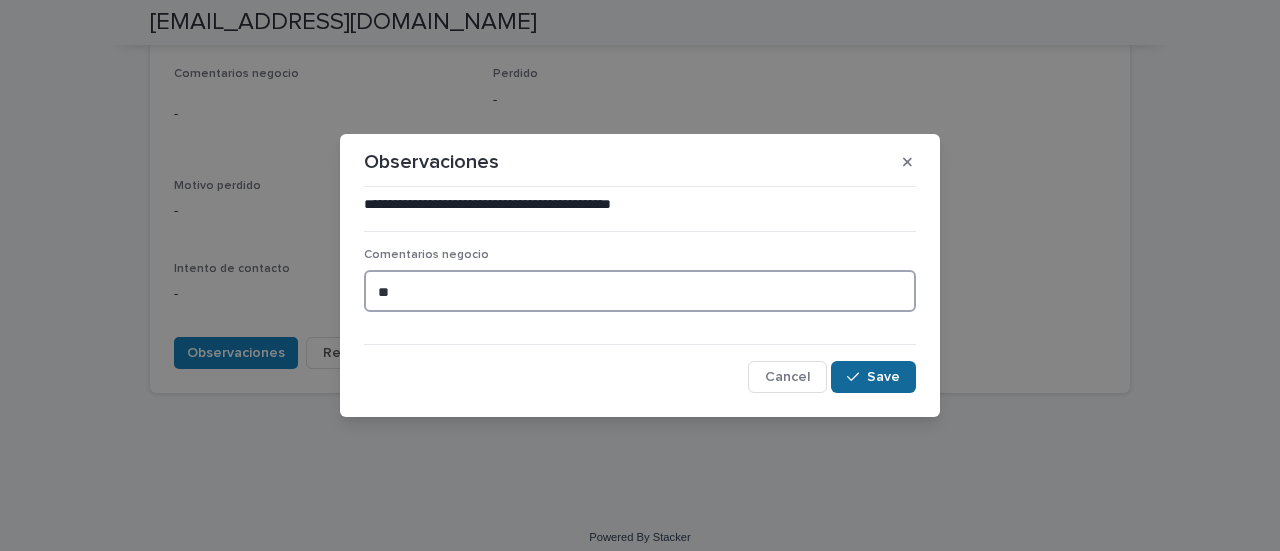 type on "**" 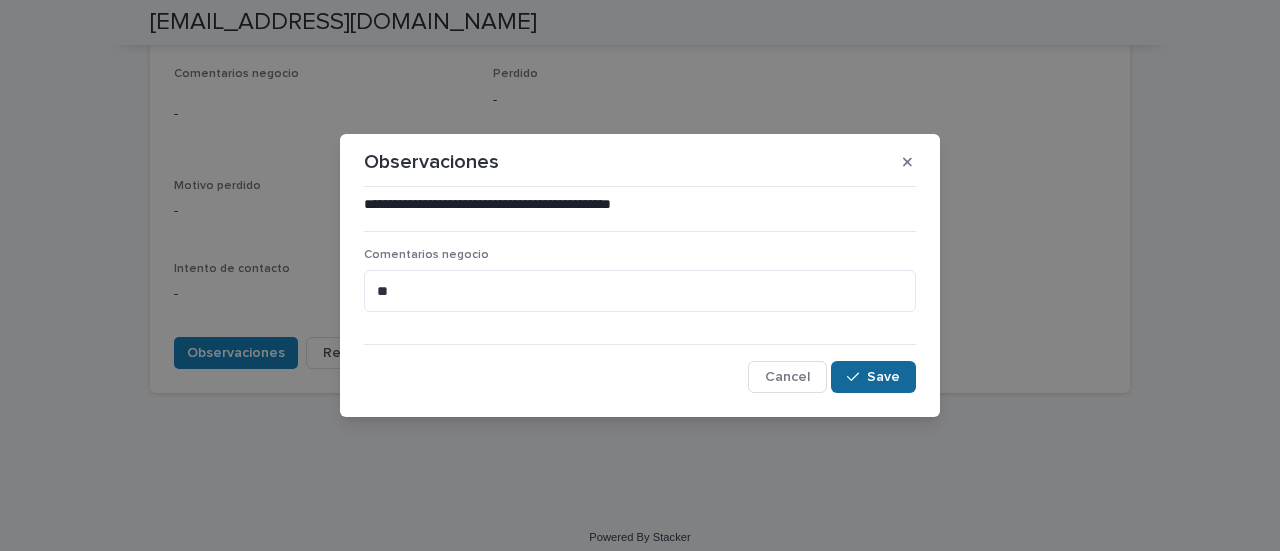 click 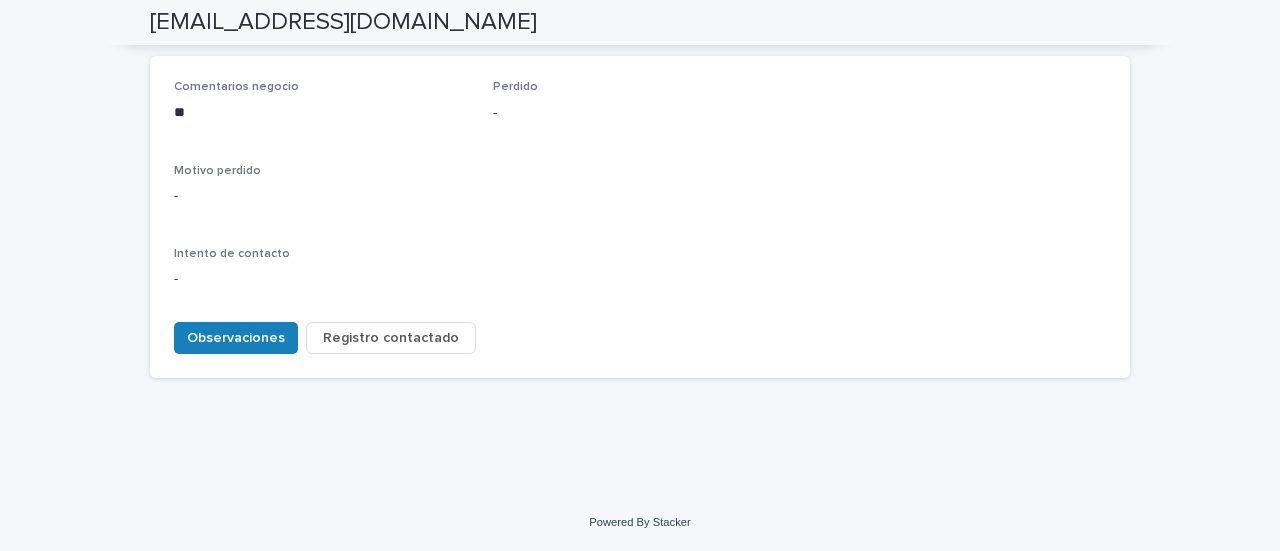 scroll, scrollTop: 950, scrollLeft: 0, axis: vertical 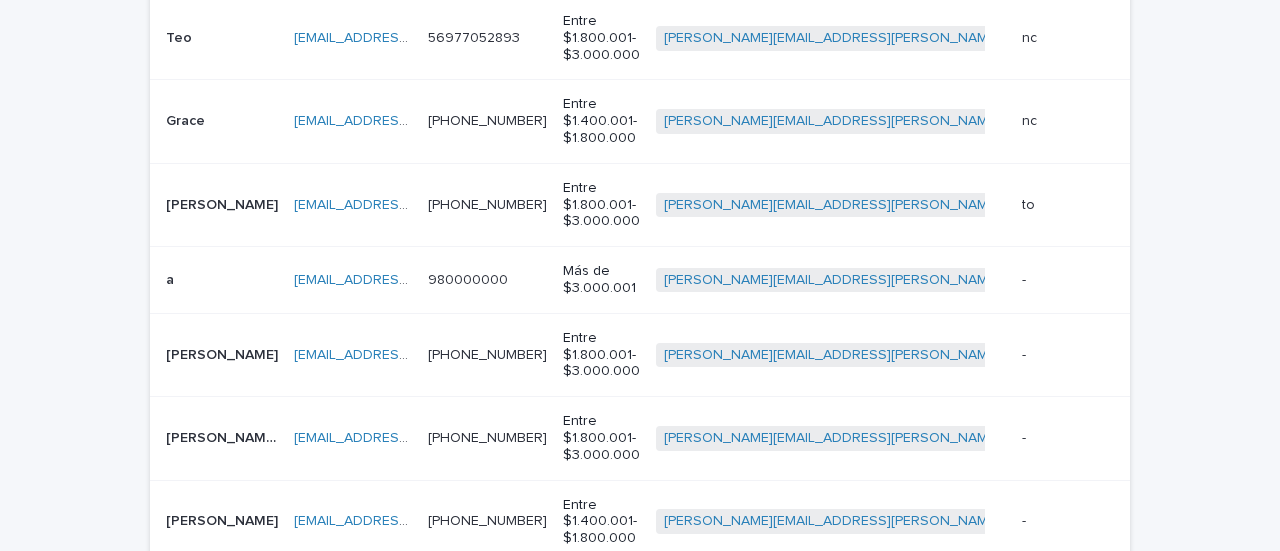 click at bounding box center [222, 280] 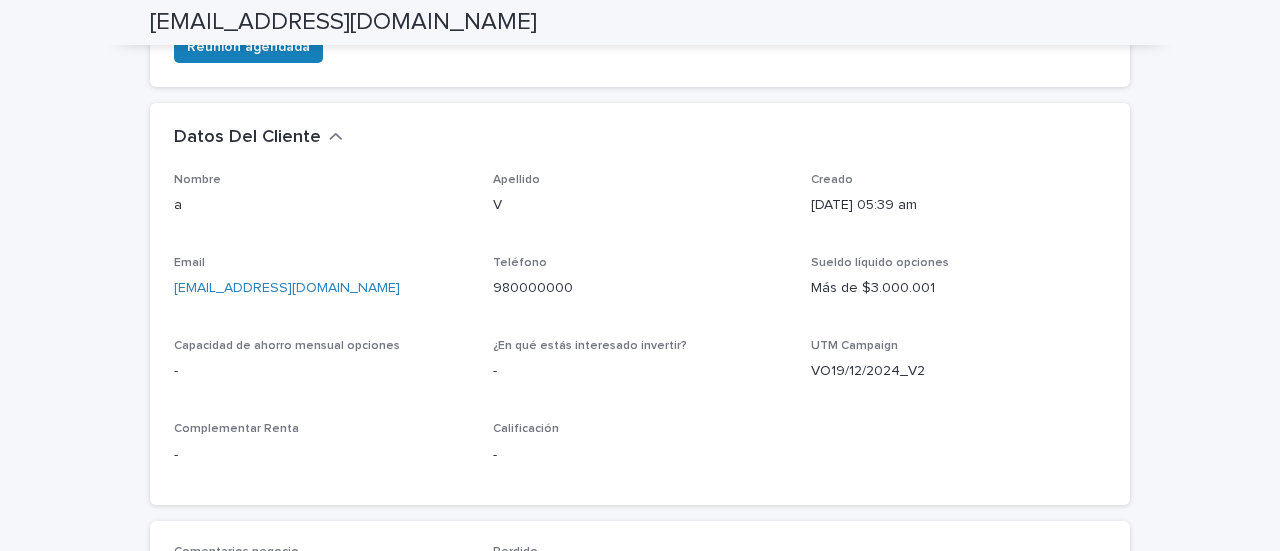 scroll, scrollTop: 978, scrollLeft: 0, axis: vertical 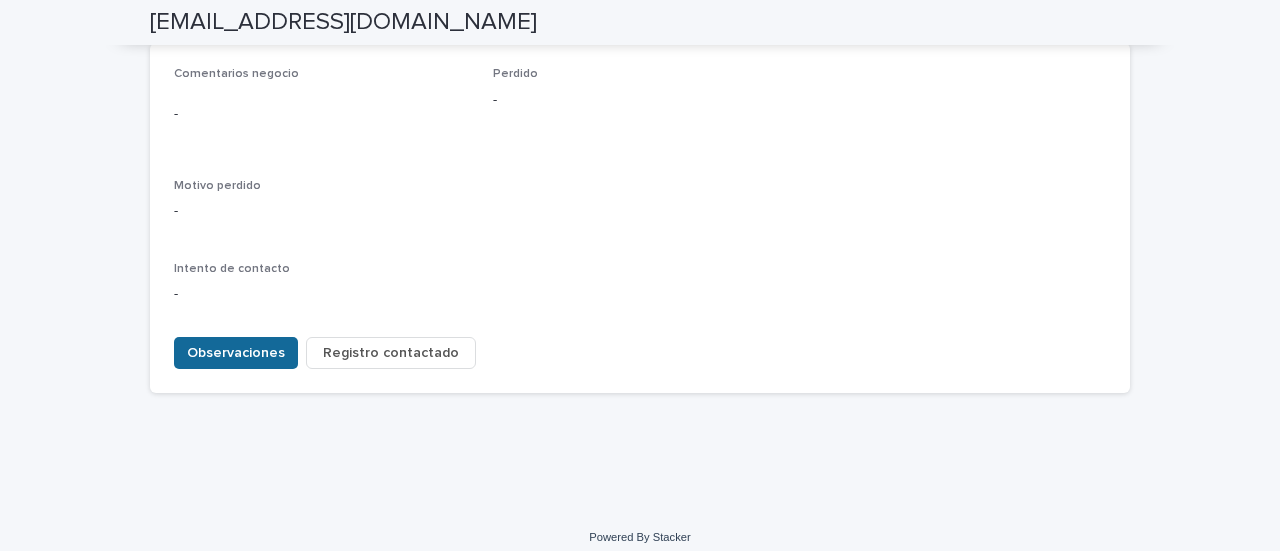 click on "Observaciones" at bounding box center [236, 353] 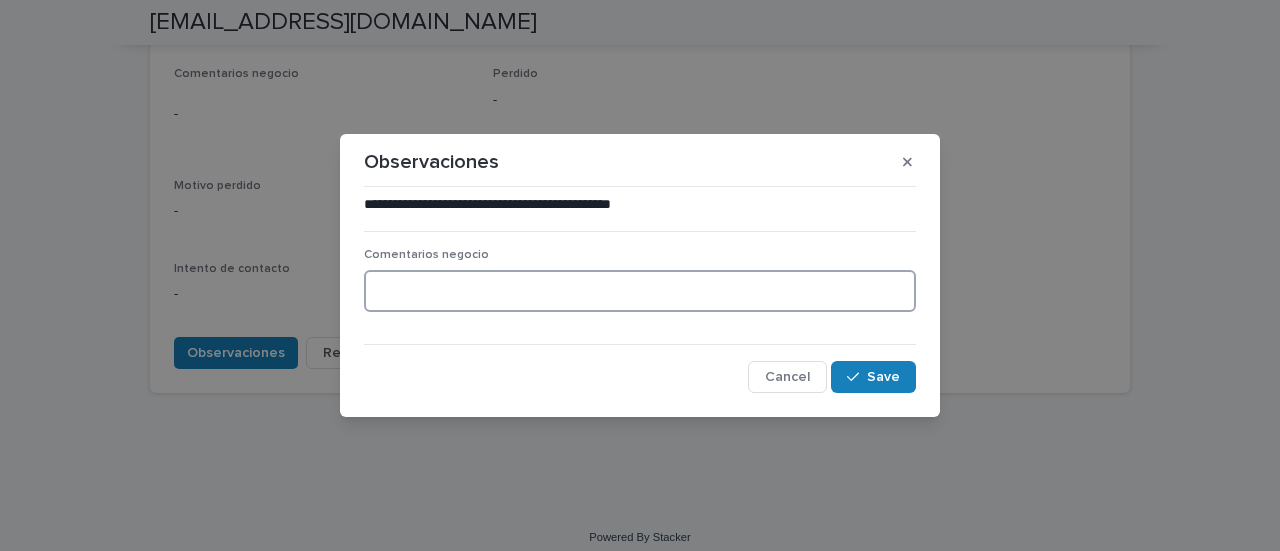 click at bounding box center (640, 291) 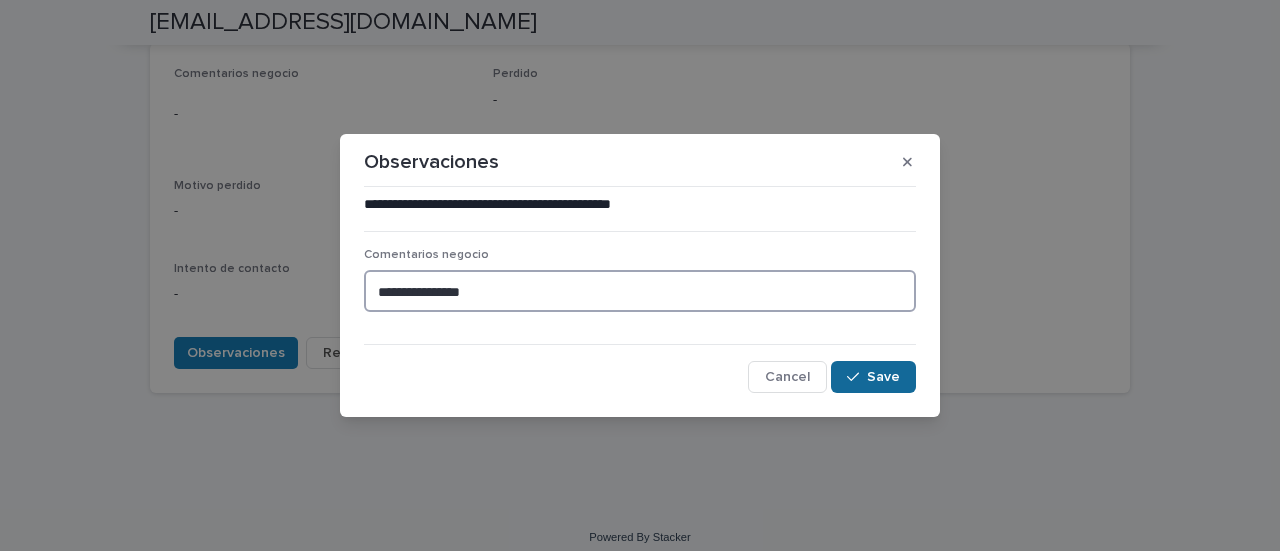 type on "**********" 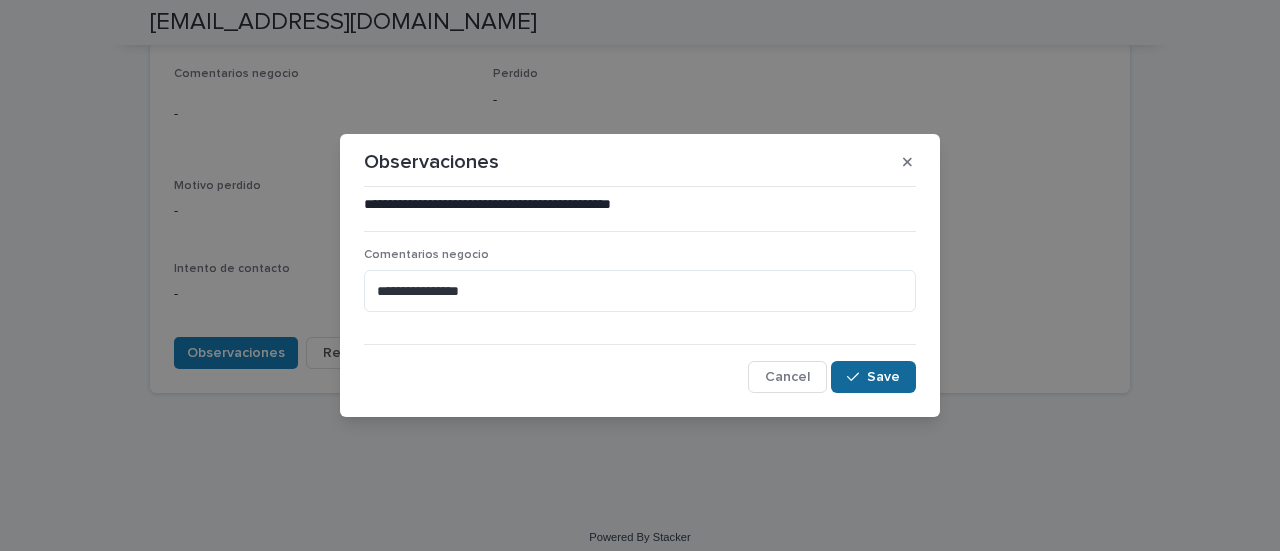 click 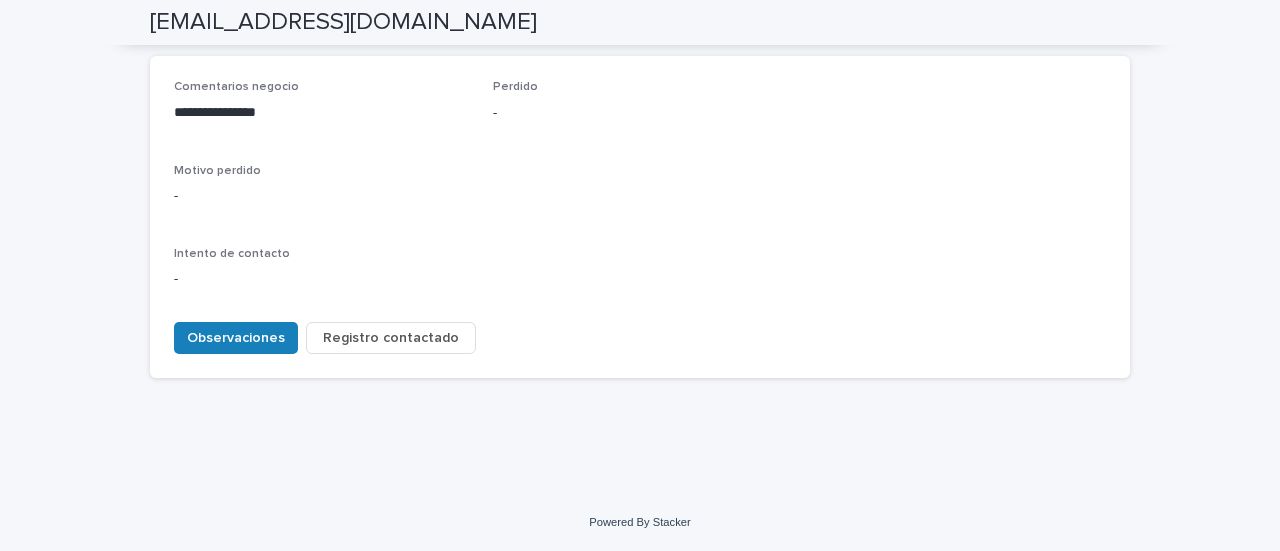 scroll, scrollTop: 950, scrollLeft: 0, axis: vertical 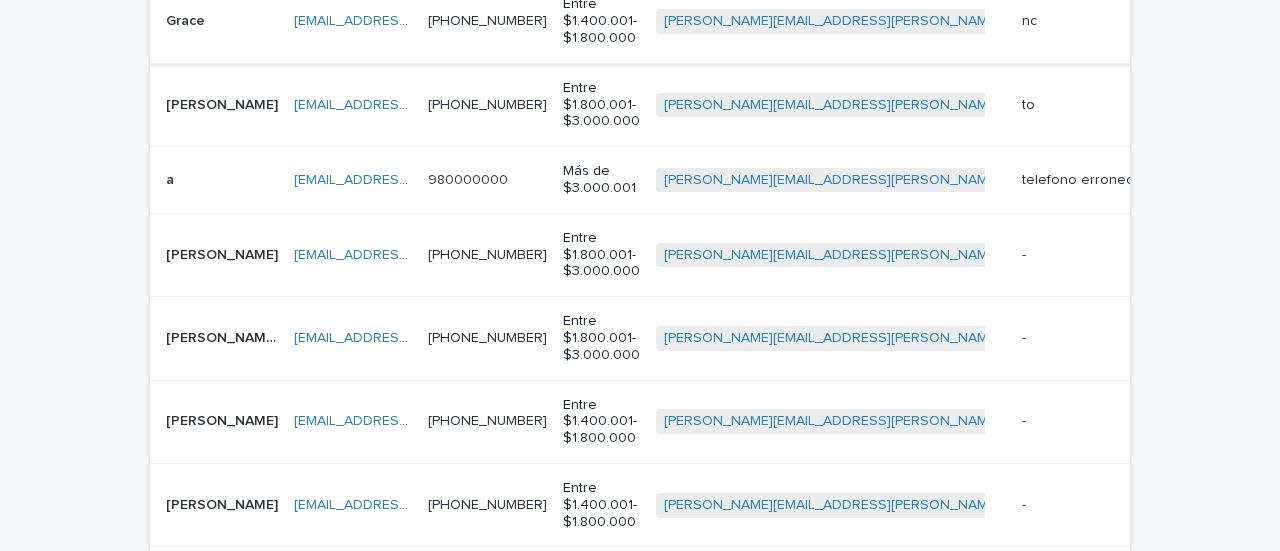 click on "[PERSON_NAME]" at bounding box center (224, 253) 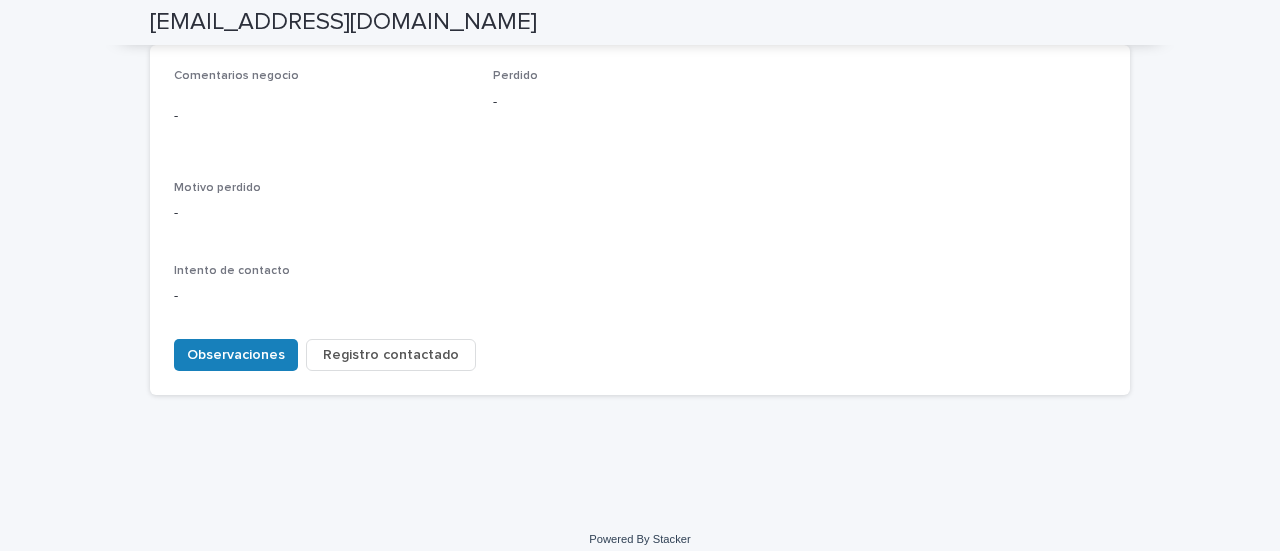 scroll, scrollTop: 978, scrollLeft: 0, axis: vertical 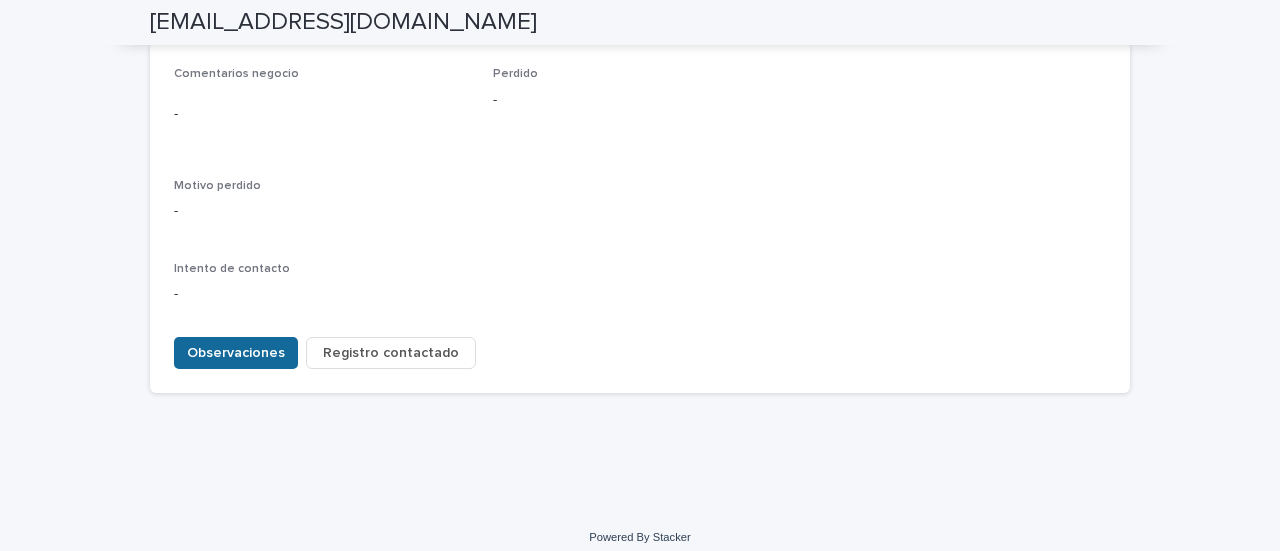click on "Observaciones" at bounding box center (236, 353) 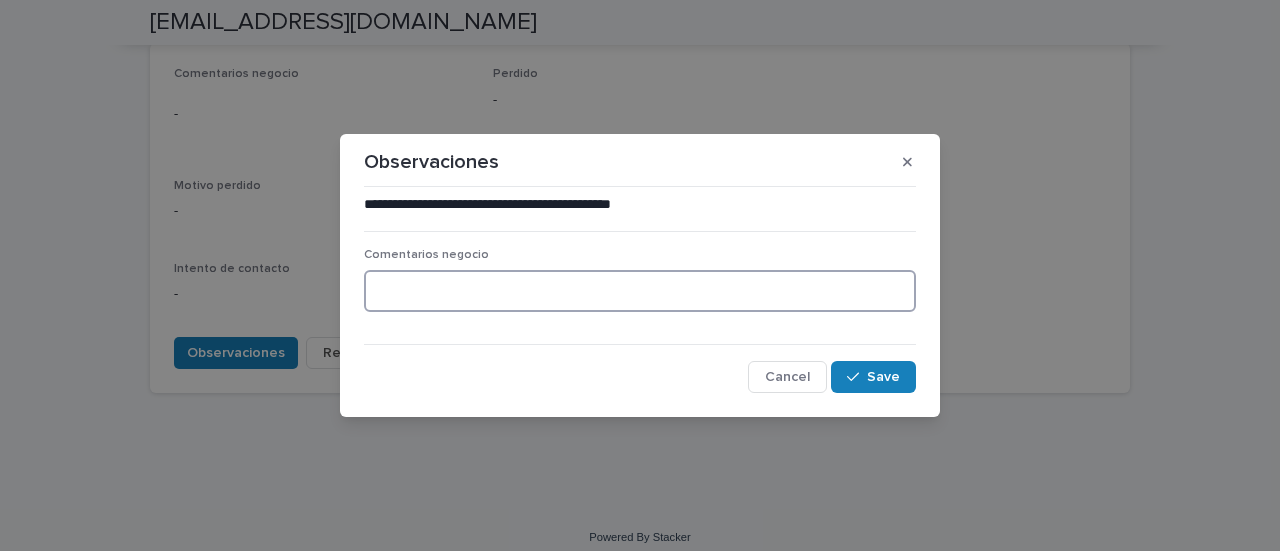 click at bounding box center (640, 291) 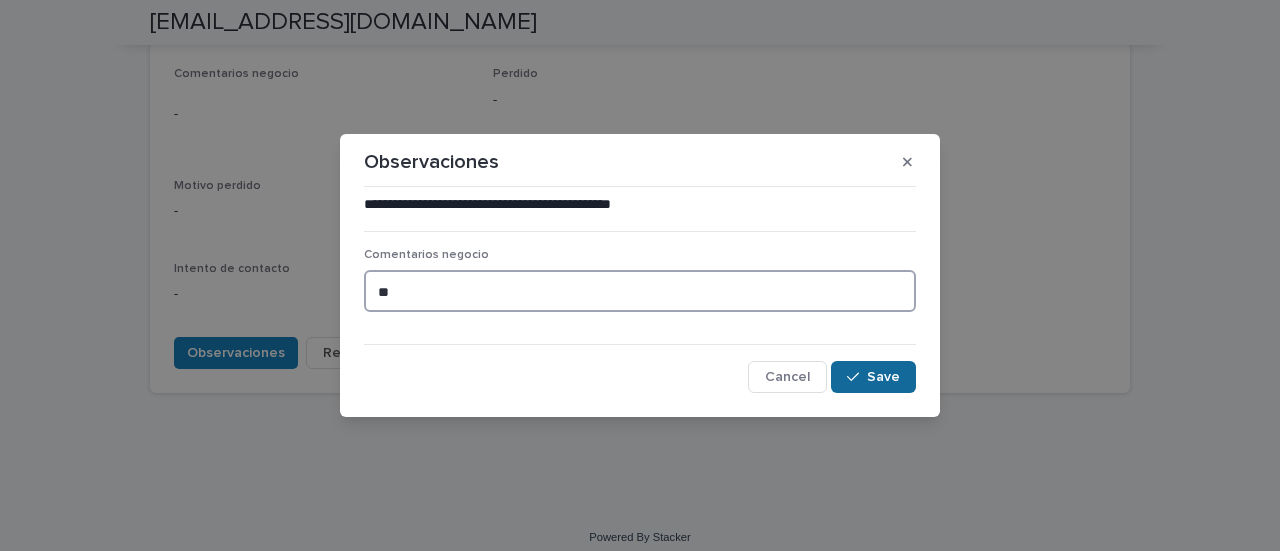 type on "**" 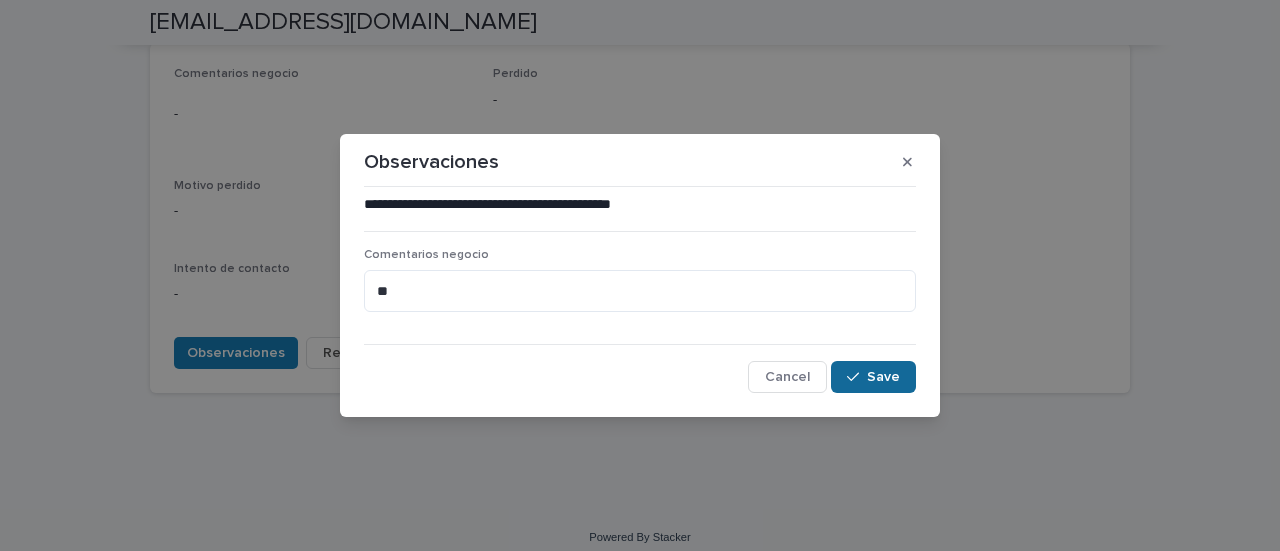 click on "Save" at bounding box center (883, 377) 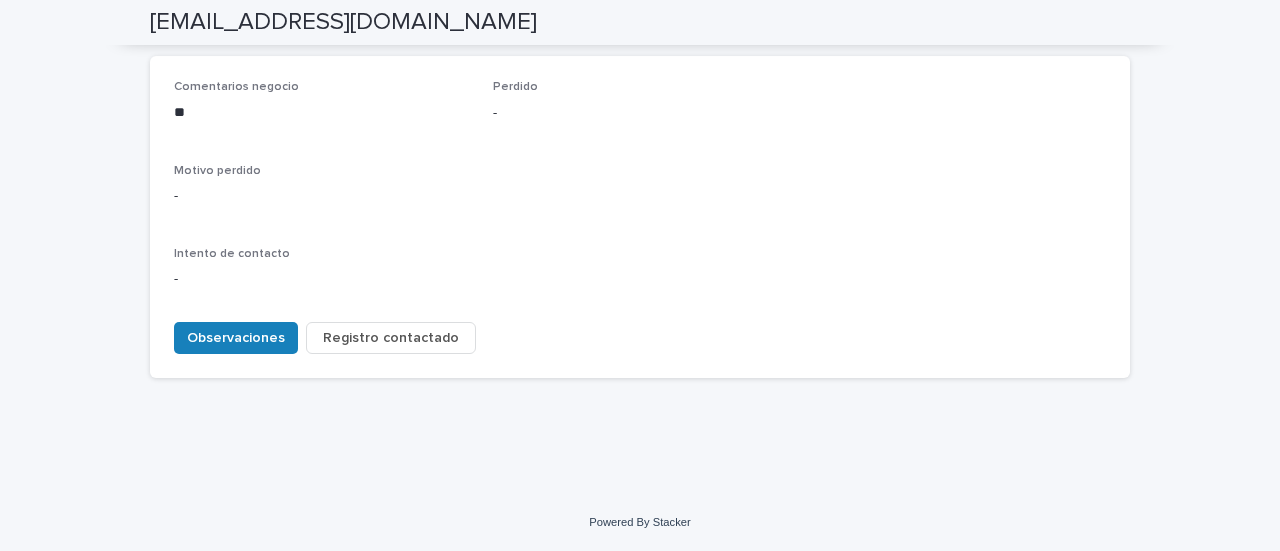 scroll, scrollTop: 950, scrollLeft: 0, axis: vertical 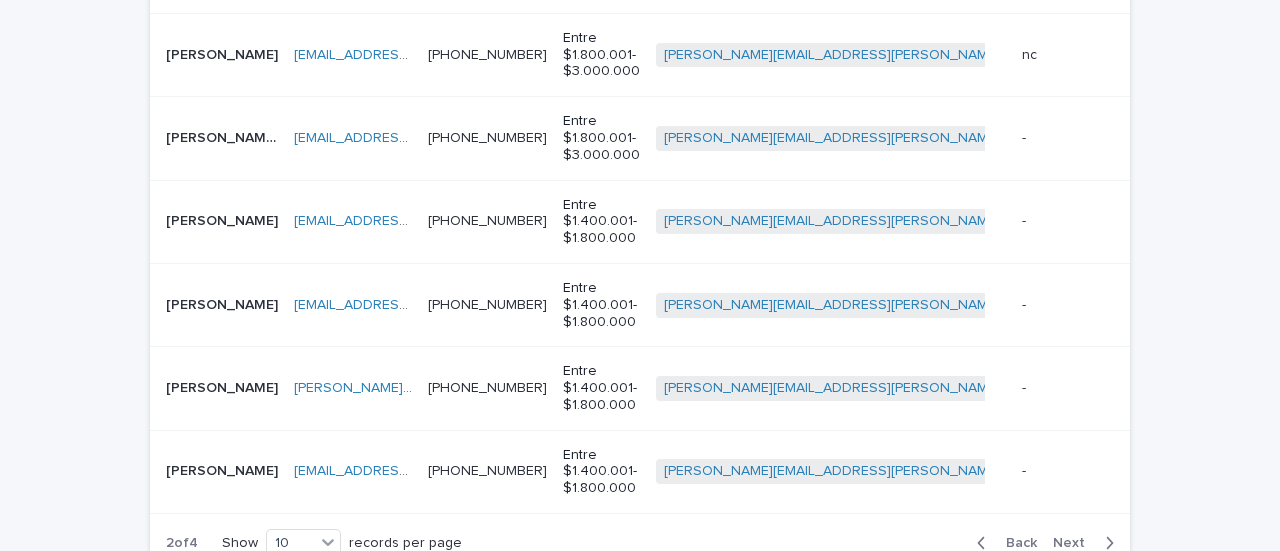 click on "[PERSON_NAME] [PERSON_NAME]" at bounding box center (224, 136) 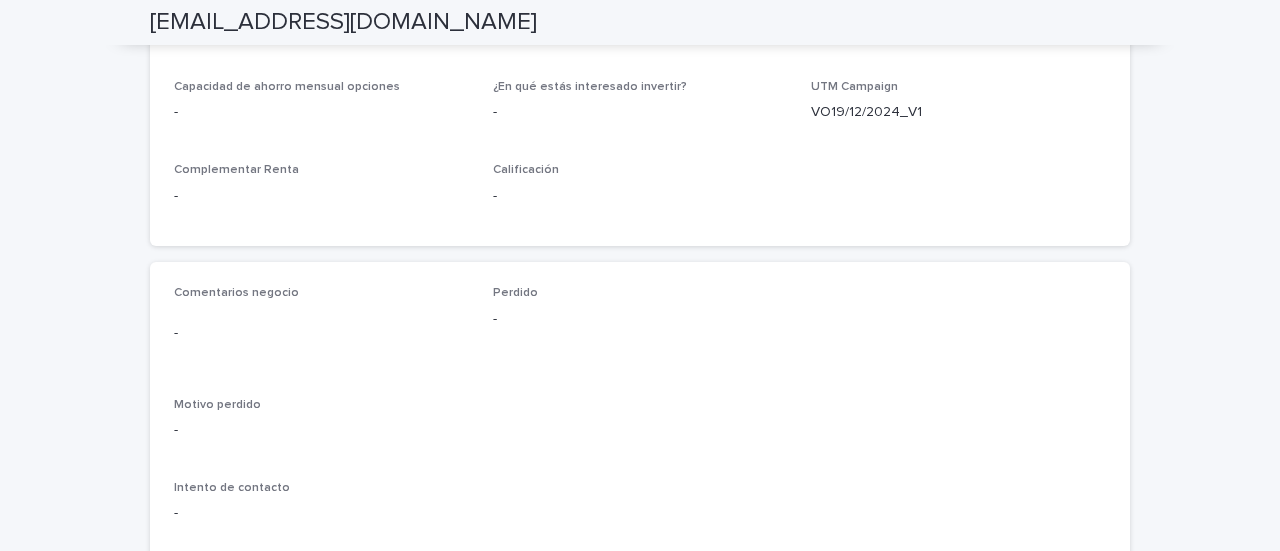 scroll, scrollTop: 978, scrollLeft: 0, axis: vertical 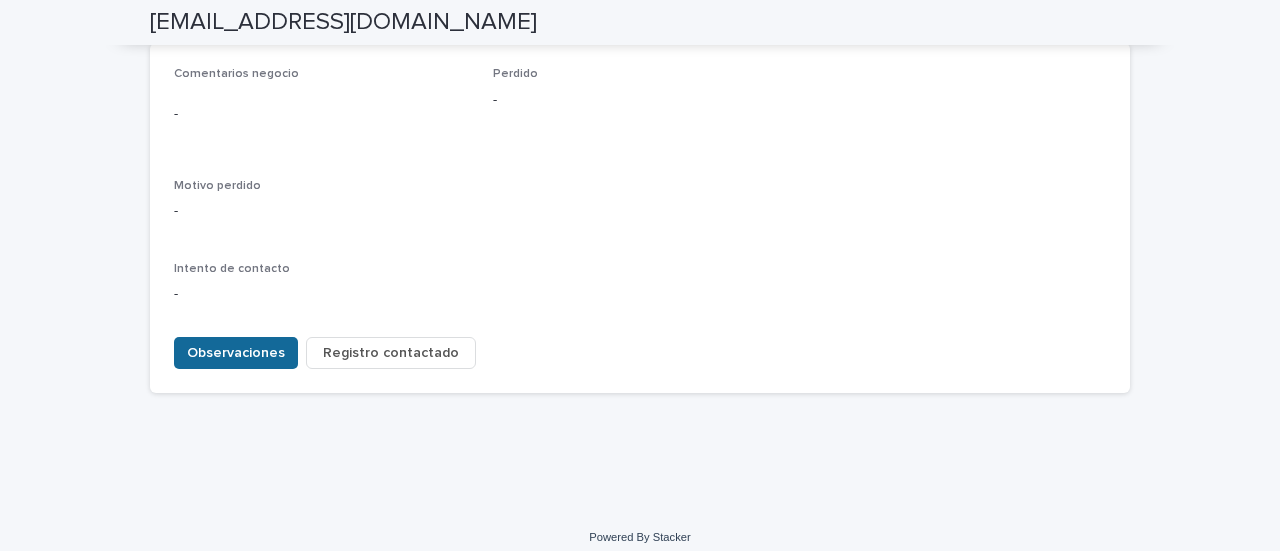 click on "Observaciones" at bounding box center (236, 353) 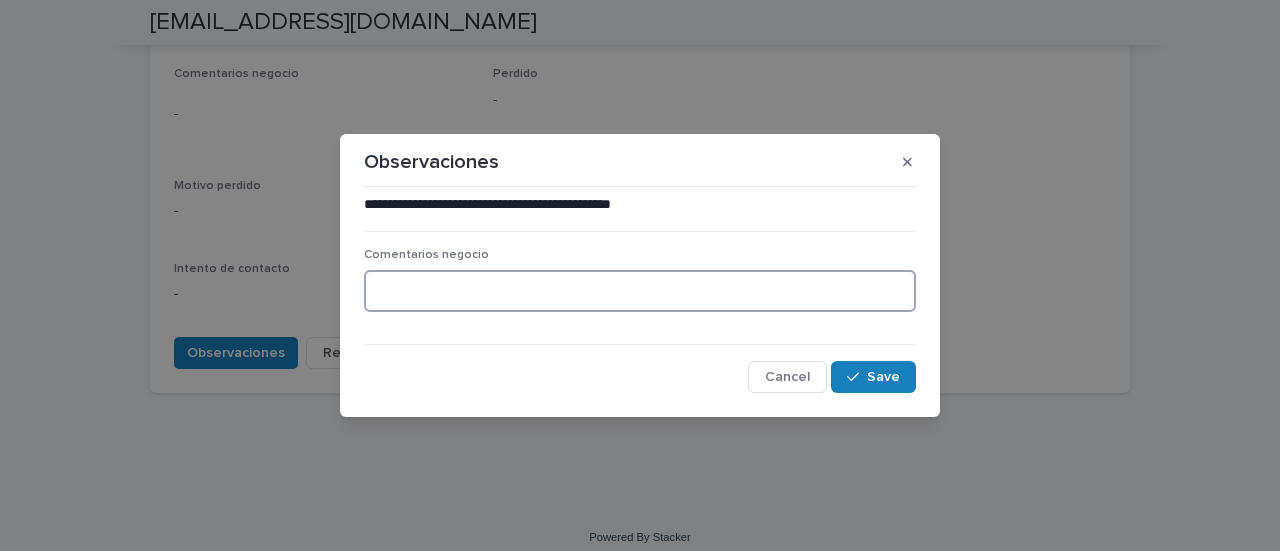 click at bounding box center [640, 291] 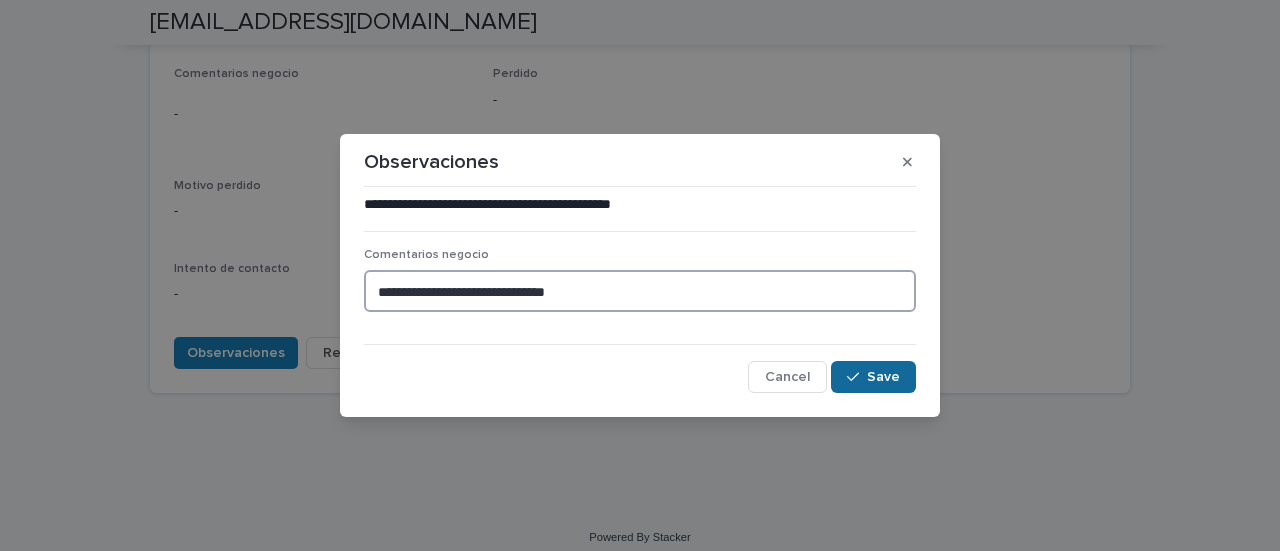 type on "**********" 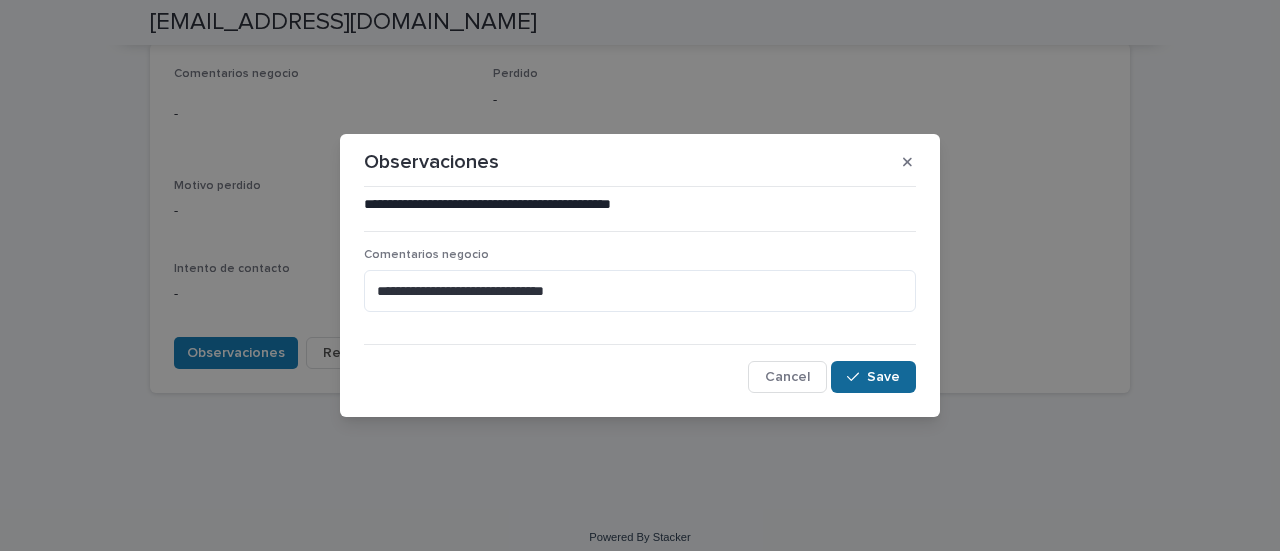 click at bounding box center (857, 377) 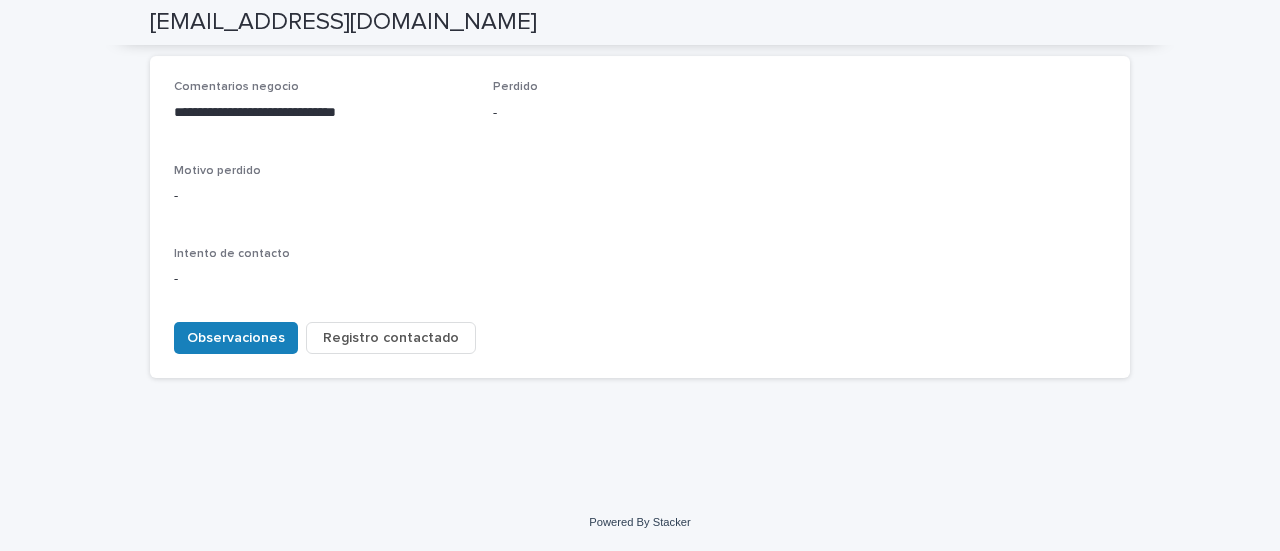 scroll, scrollTop: 950, scrollLeft: 0, axis: vertical 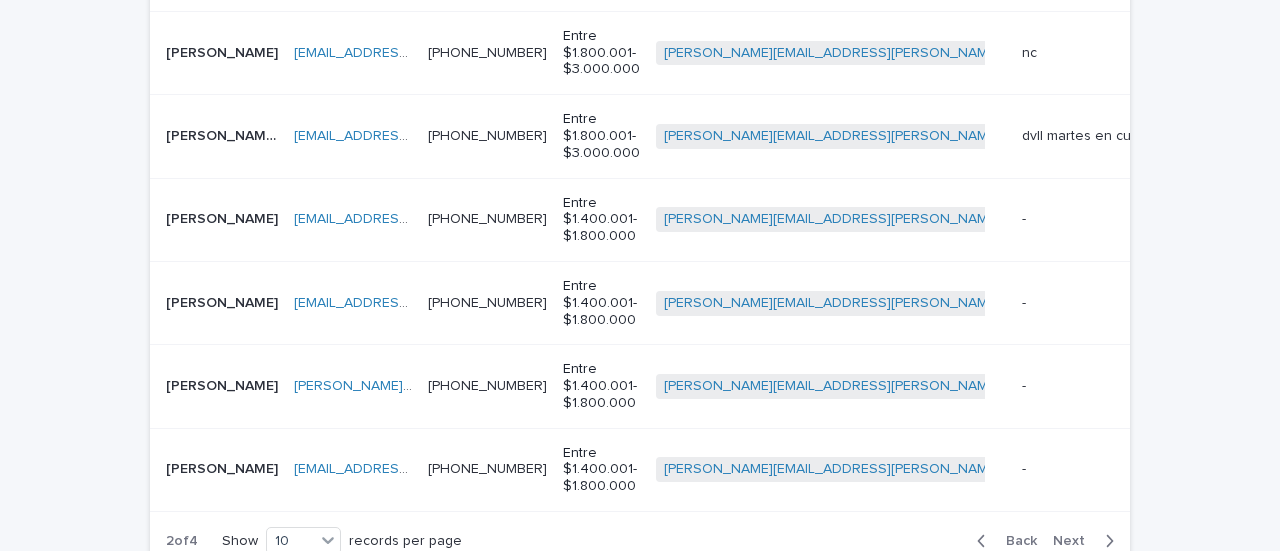click on "[PERSON_NAME]" at bounding box center (224, 217) 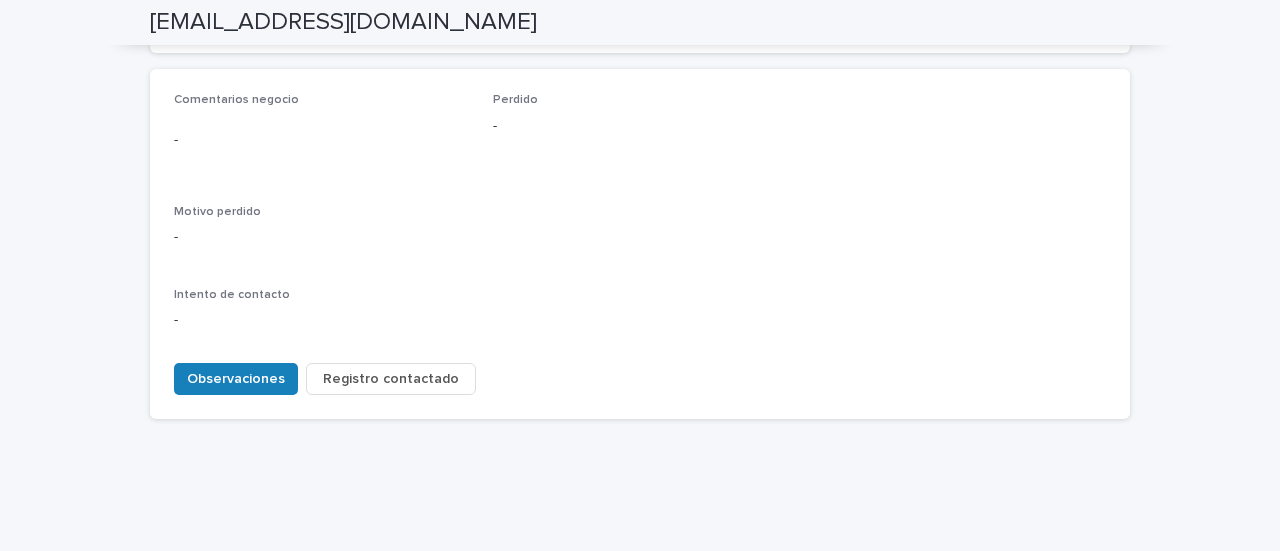scroll, scrollTop: 978, scrollLeft: 0, axis: vertical 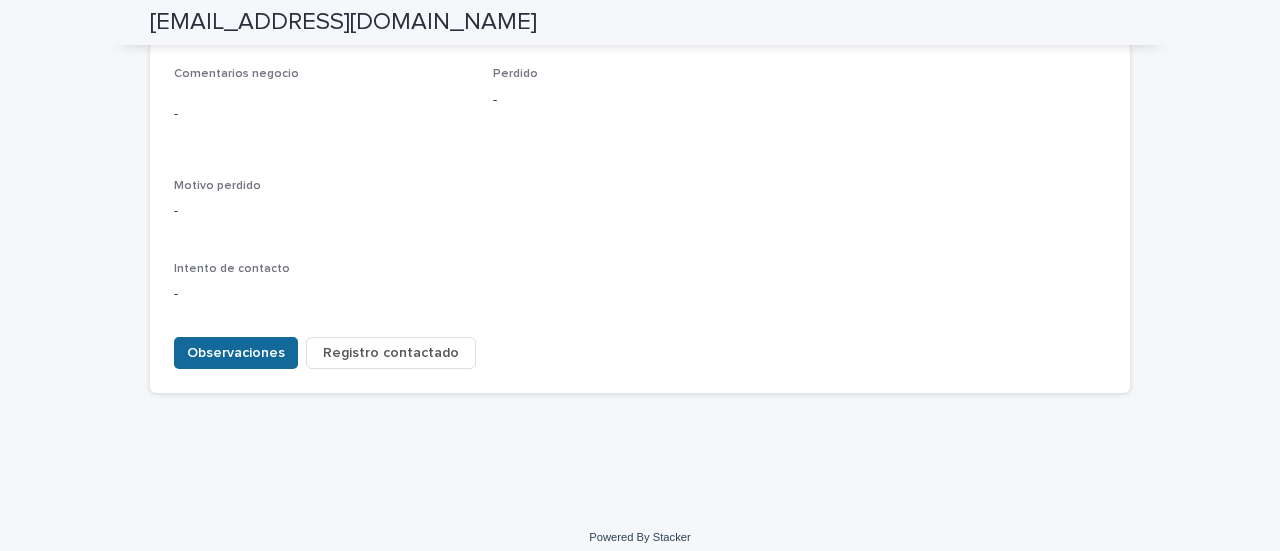click on "Observaciones" at bounding box center [236, 353] 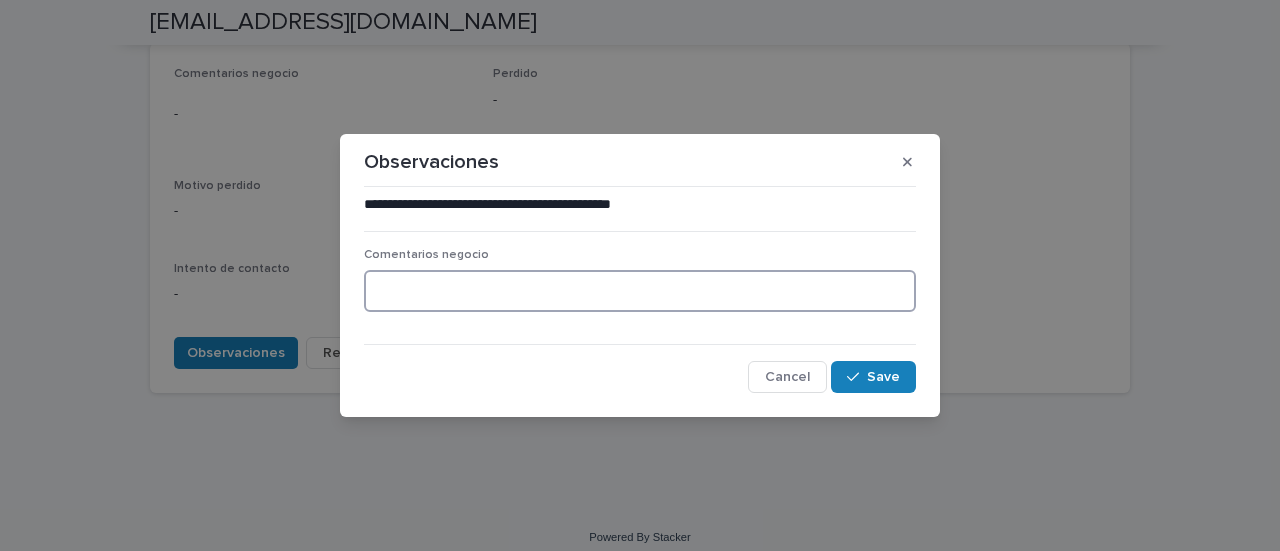 click at bounding box center (640, 291) 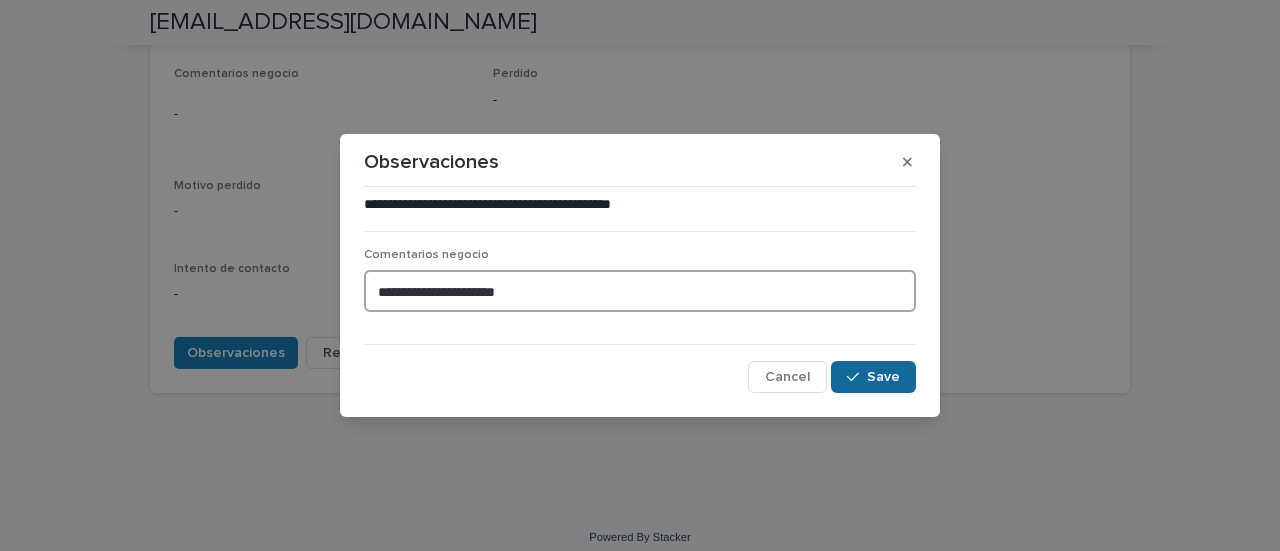 type on "**********" 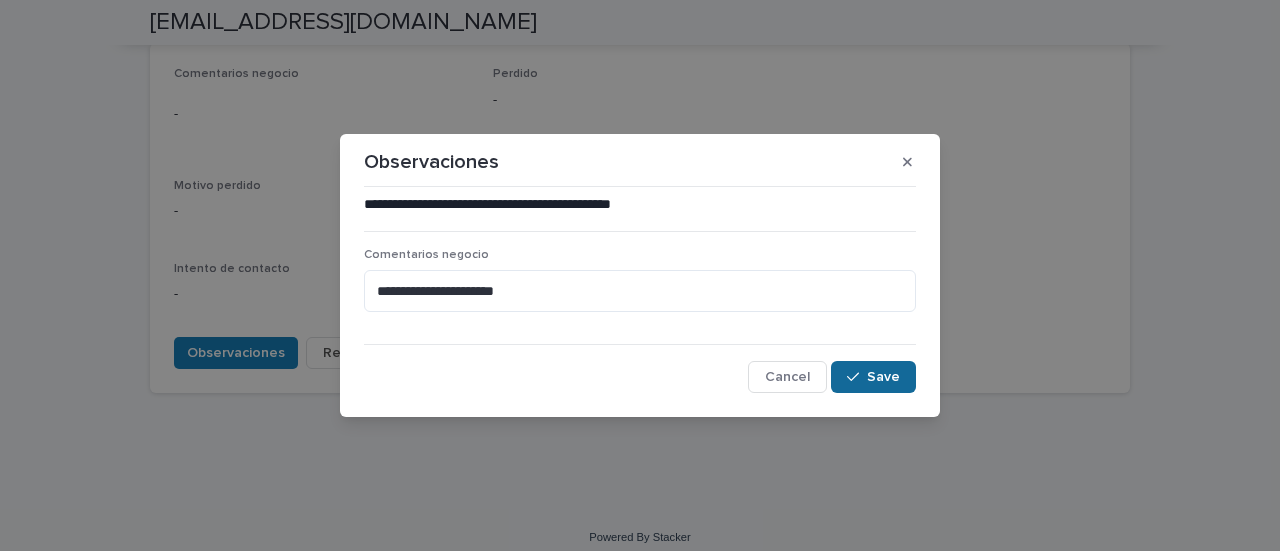 click on "Save" at bounding box center [873, 377] 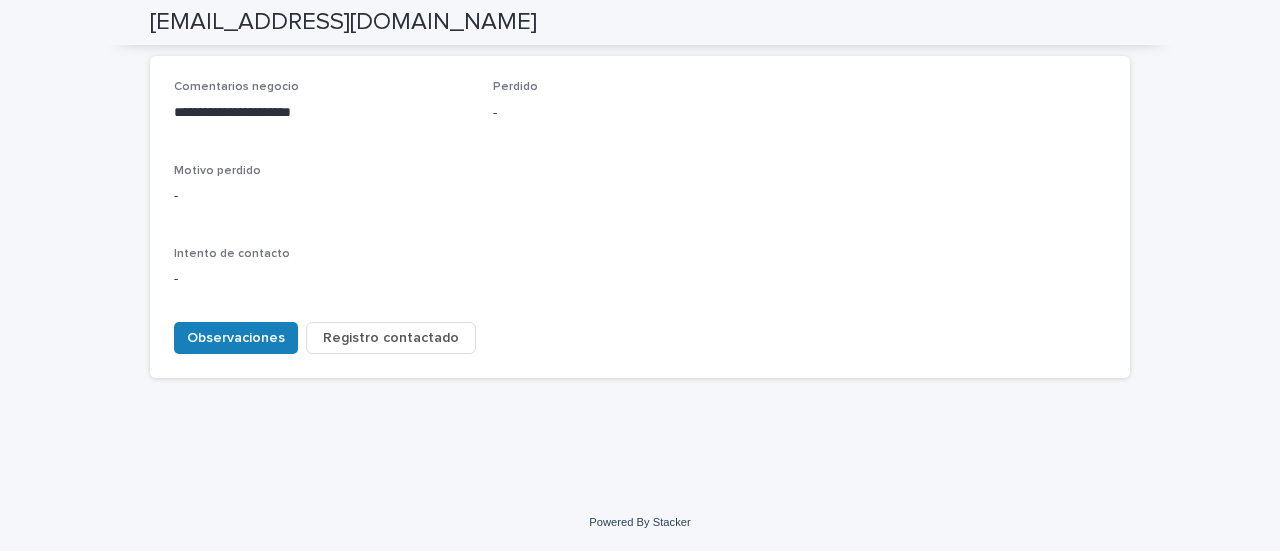 scroll, scrollTop: 950, scrollLeft: 0, axis: vertical 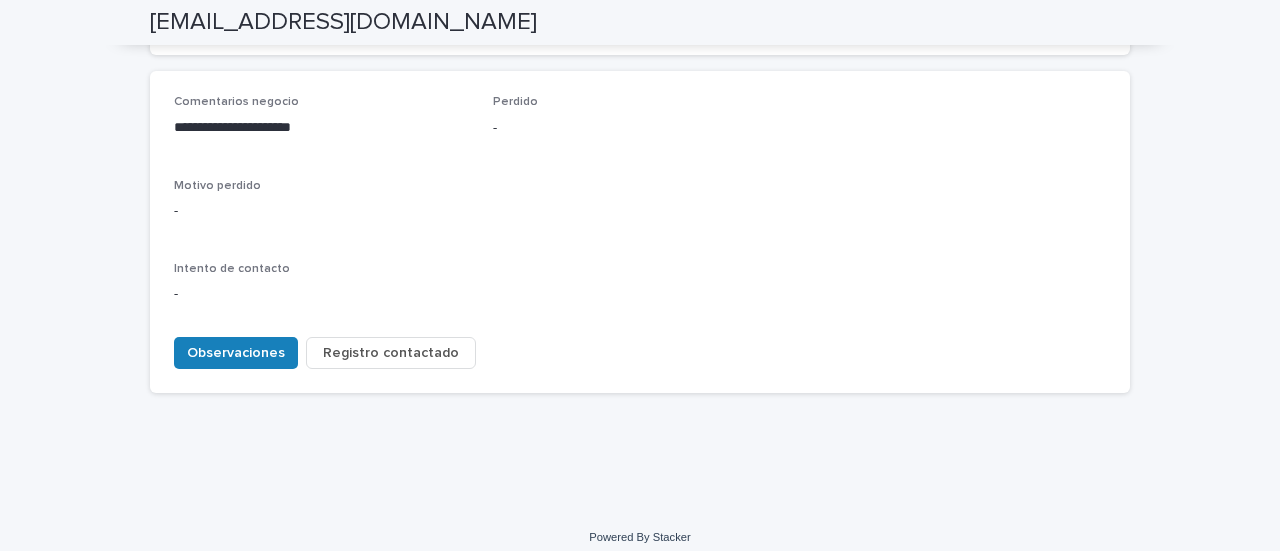 click on "Registro contactado" at bounding box center (391, 353) 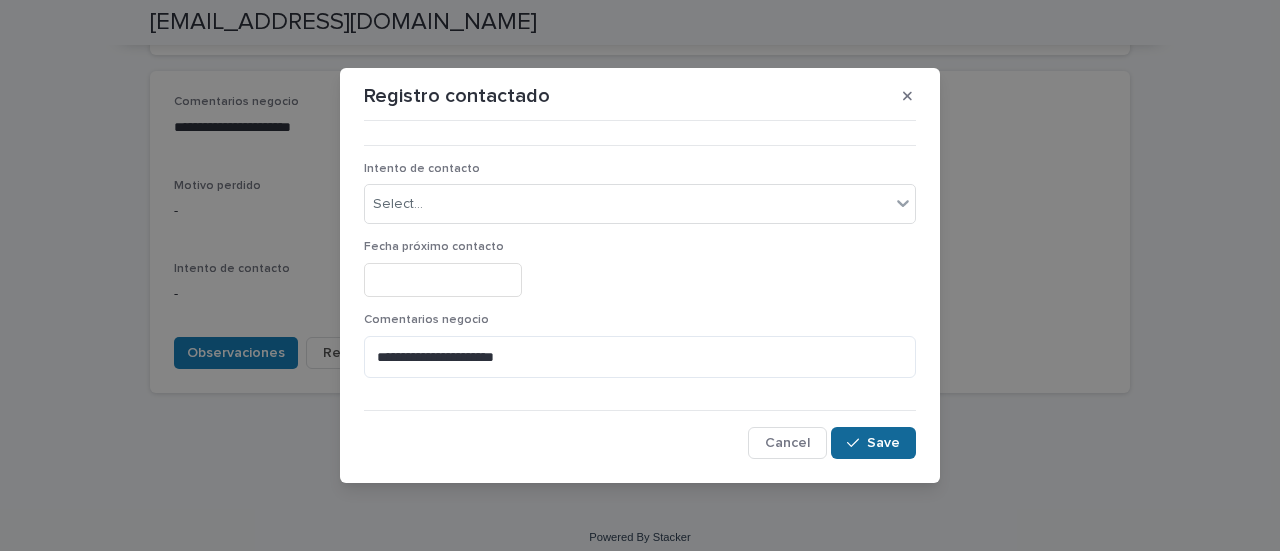 click on "Save" at bounding box center [873, 443] 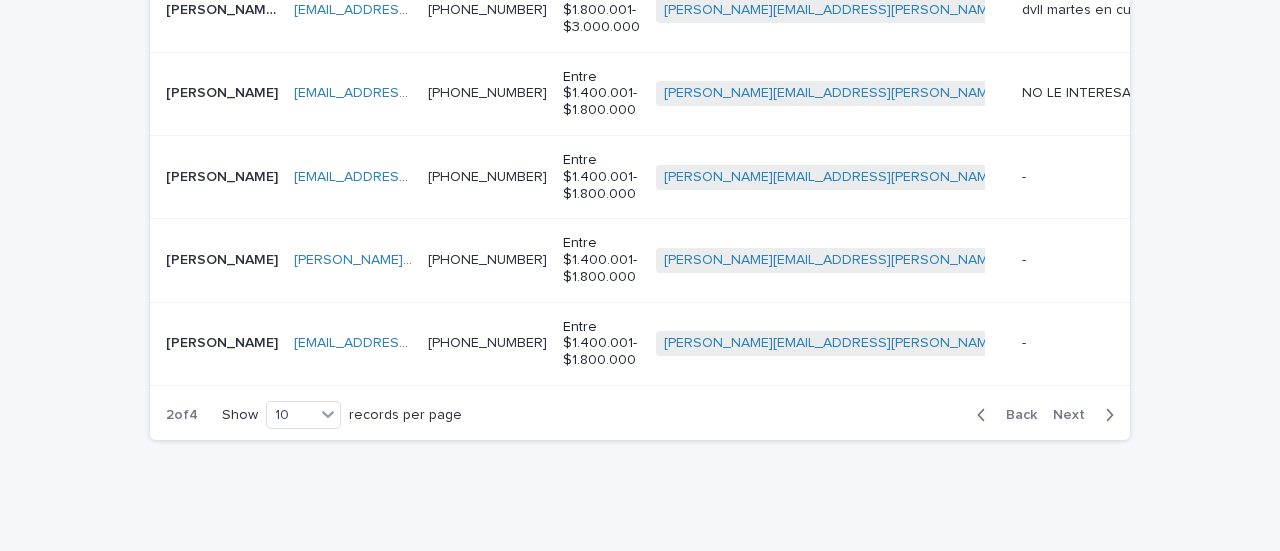 scroll, scrollTop: 1064, scrollLeft: 0, axis: vertical 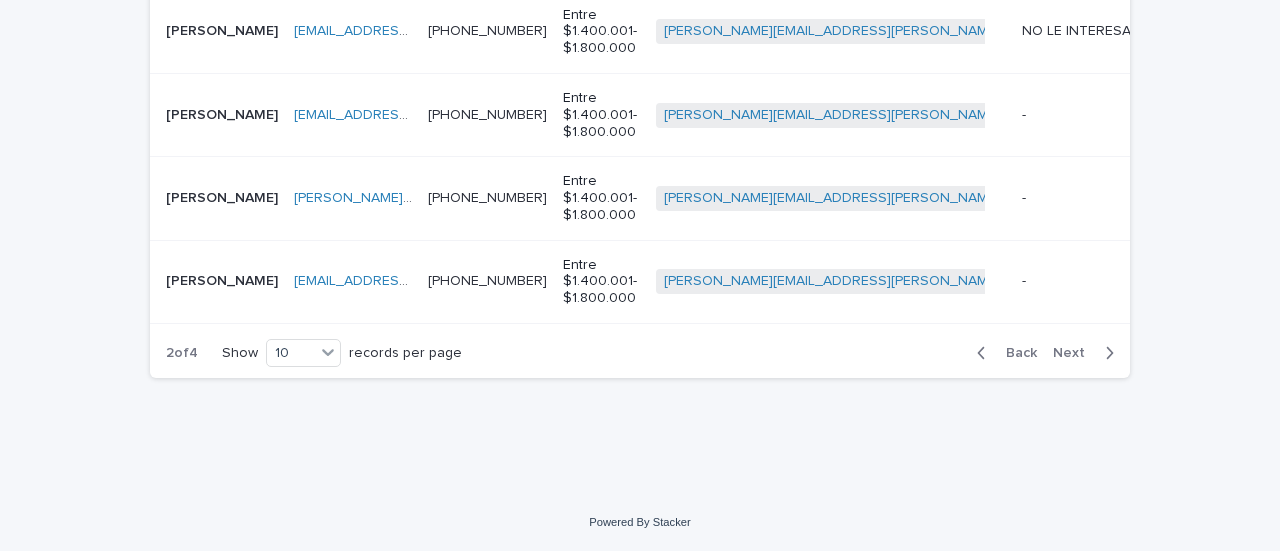 click on "[PERSON_NAME]" at bounding box center [224, 113] 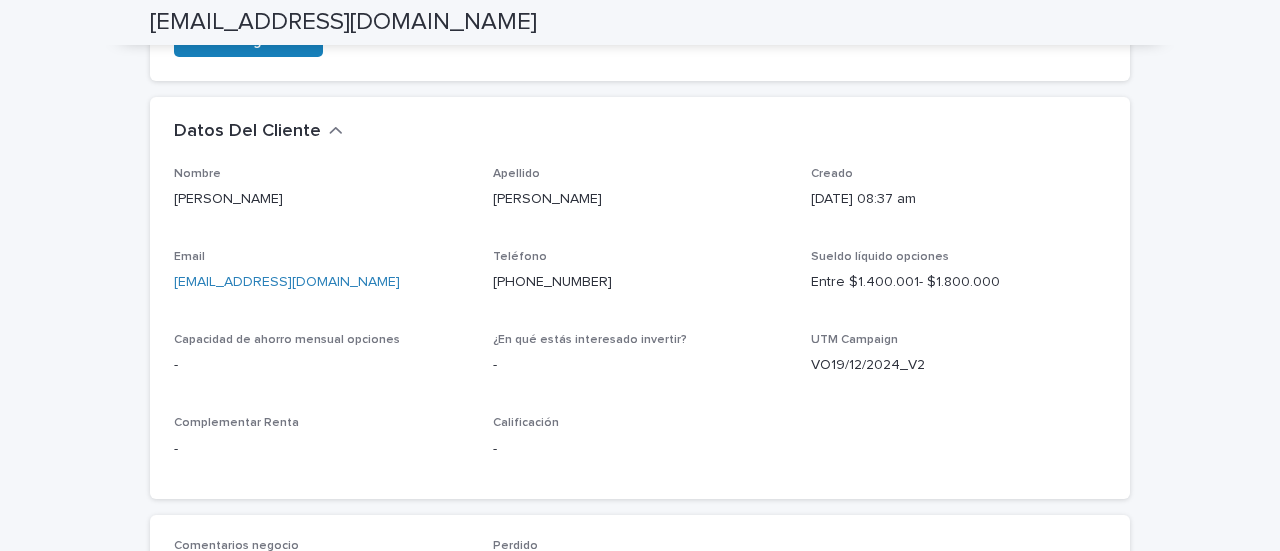 scroll, scrollTop: 978, scrollLeft: 0, axis: vertical 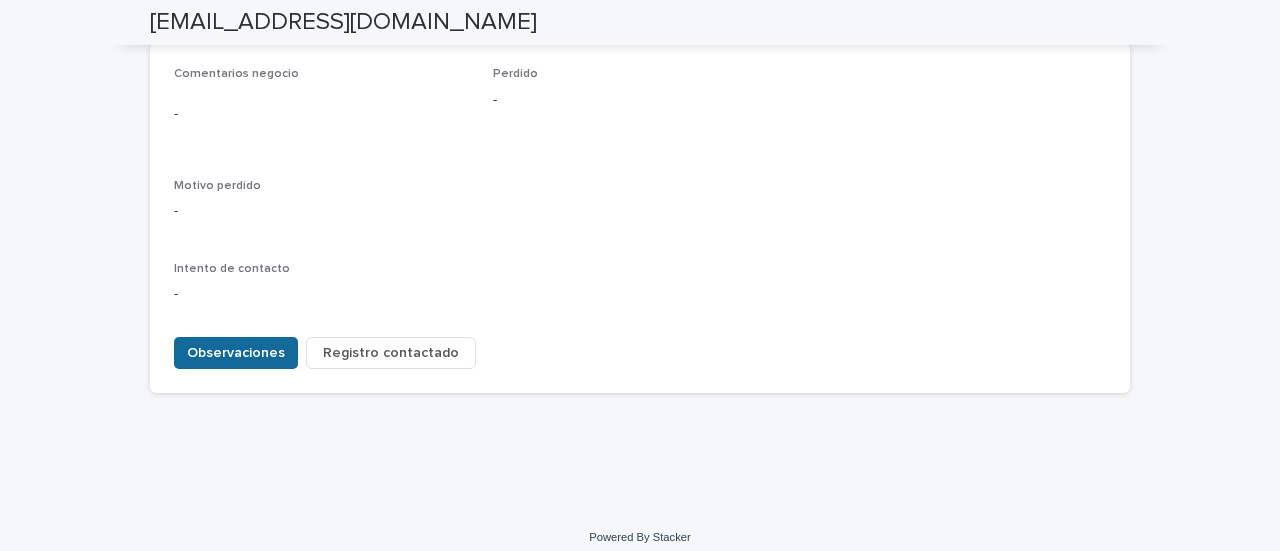 click on "Observaciones" at bounding box center (236, 353) 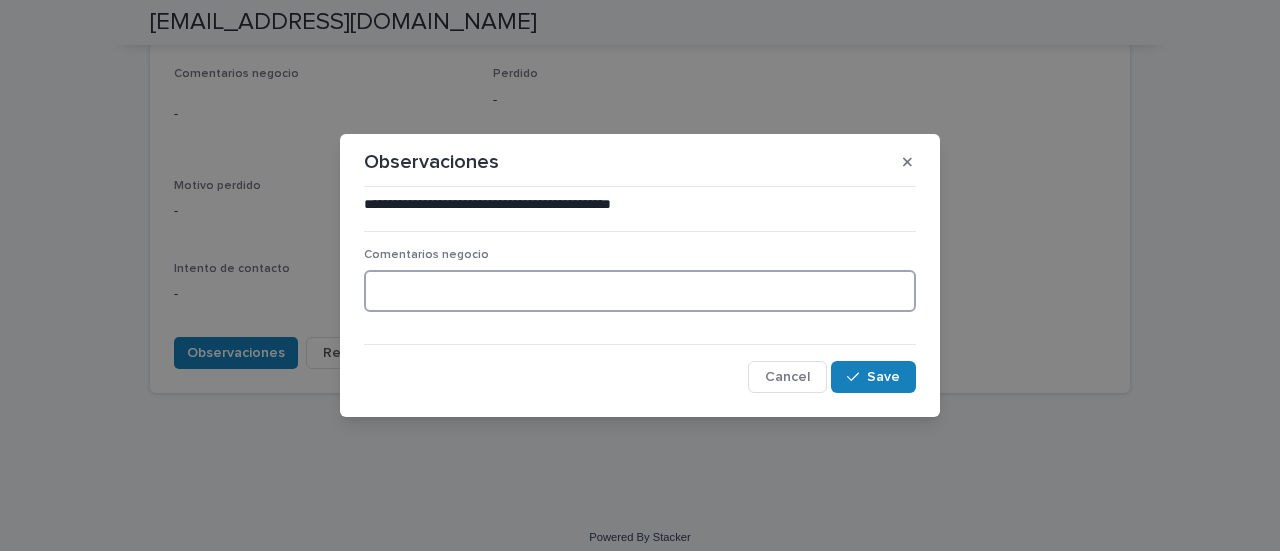 click at bounding box center (640, 291) 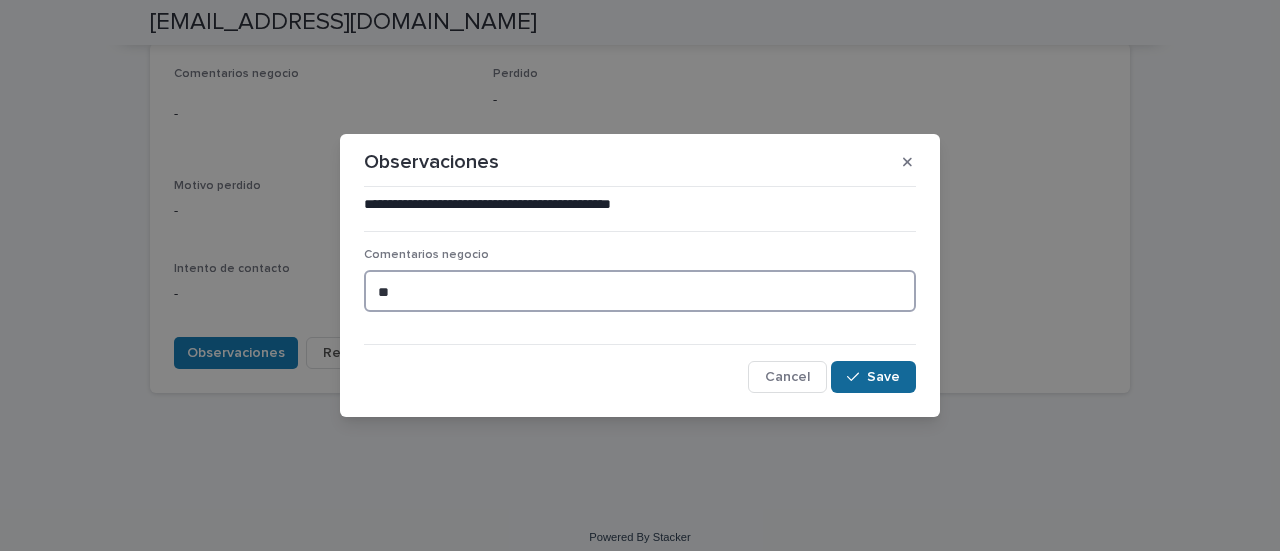 type on "**" 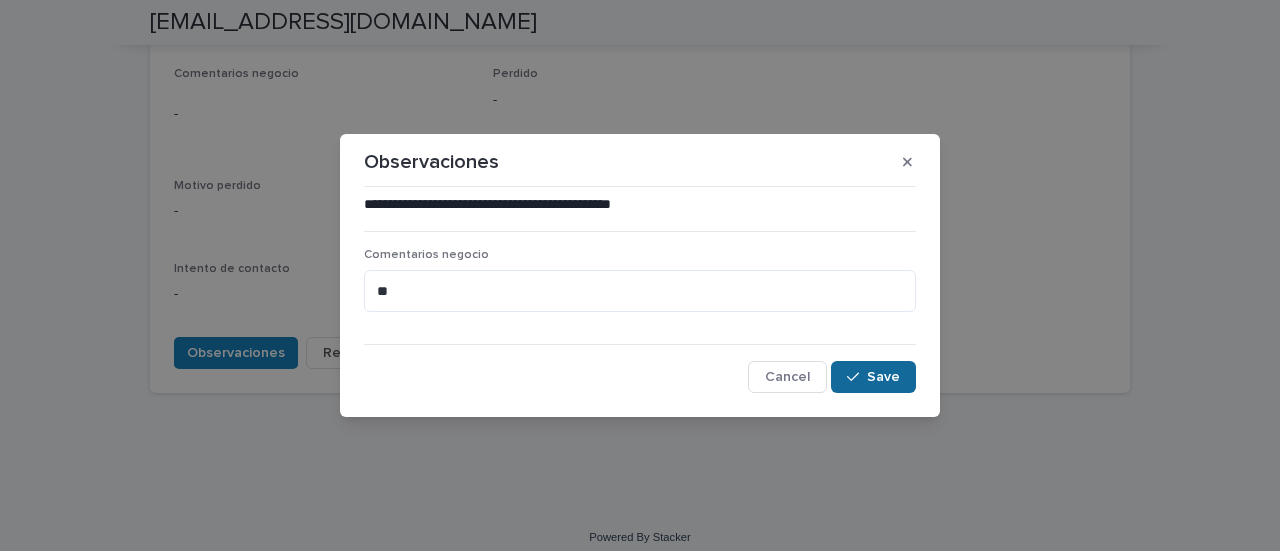 click on "Save" at bounding box center (883, 377) 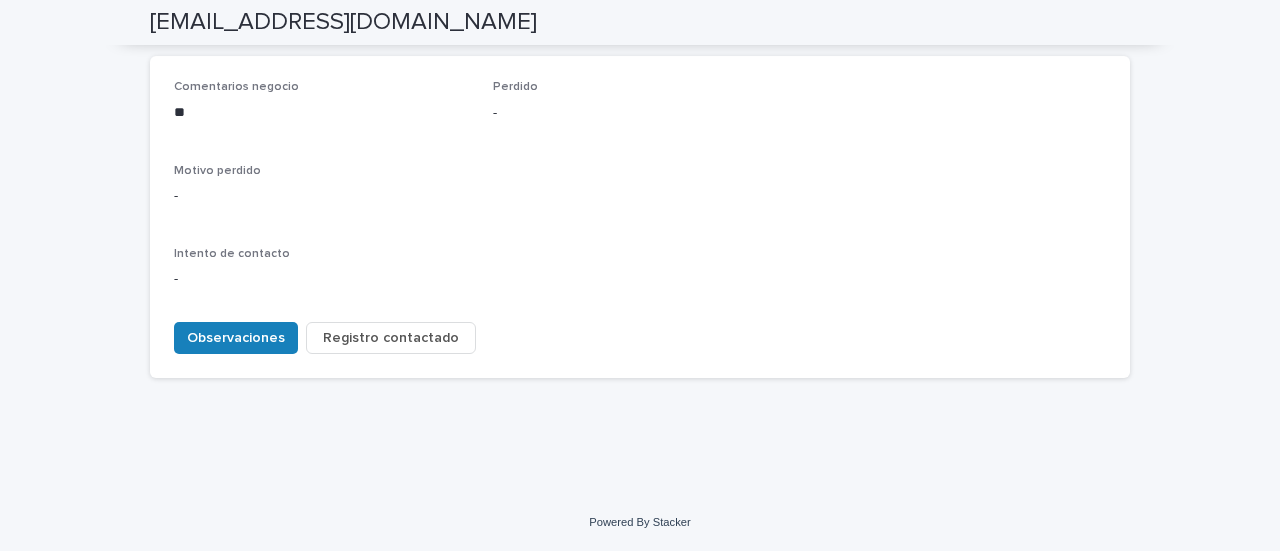 scroll, scrollTop: 950, scrollLeft: 0, axis: vertical 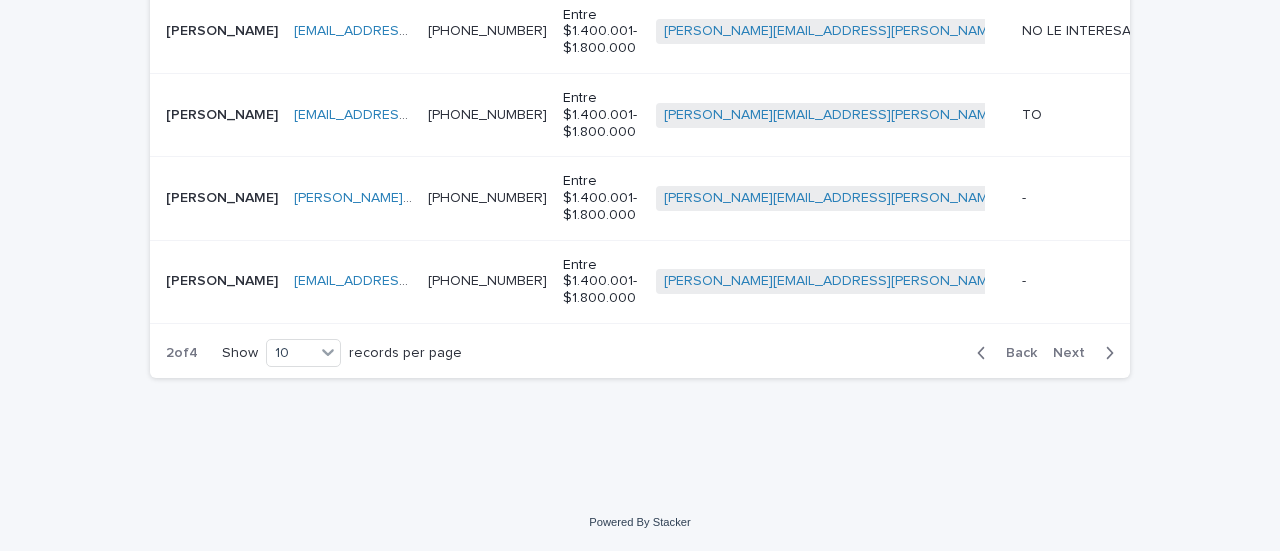 click on "[PERSON_NAME]" at bounding box center (224, 196) 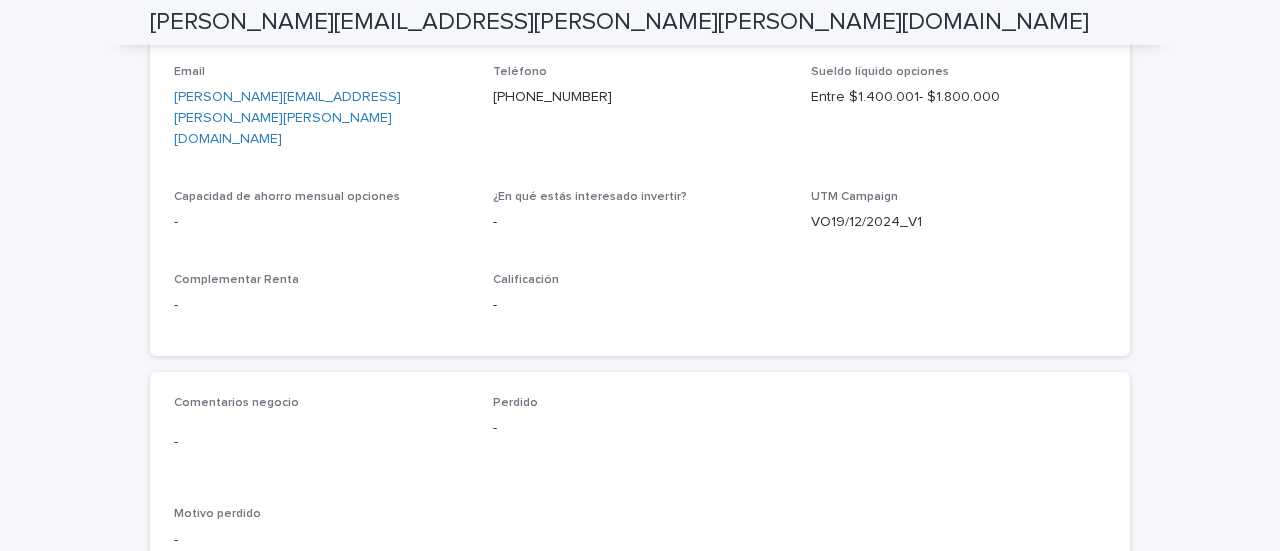 scroll, scrollTop: 900, scrollLeft: 0, axis: vertical 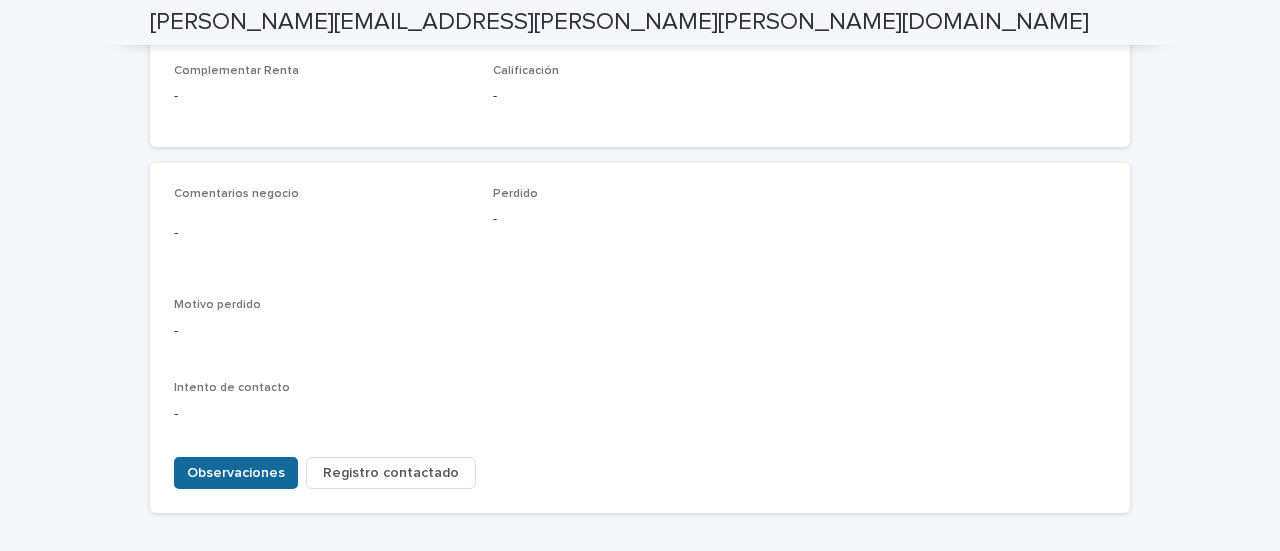 click on "Observaciones" at bounding box center (236, 473) 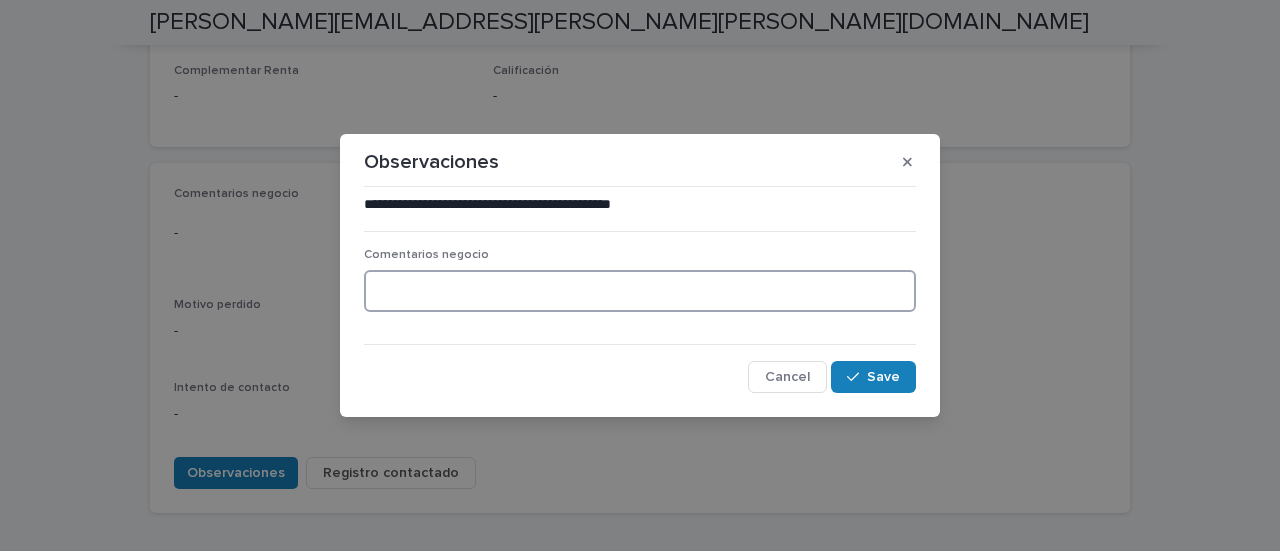 click at bounding box center (640, 291) 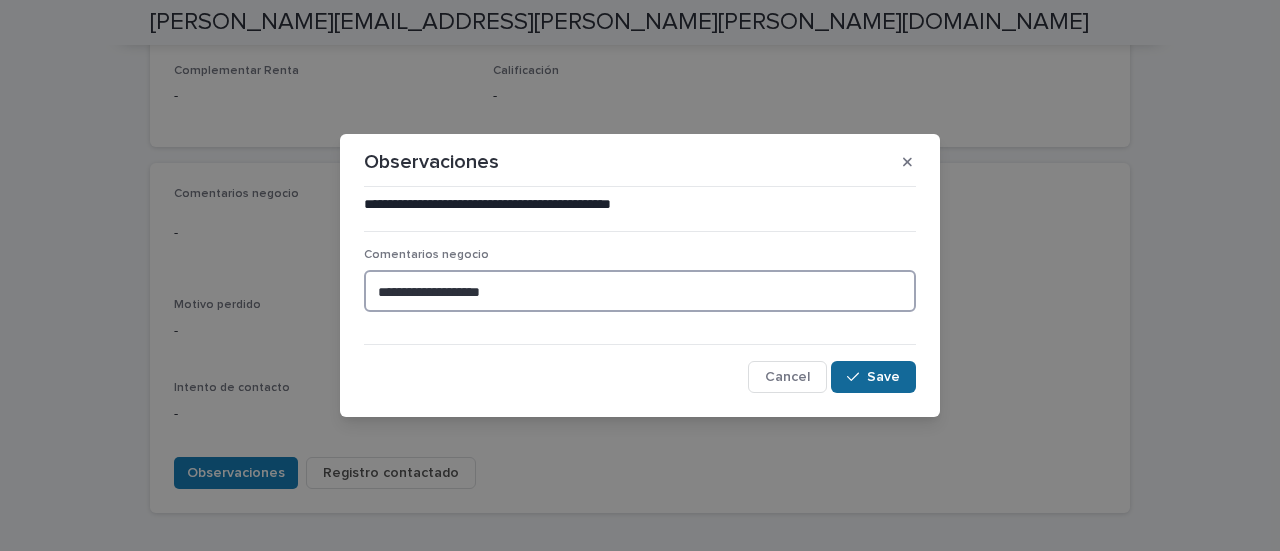 type on "**********" 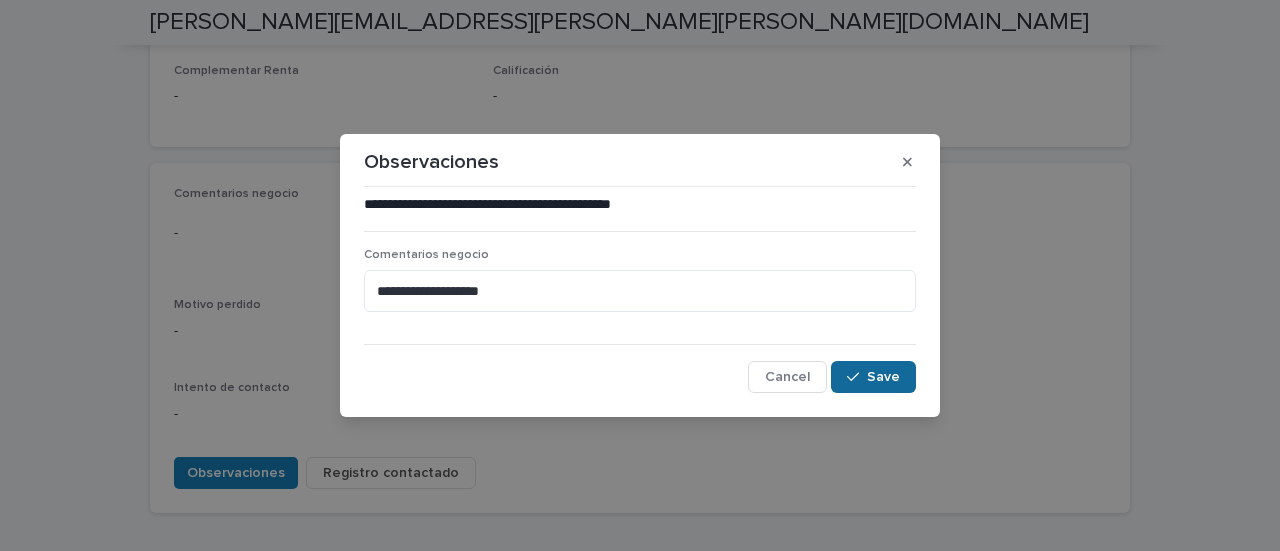 click on "Save" at bounding box center [873, 377] 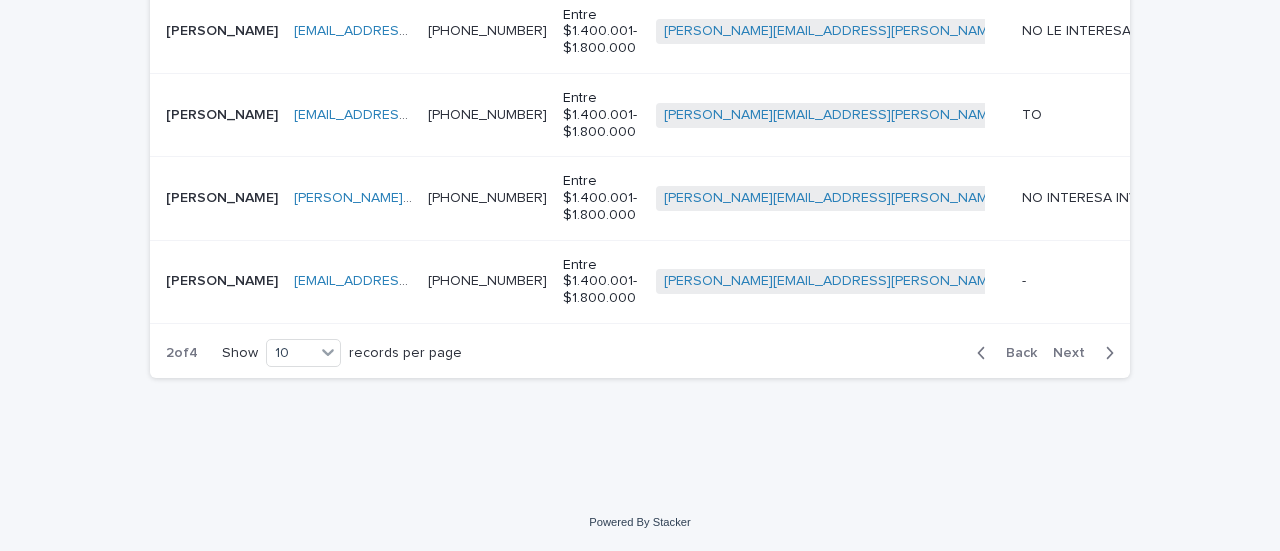 scroll, scrollTop: 1064, scrollLeft: 0, axis: vertical 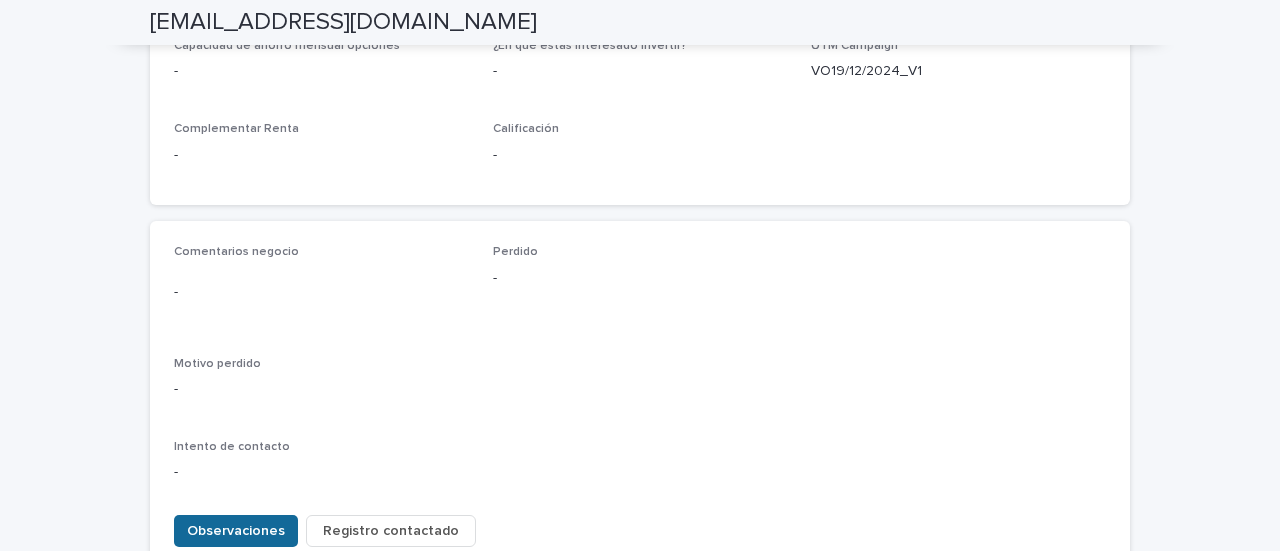 click on "Observaciones" at bounding box center (236, 531) 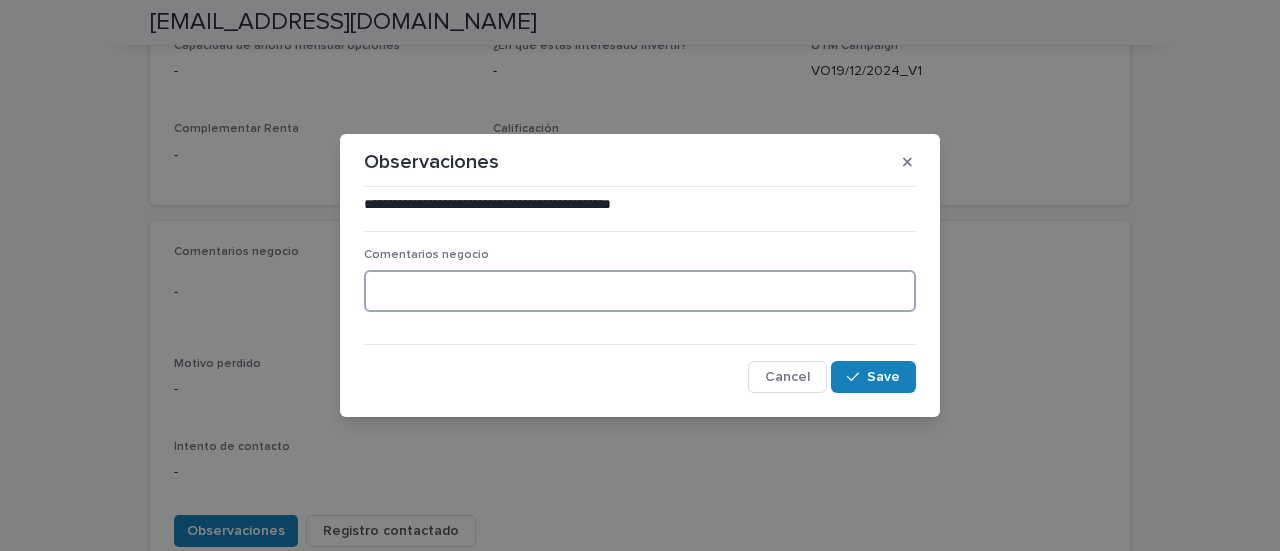 click at bounding box center (640, 291) 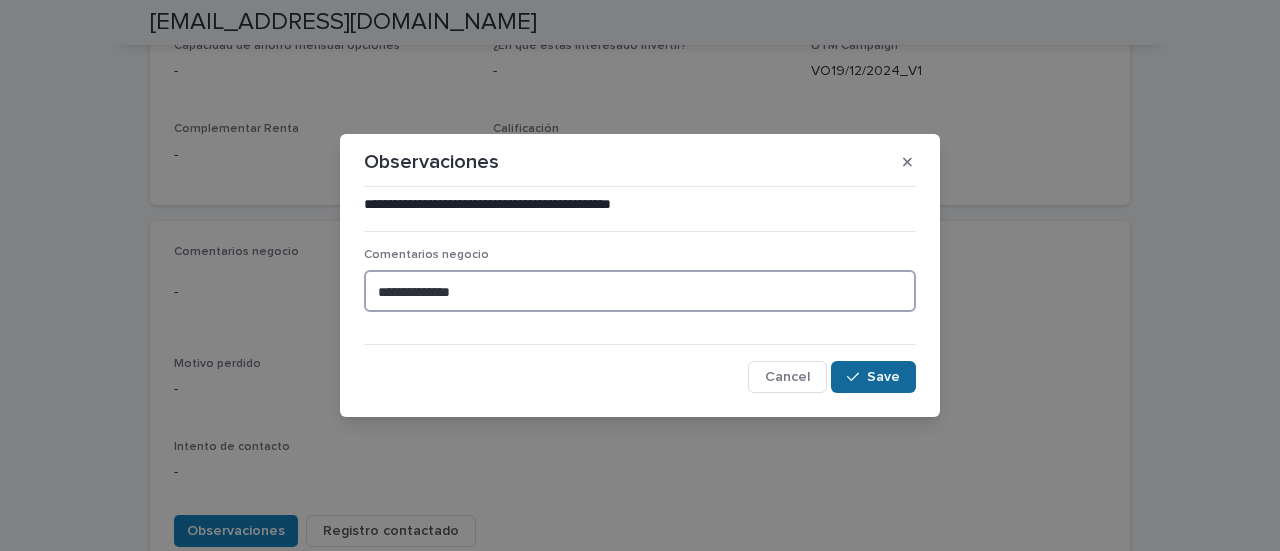 type on "**********" 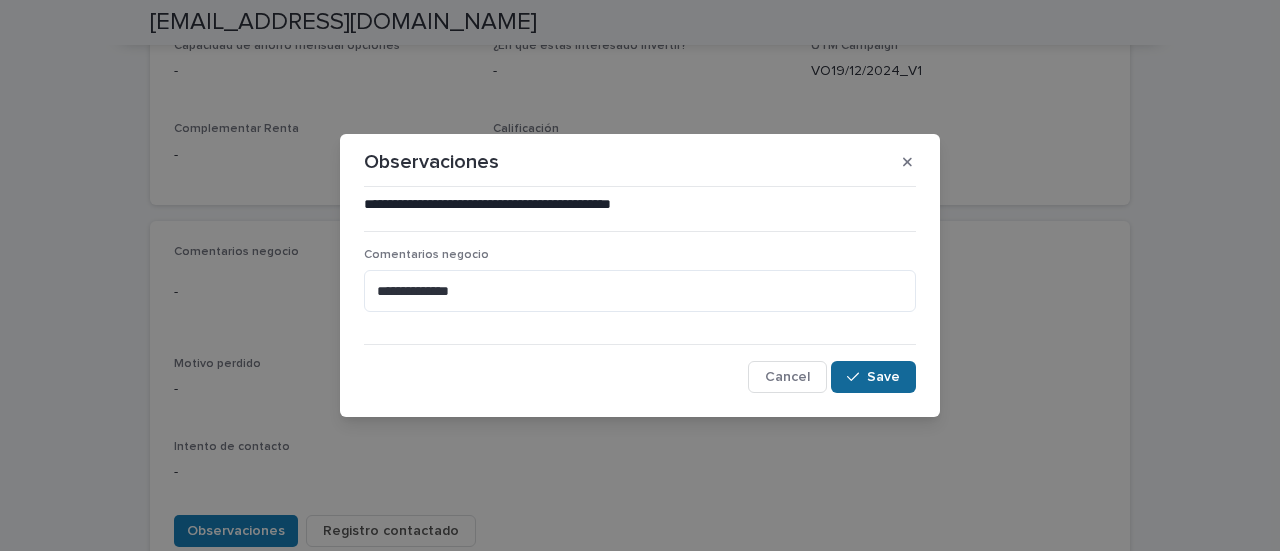 click on "Save" at bounding box center (873, 377) 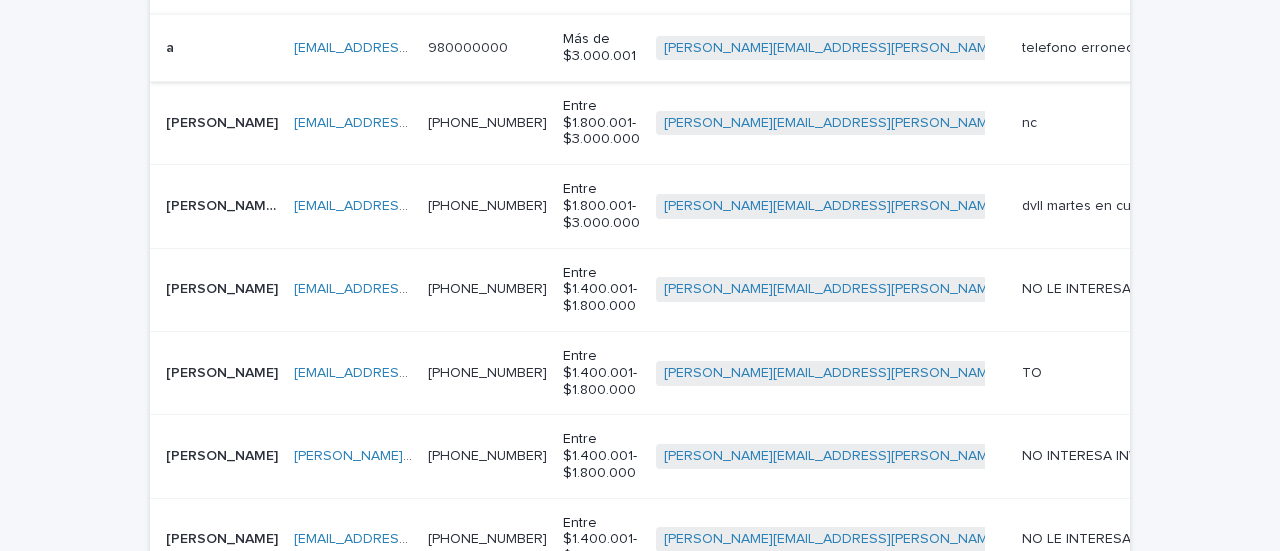 scroll, scrollTop: 1064, scrollLeft: 0, axis: vertical 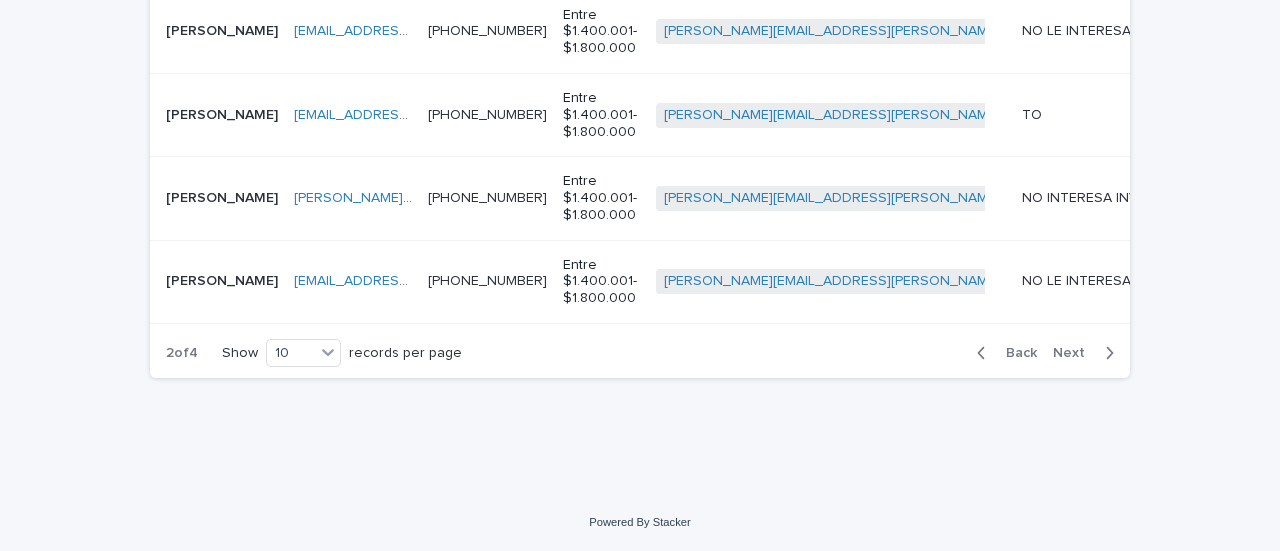 click 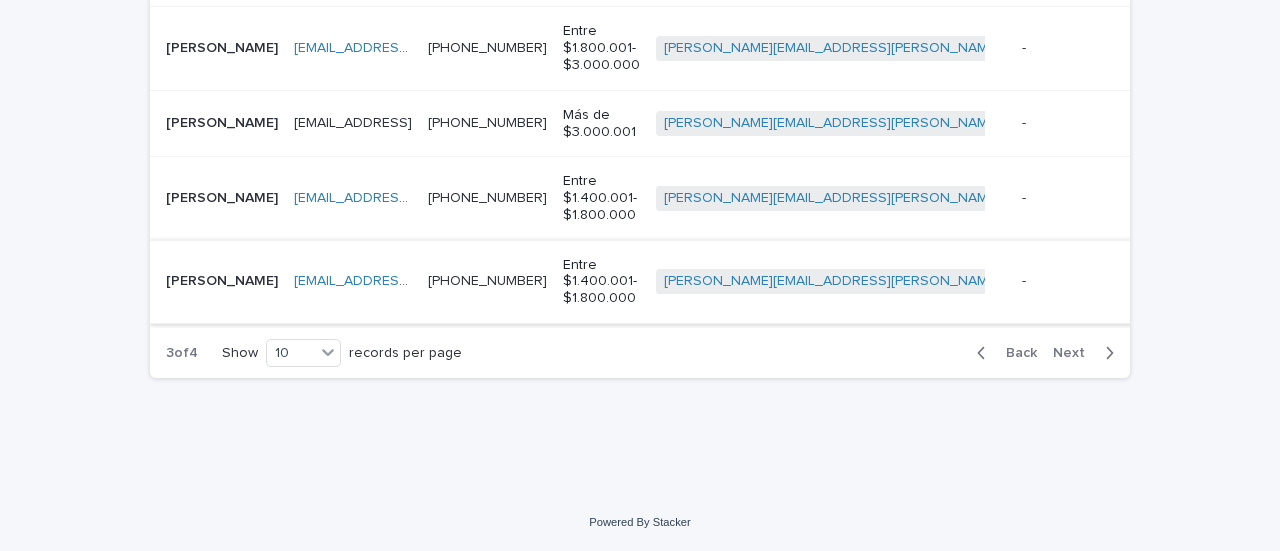 scroll, scrollTop: 1066, scrollLeft: 0, axis: vertical 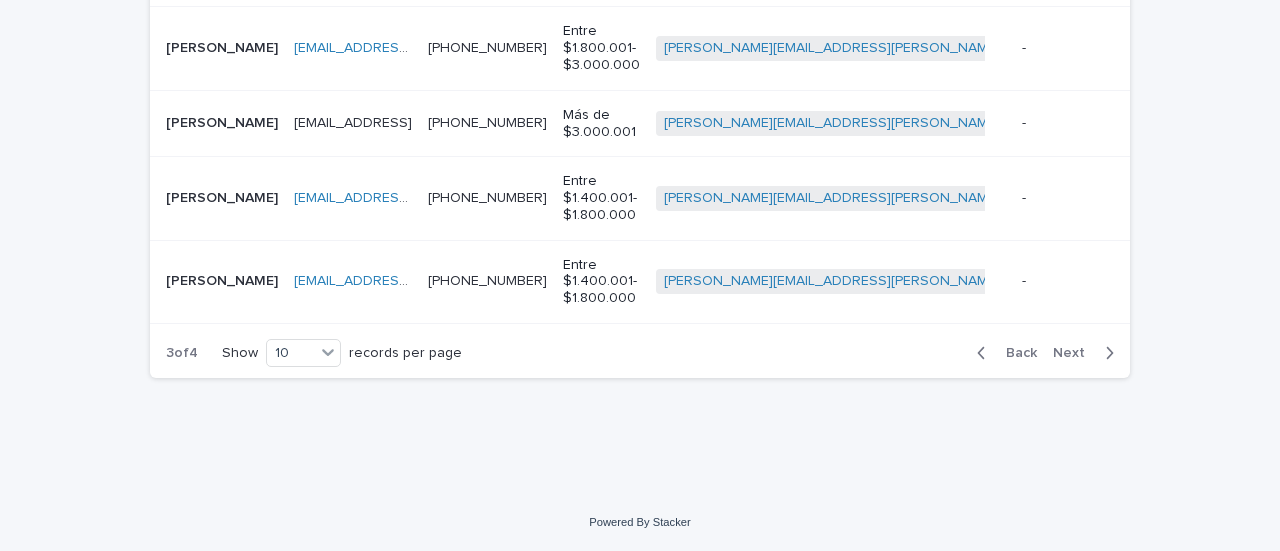 click on "Next" at bounding box center [1087, 353] 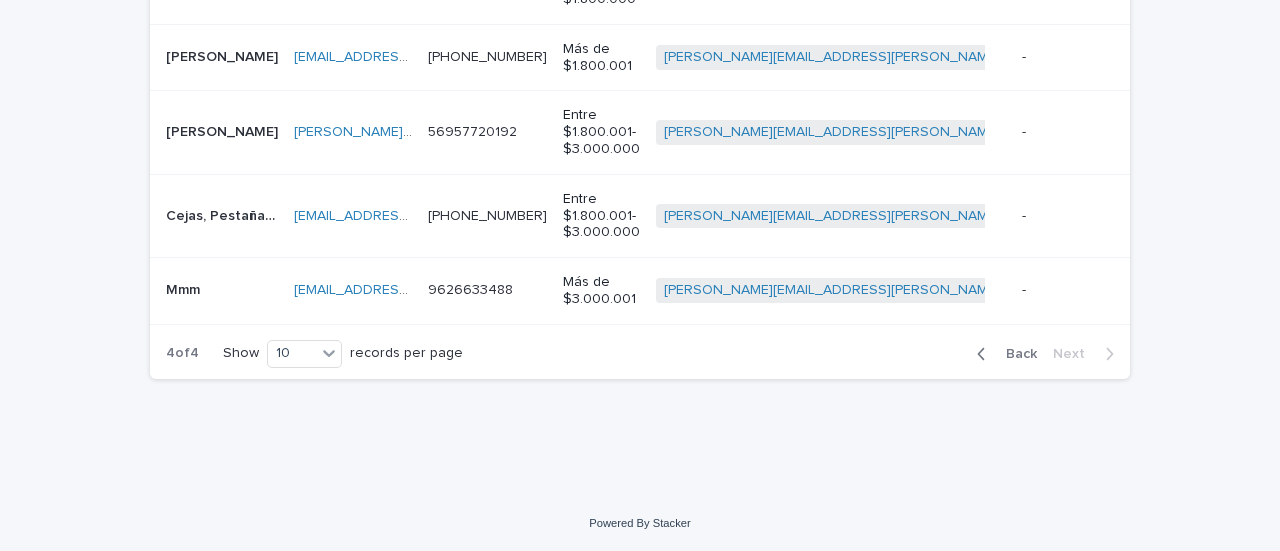 scroll, scrollTop: 1016, scrollLeft: 0, axis: vertical 